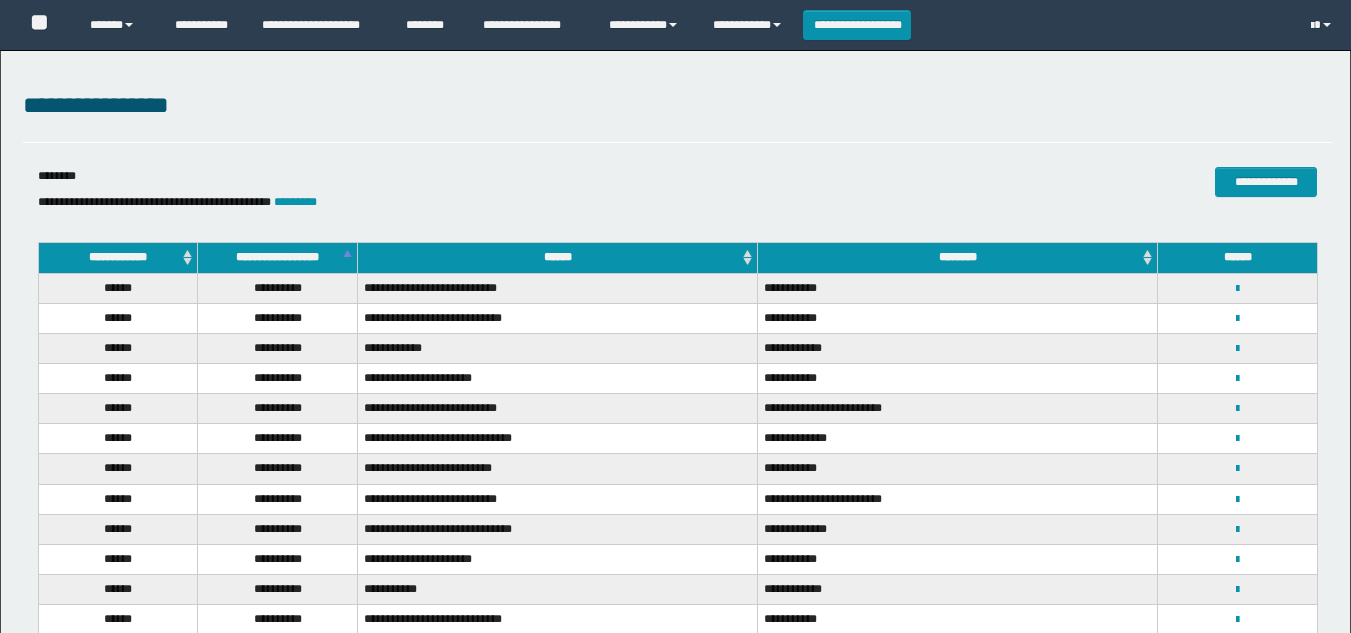 scroll, scrollTop: 0, scrollLeft: 0, axis: both 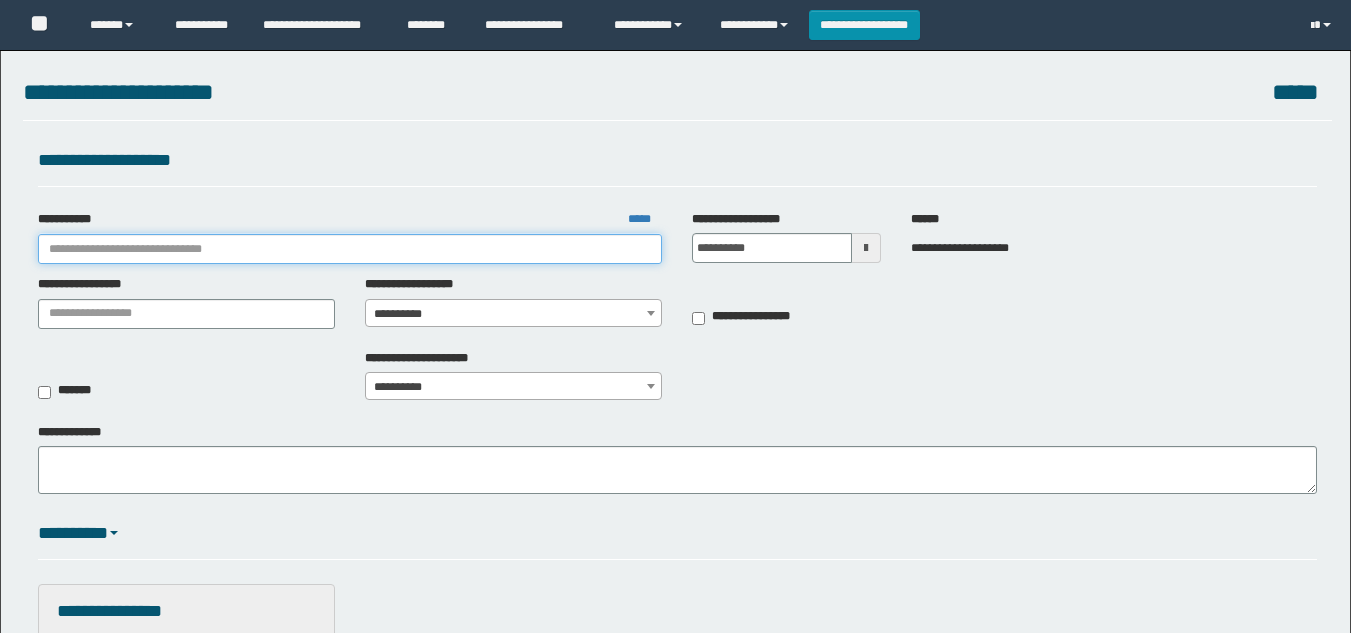 click on "**********" at bounding box center (350, 249) 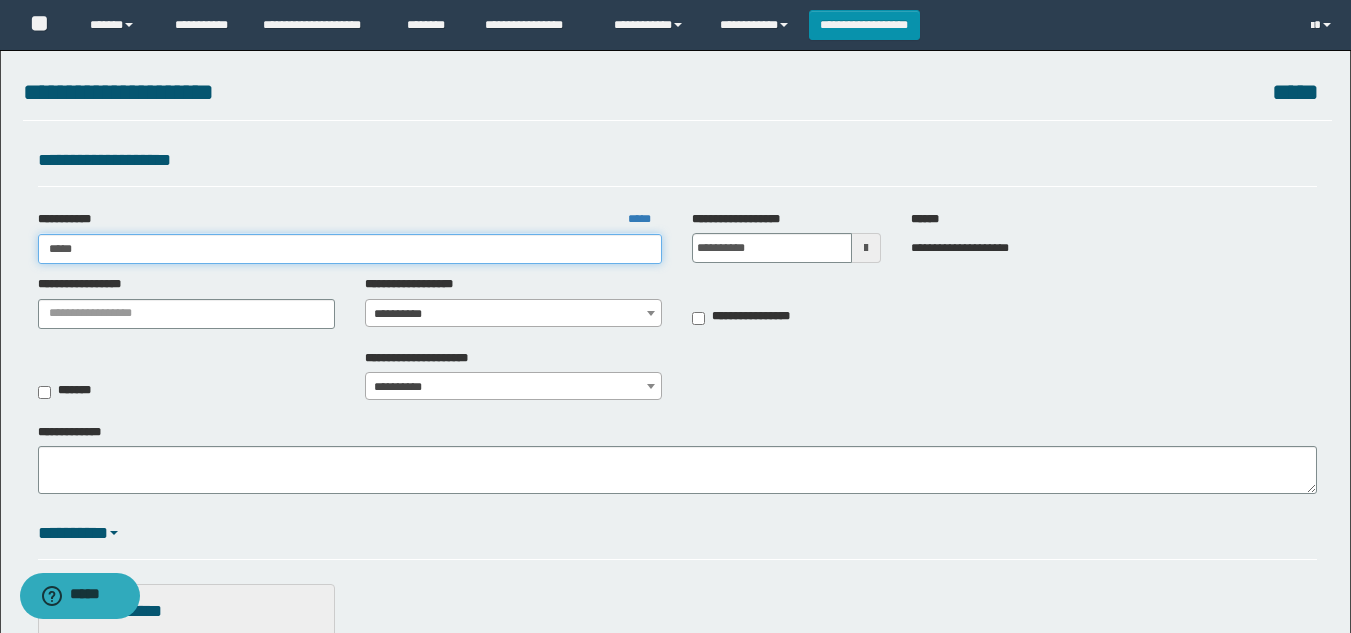 type on "******" 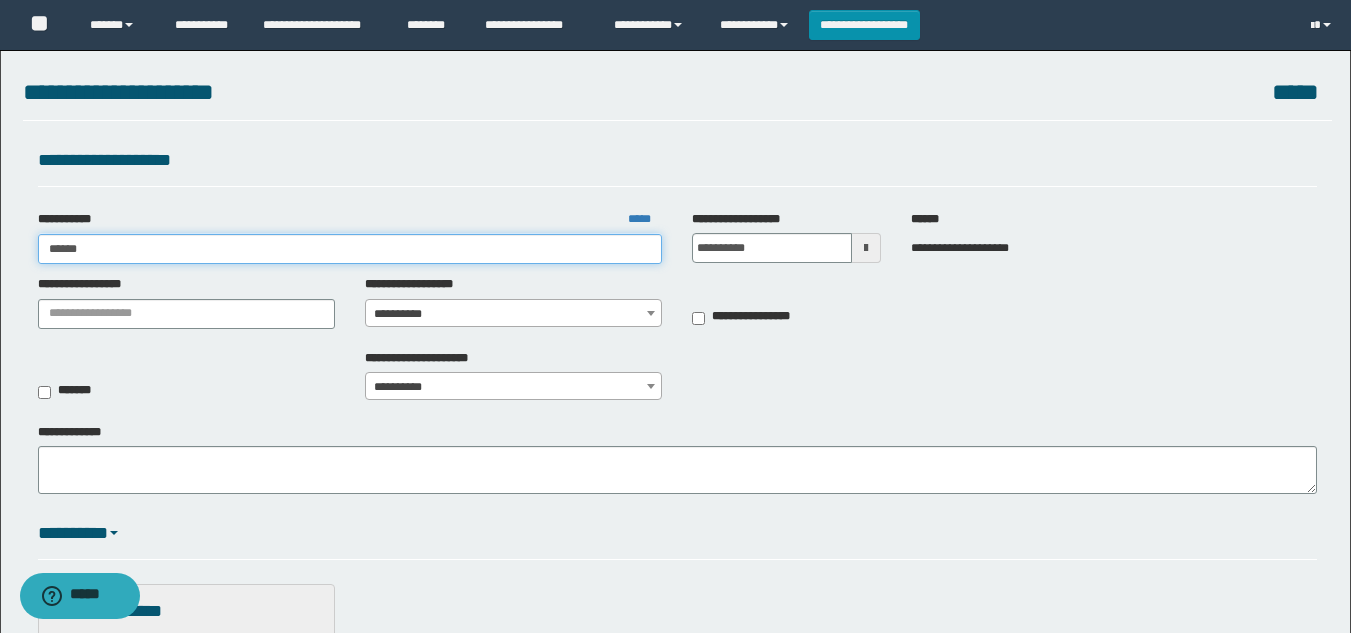 type on "******" 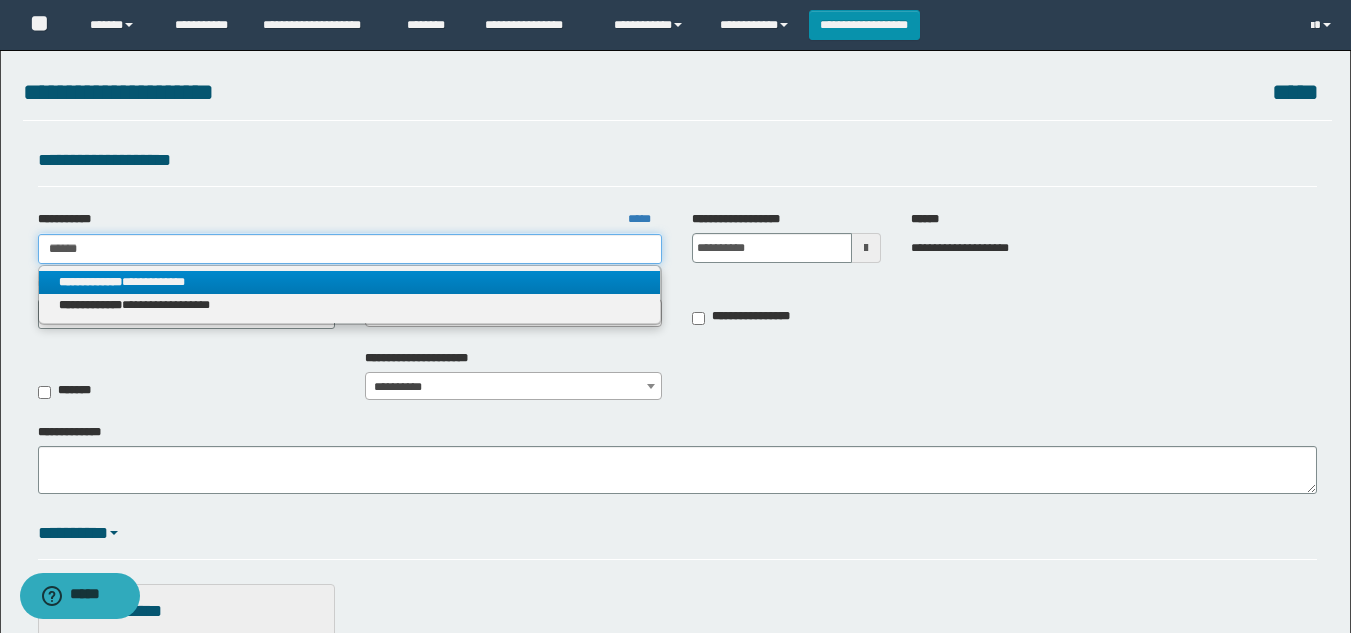 type on "******" 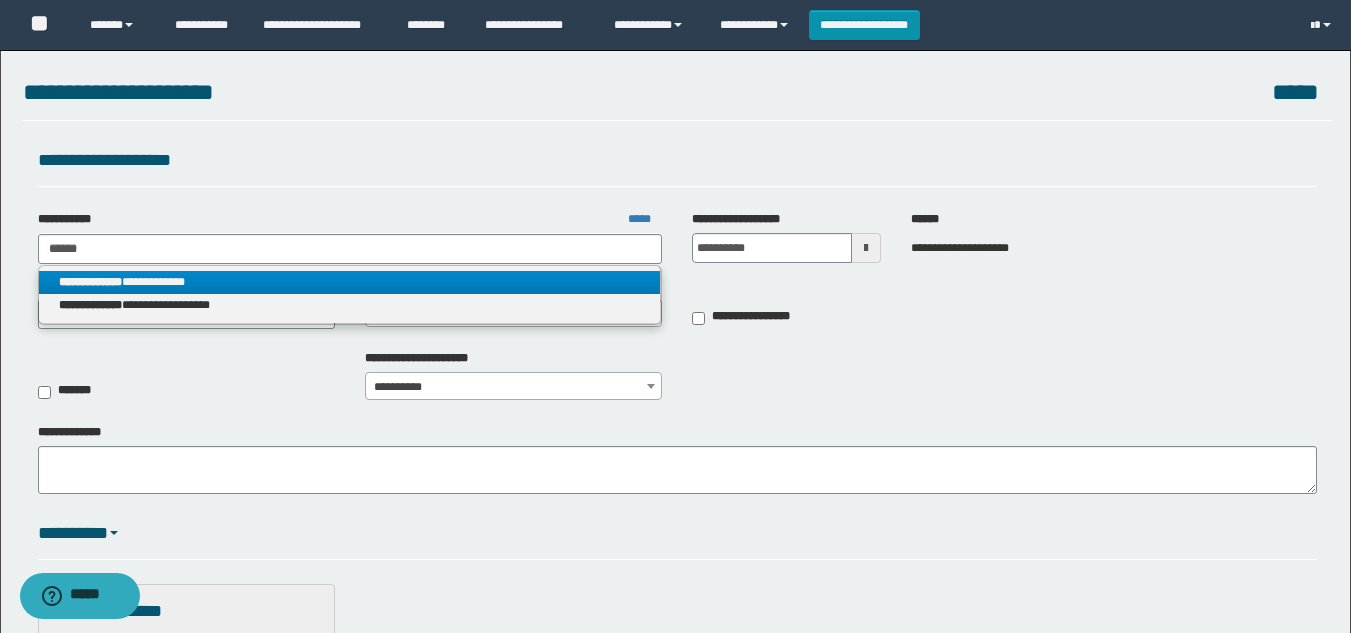drag, startPoint x: 271, startPoint y: 281, endPoint x: 320, endPoint y: 289, distance: 49.648766 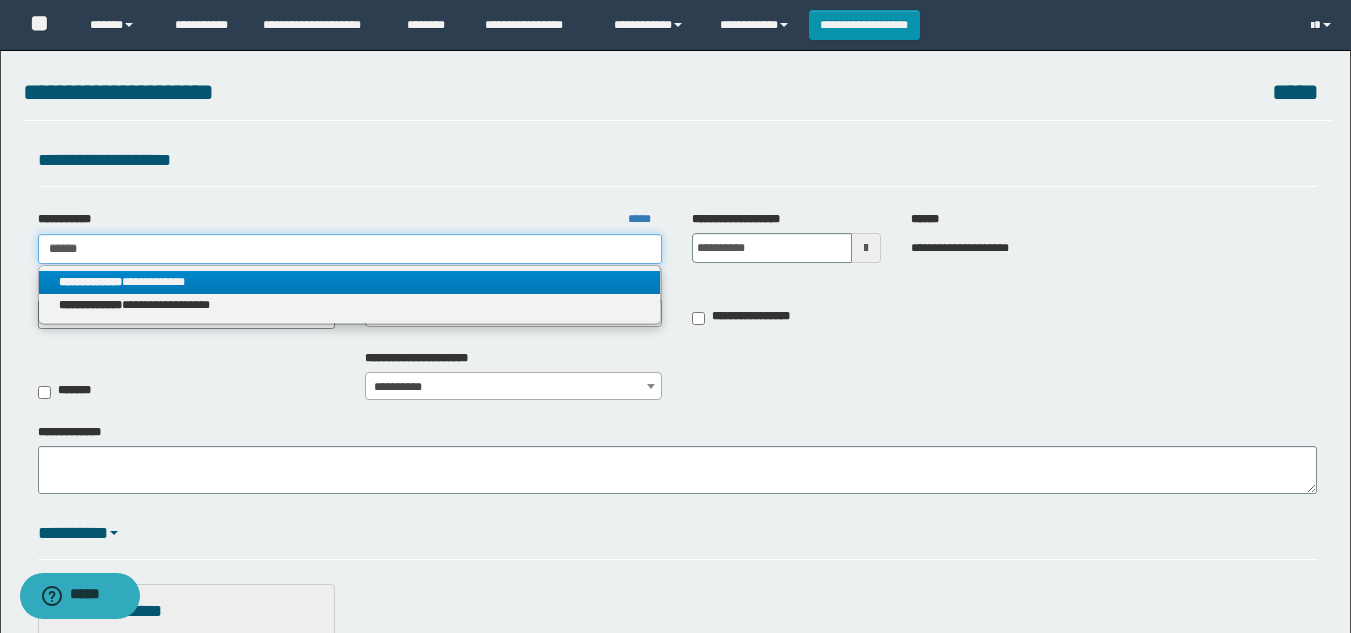 type 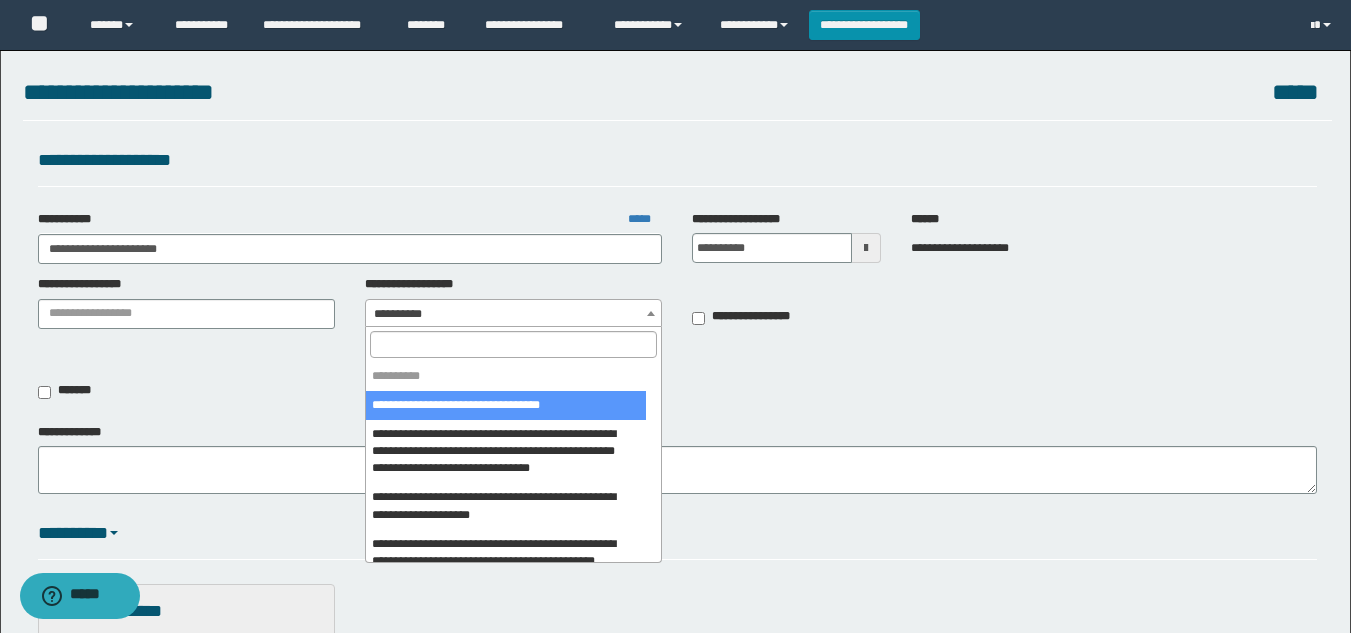 click on "**********" at bounding box center [513, 314] 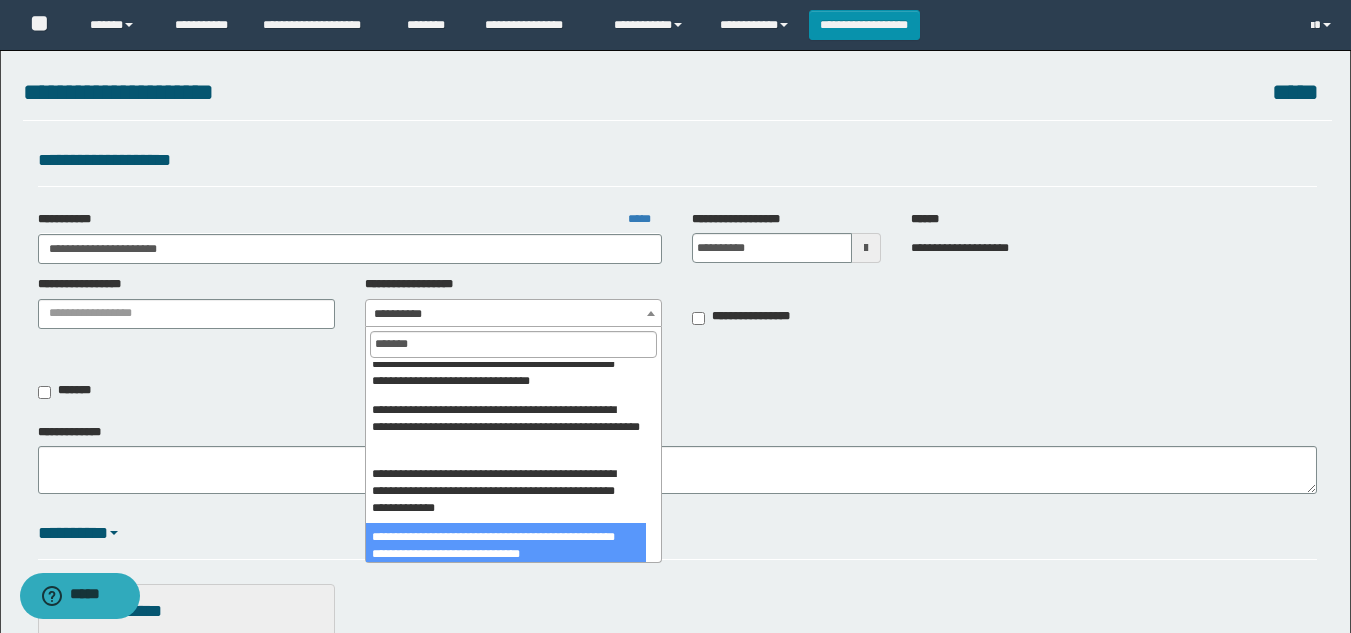 scroll, scrollTop: 40, scrollLeft: 0, axis: vertical 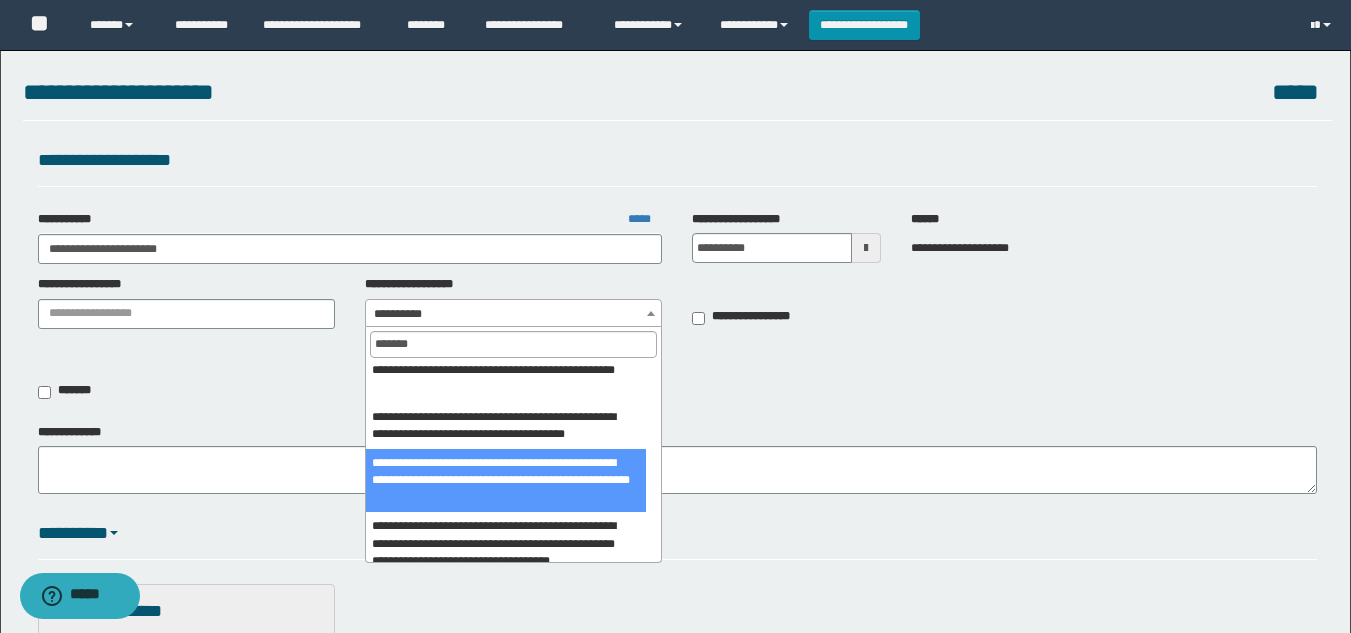 type on "*******" 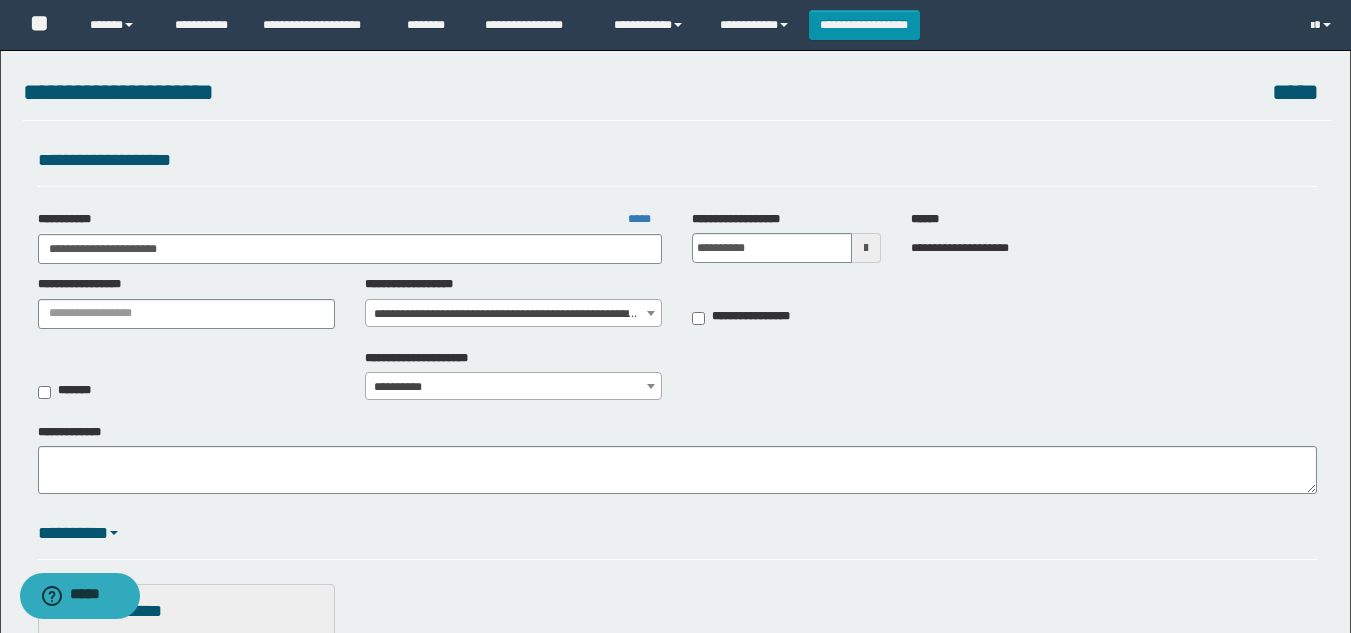 scroll, scrollTop: 500, scrollLeft: 0, axis: vertical 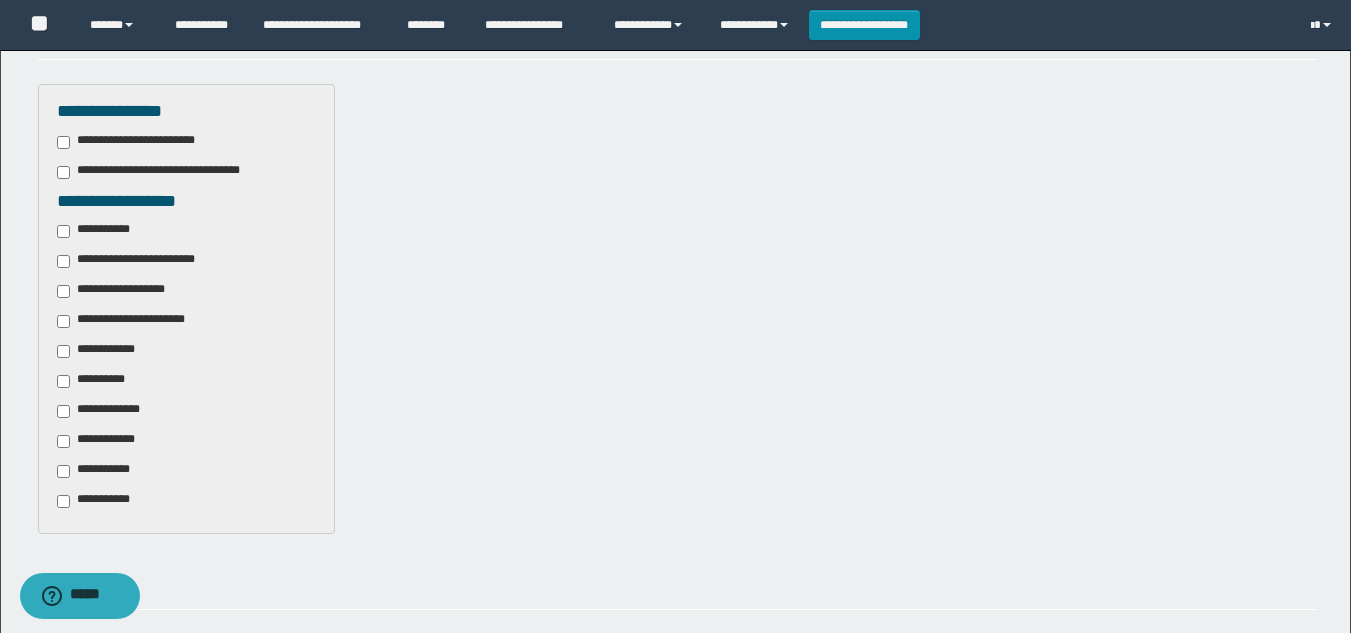 click on "**********" at bounding box center (110, 411) 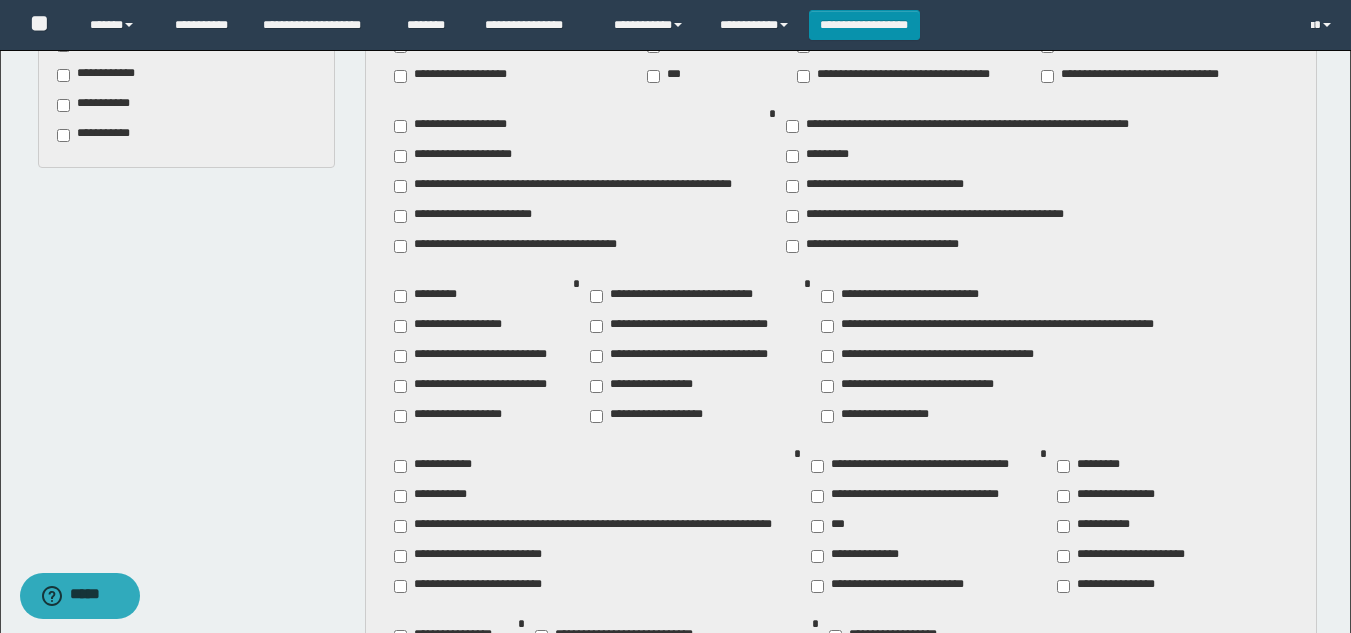 scroll, scrollTop: 900, scrollLeft: 0, axis: vertical 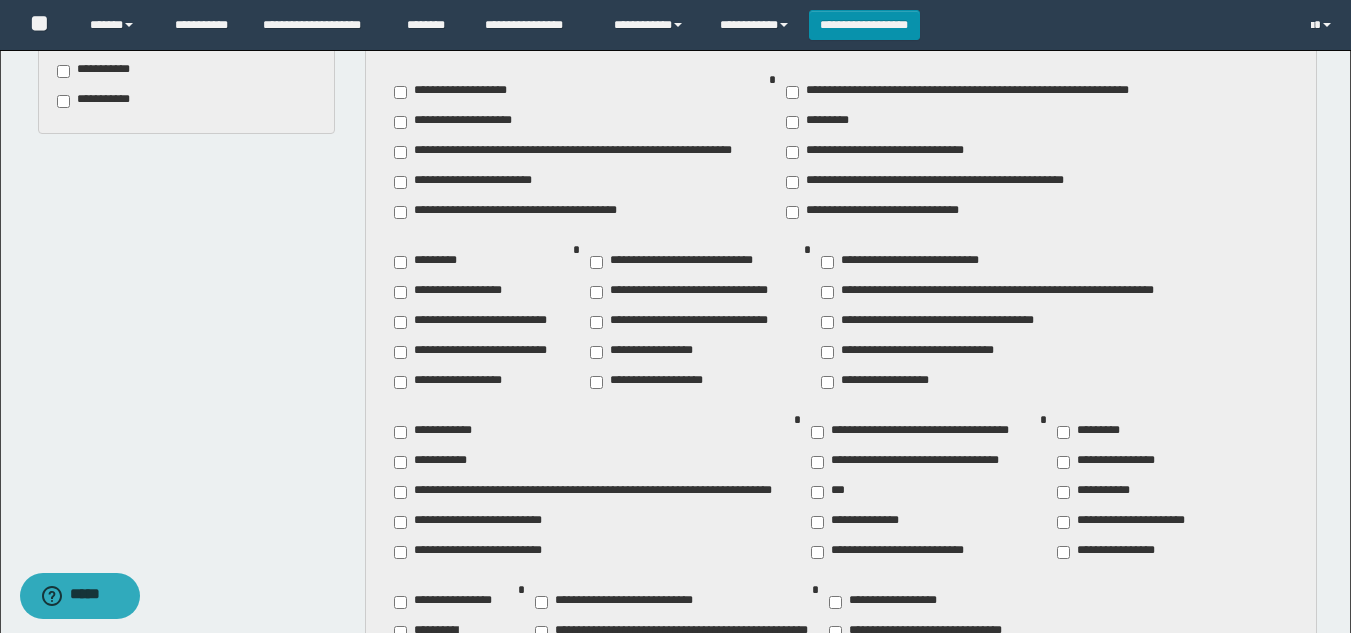 click on "**********" at bounding box center (684, 262) 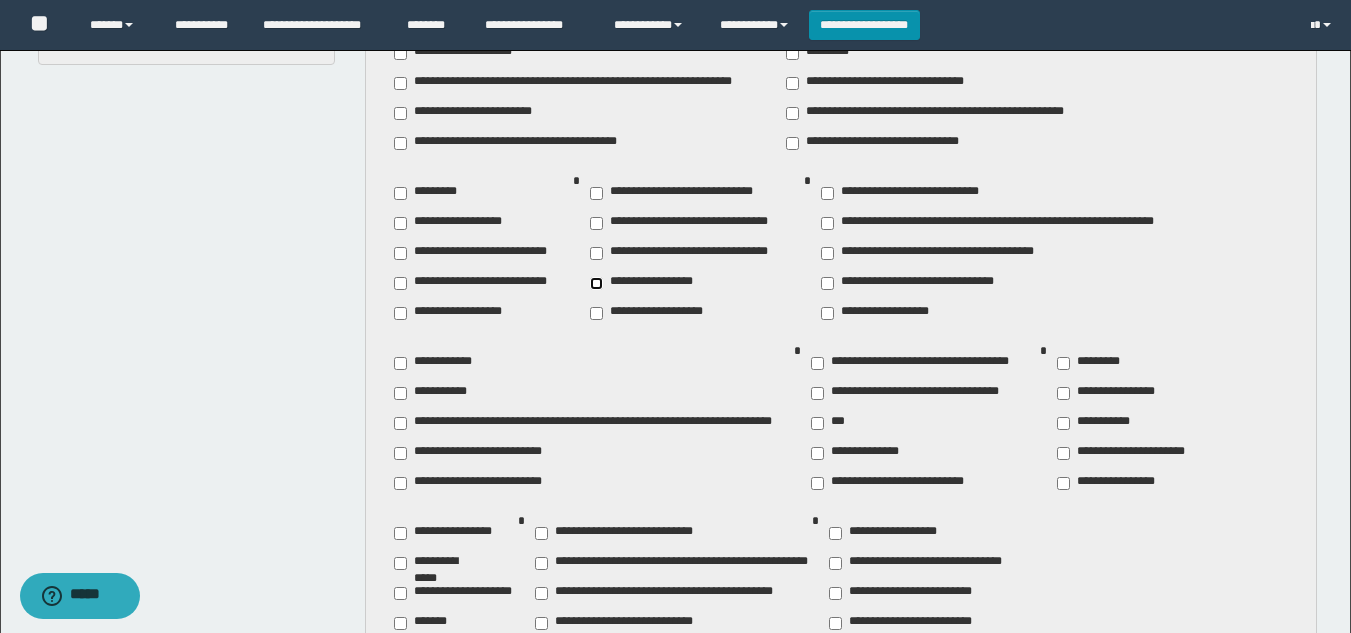 scroll, scrollTop: 1000, scrollLeft: 0, axis: vertical 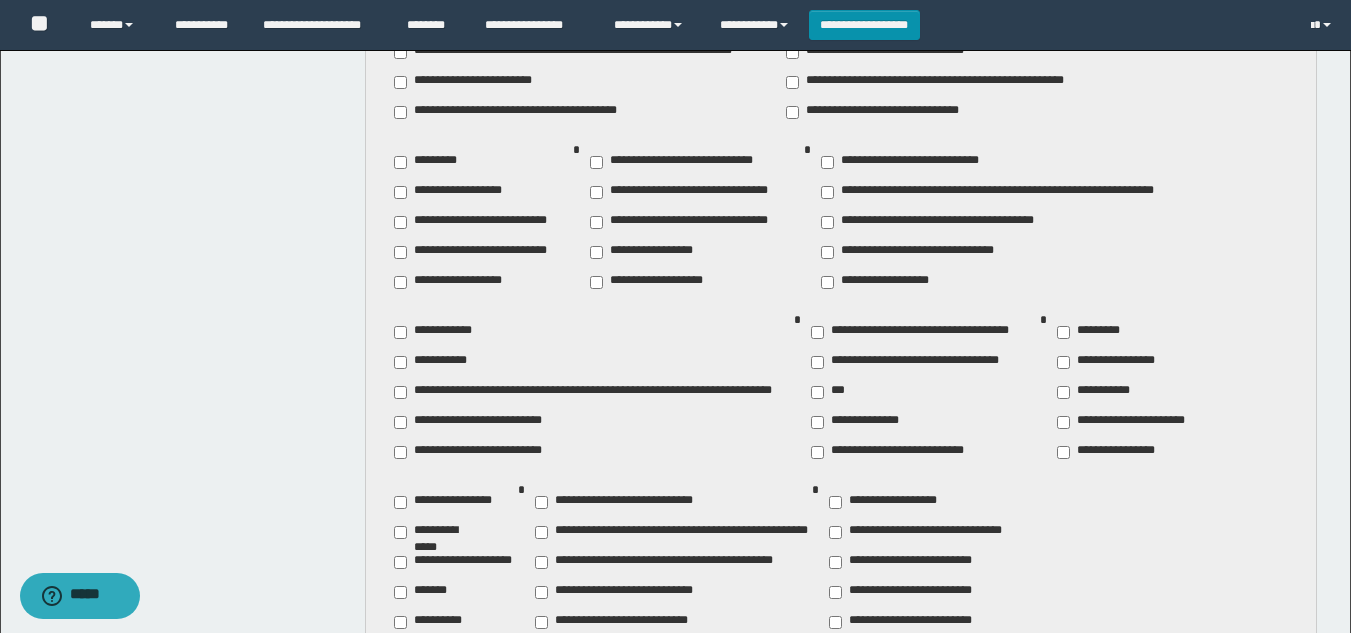 click on "**********" at bounding box center [440, 532] 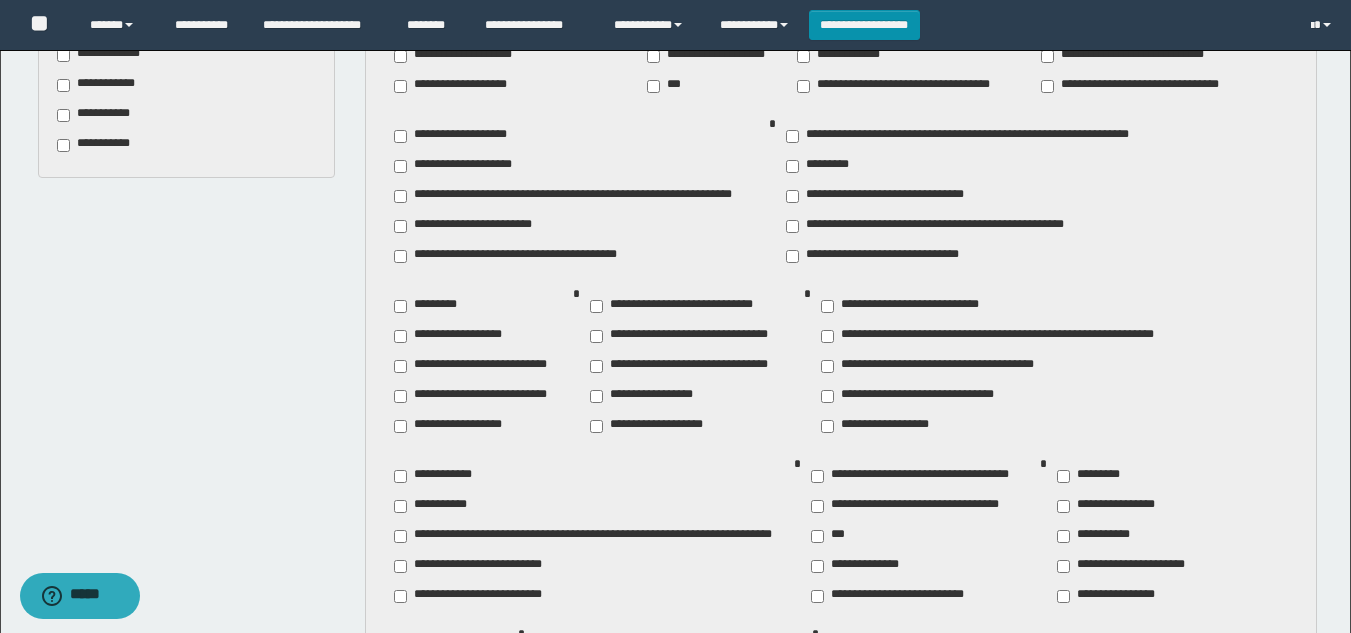 scroll, scrollTop: 500, scrollLeft: 0, axis: vertical 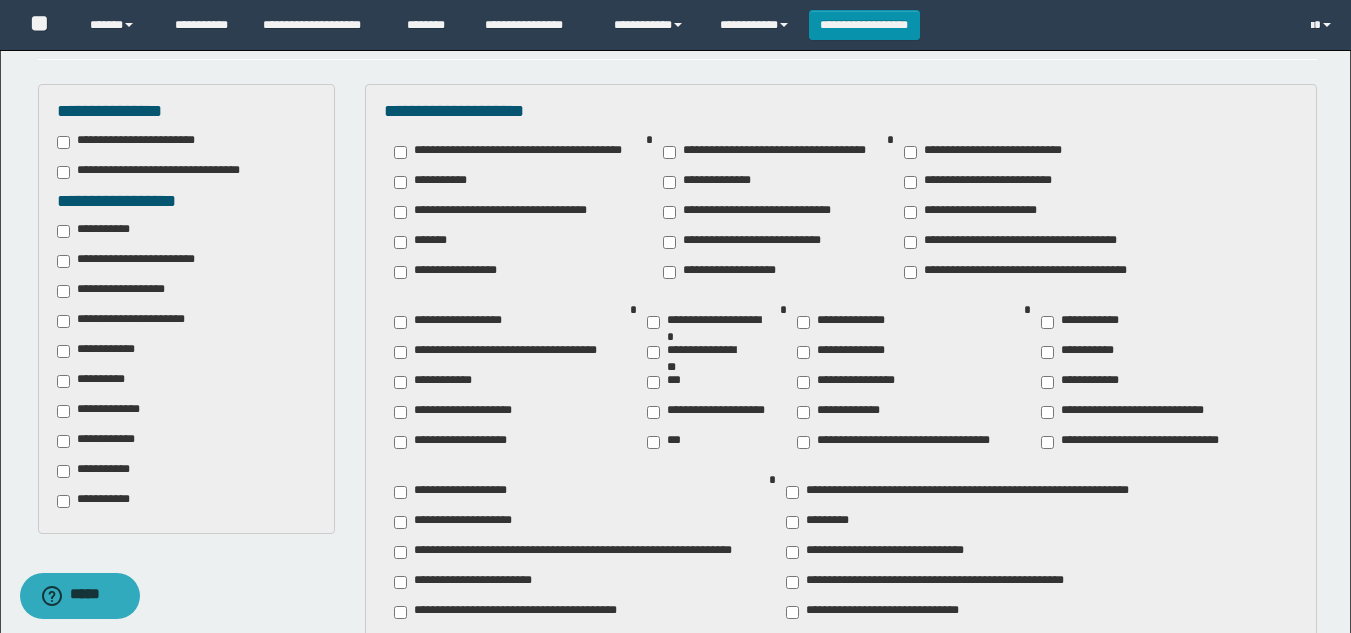 click on "**********" at bounding box center [137, 261] 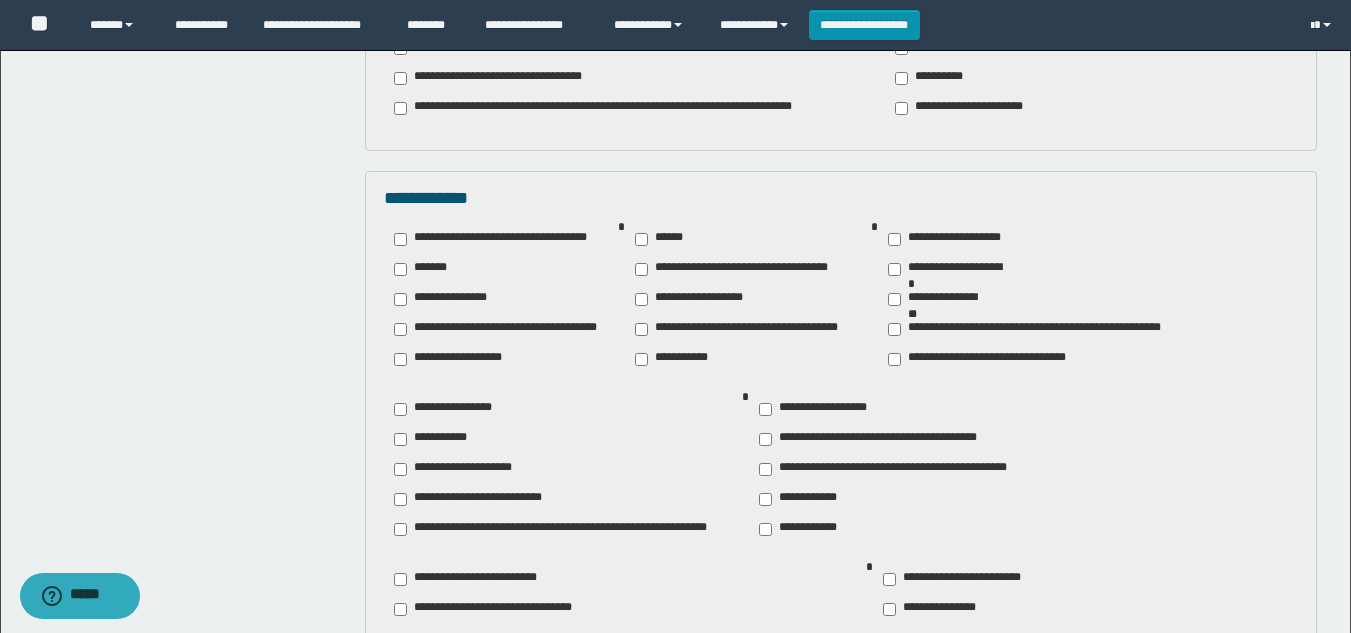 scroll, scrollTop: 1900, scrollLeft: 0, axis: vertical 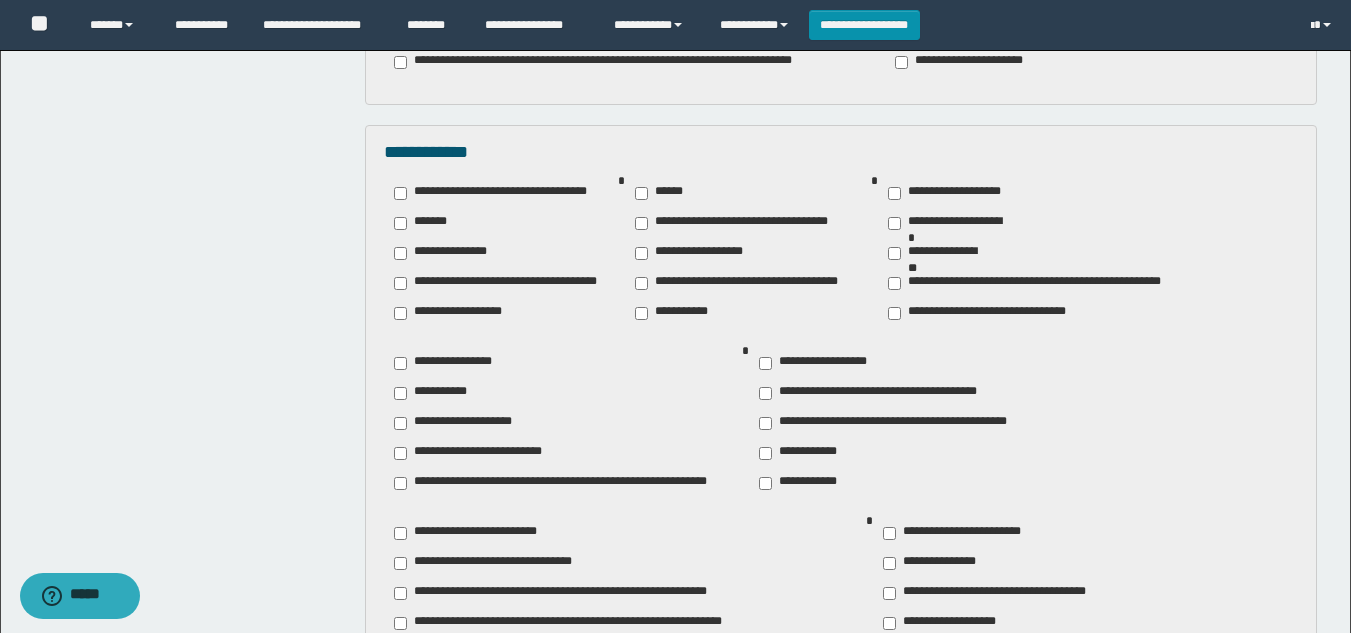 click on "**********" at bounding box center (821, 363) 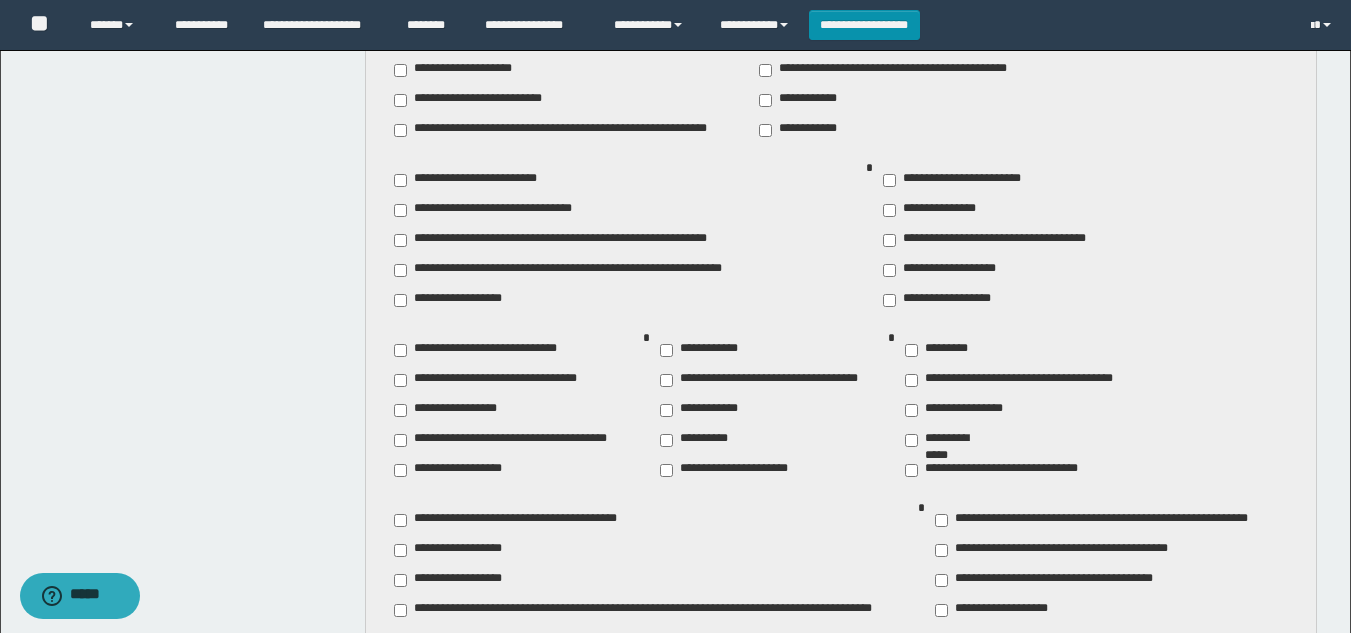 scroll, scrollTop: 2300, scrollLeft: 0, axis: vertical 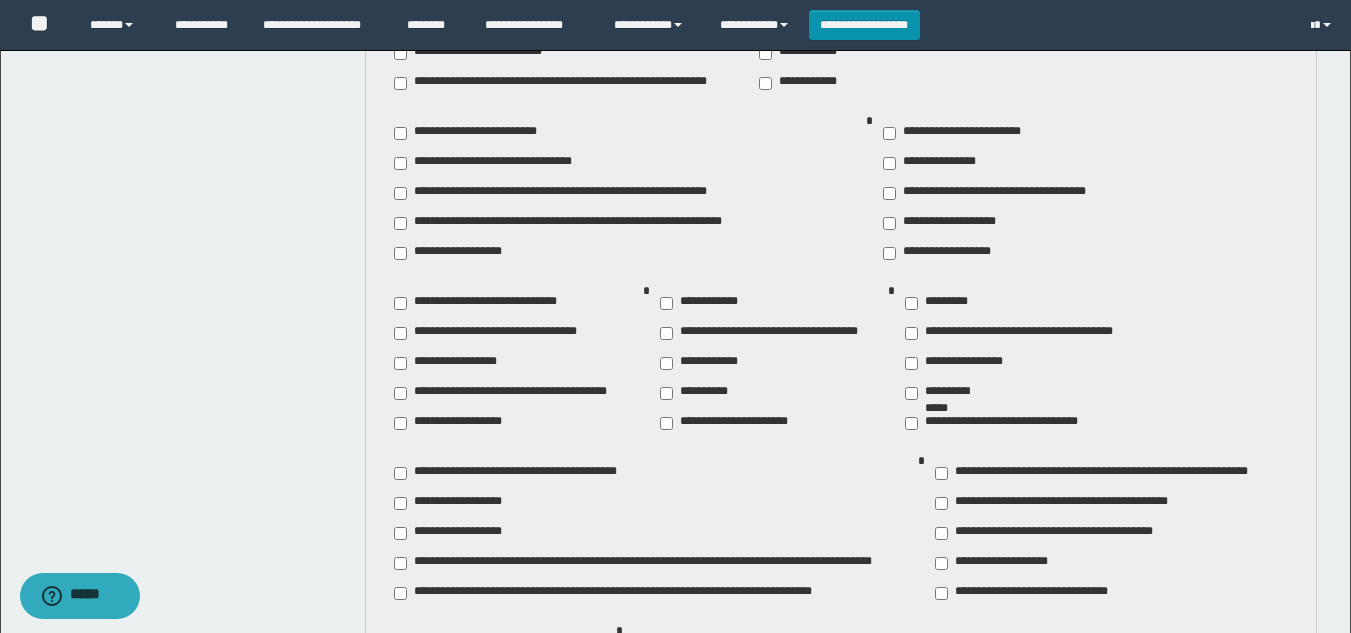 click on "**********" at bounding box center [1104, 473] 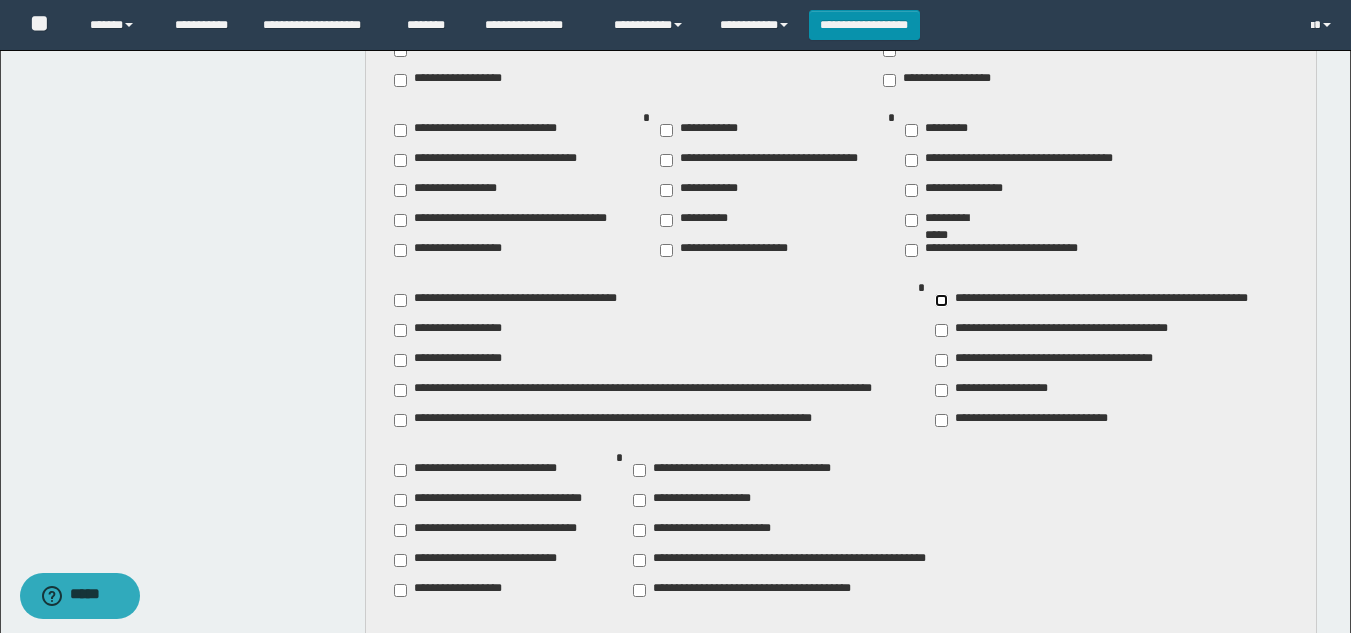 scroll, scrollTop: 2500, scrollLeft: 0, axis: vertical 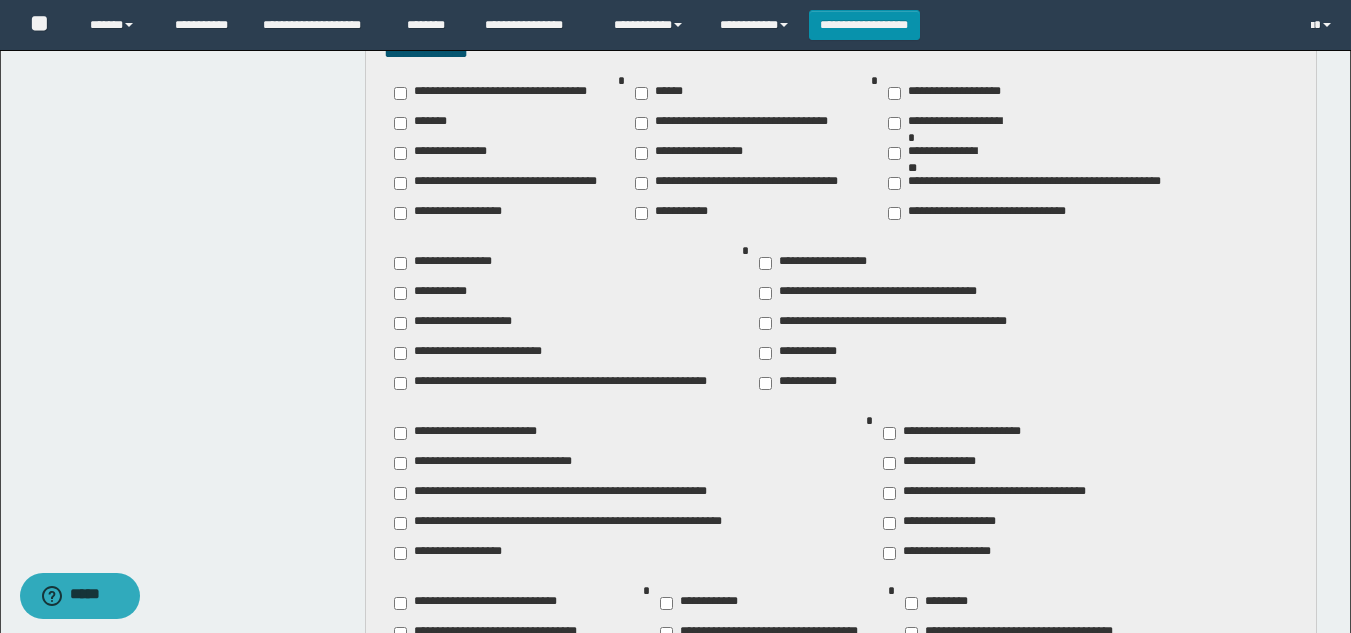 click on "**********" at bounding box center [967, 433] 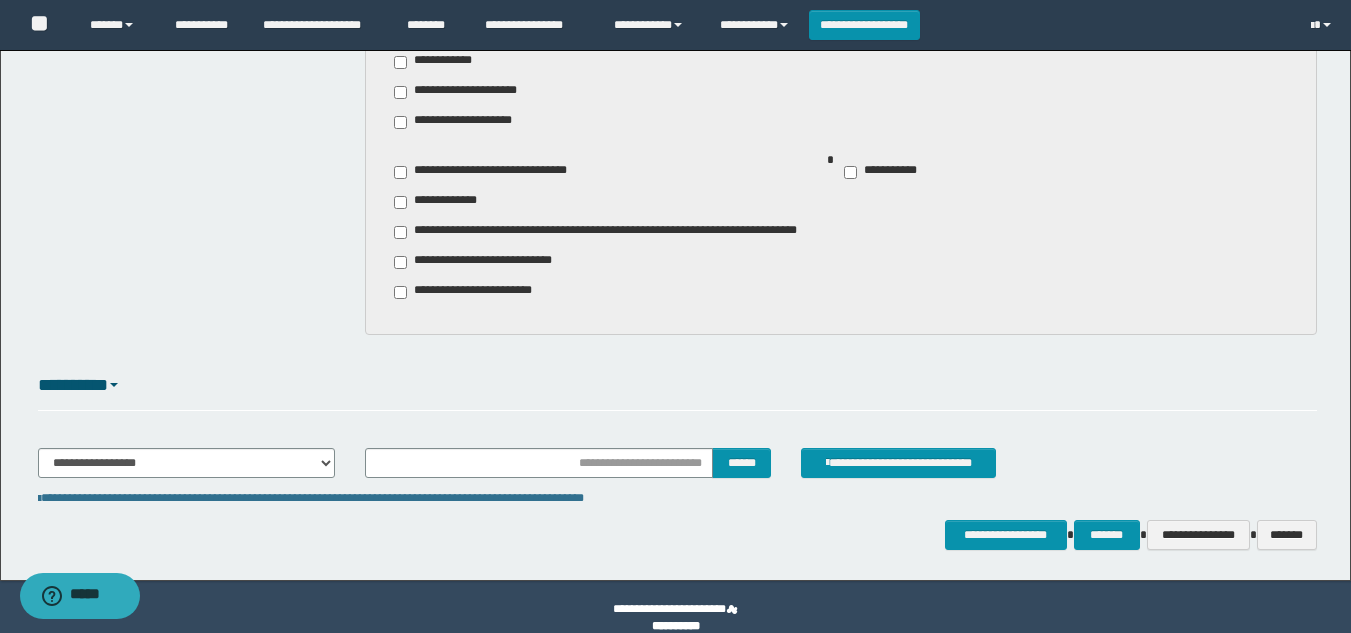 scroll, scrollTop: 3133, scrollLeft: 0, axis: vertical 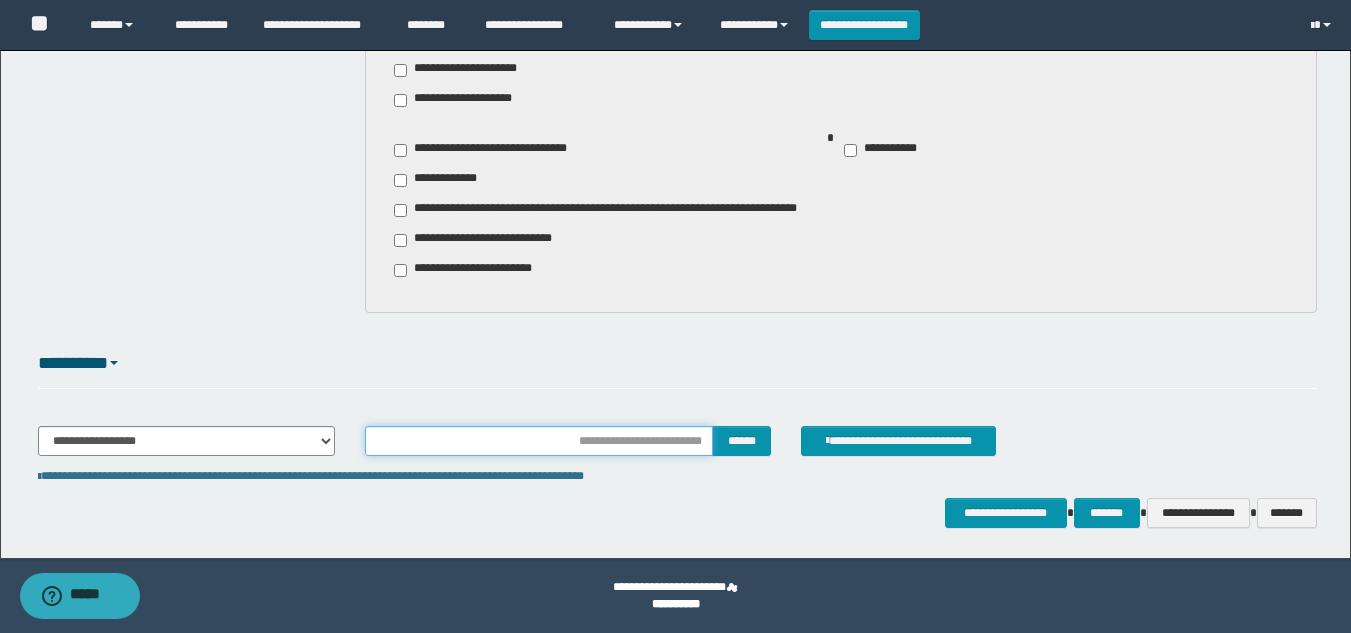 click at bounding box center (539, 441) 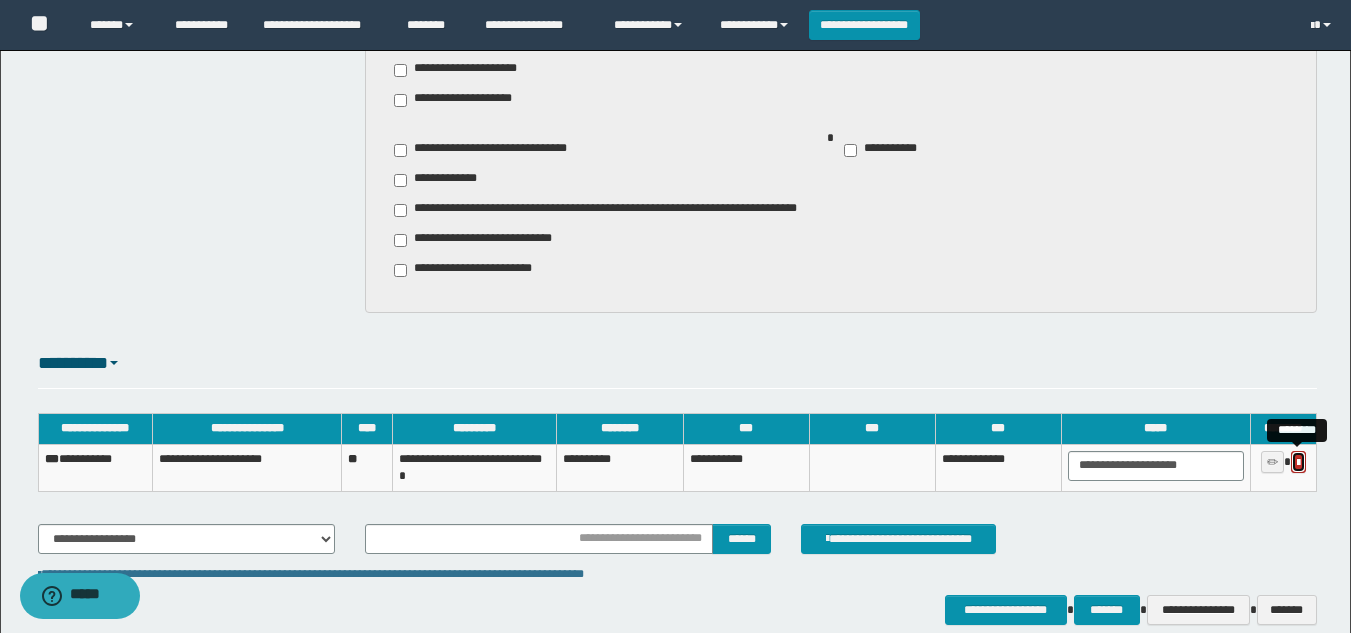 click at bounding box center [1298, 462] 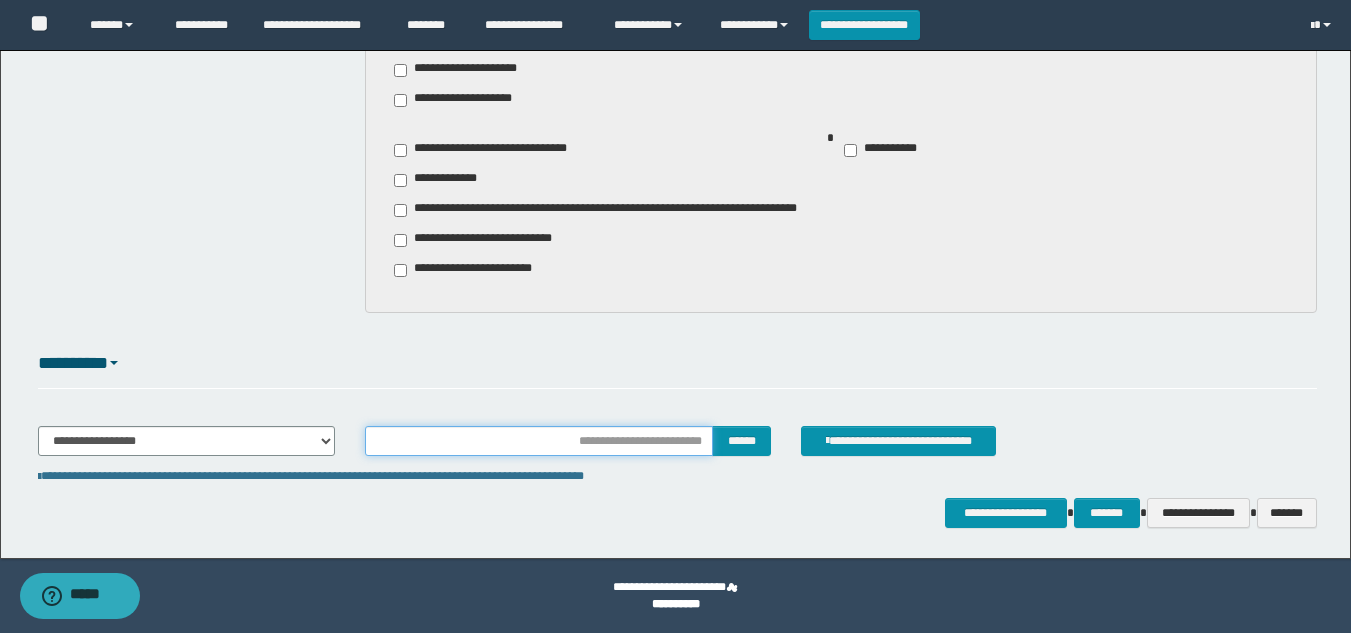 click at bounding box center [539, 441] 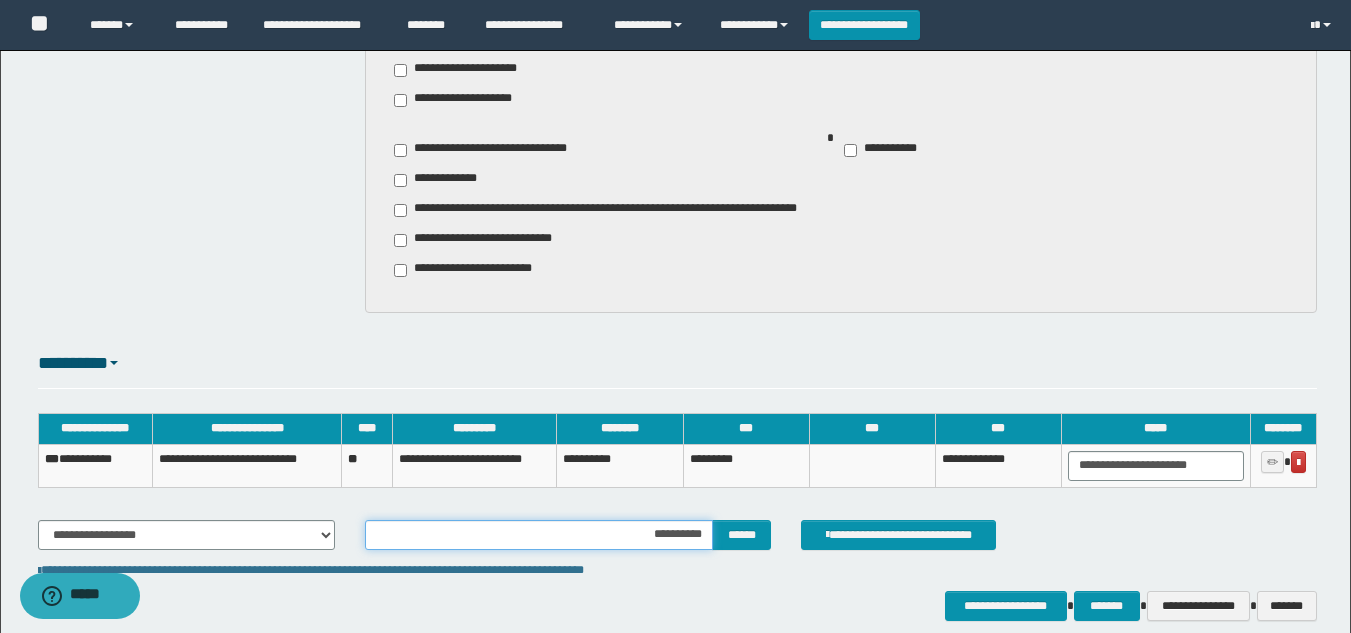 type 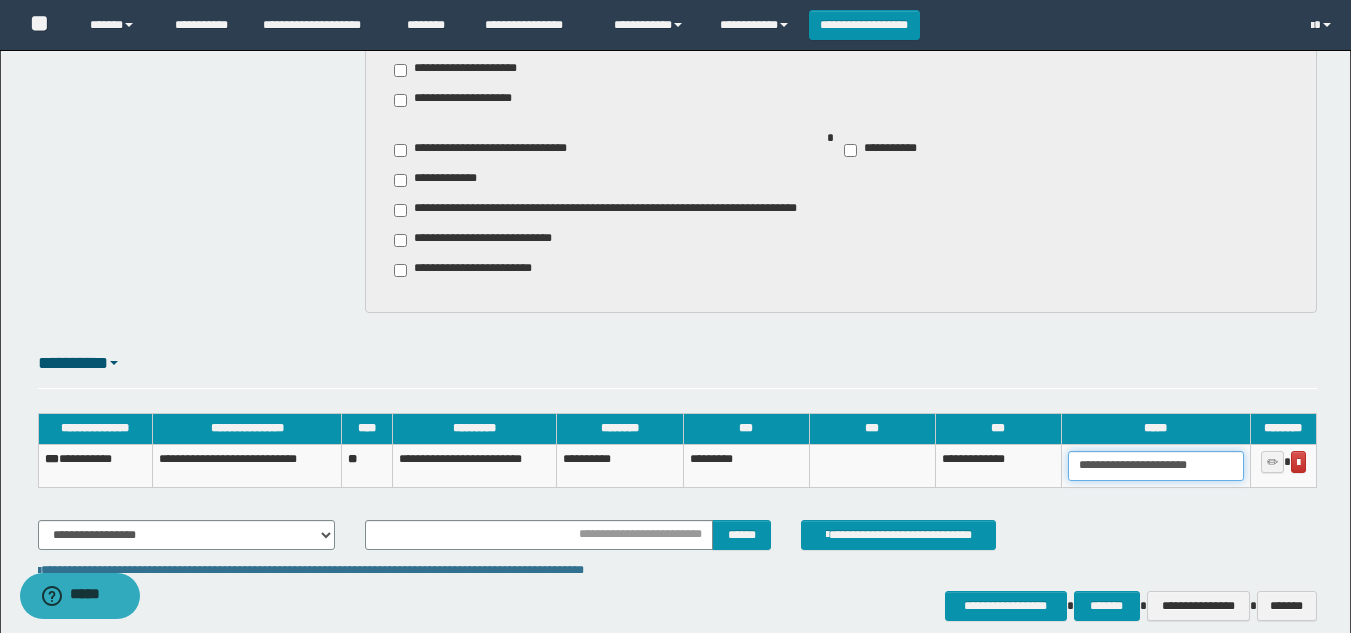 click on "**********" at bounding box center [677, 450] 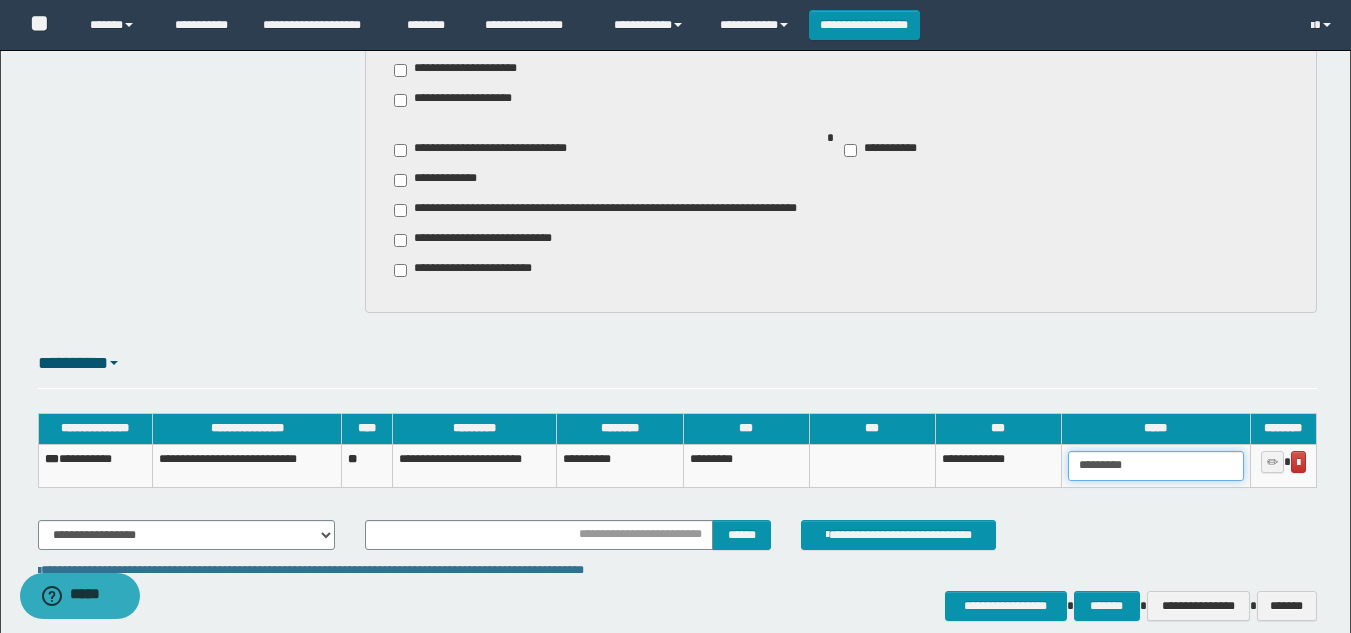type on "*********" 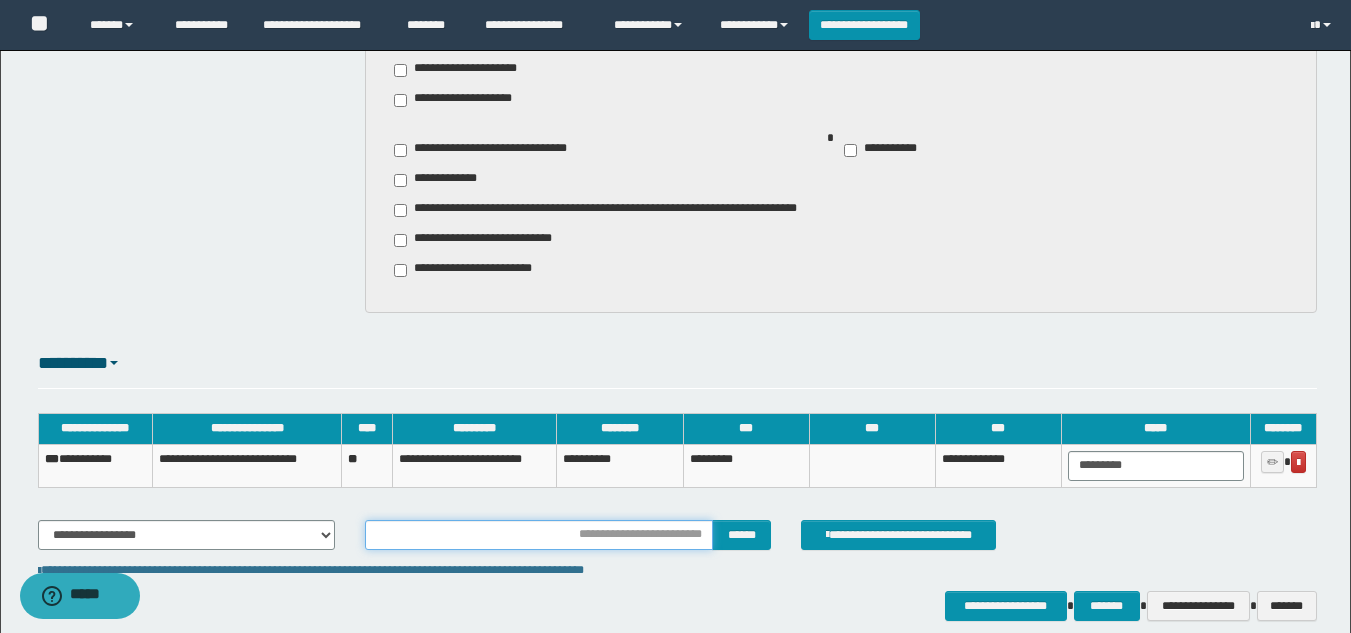 click at bounding box center [539, 535] 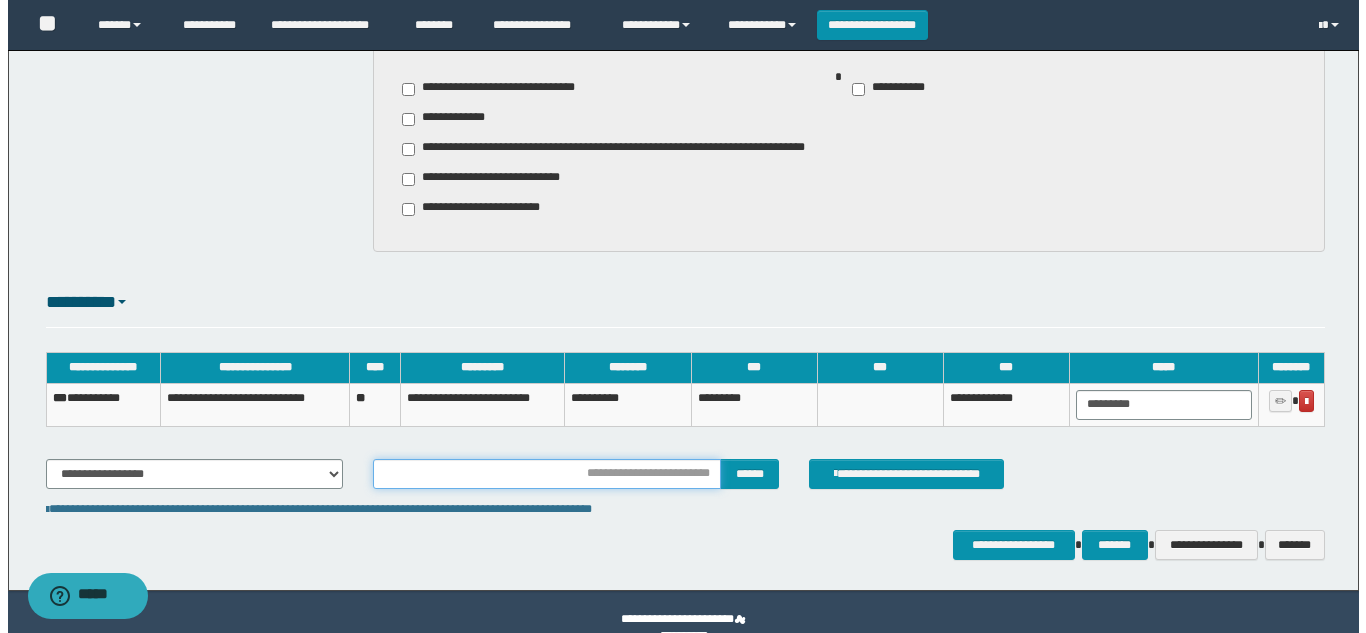 scroll, scrollTop: 3226, scrollLeft: 0, axis: vertical 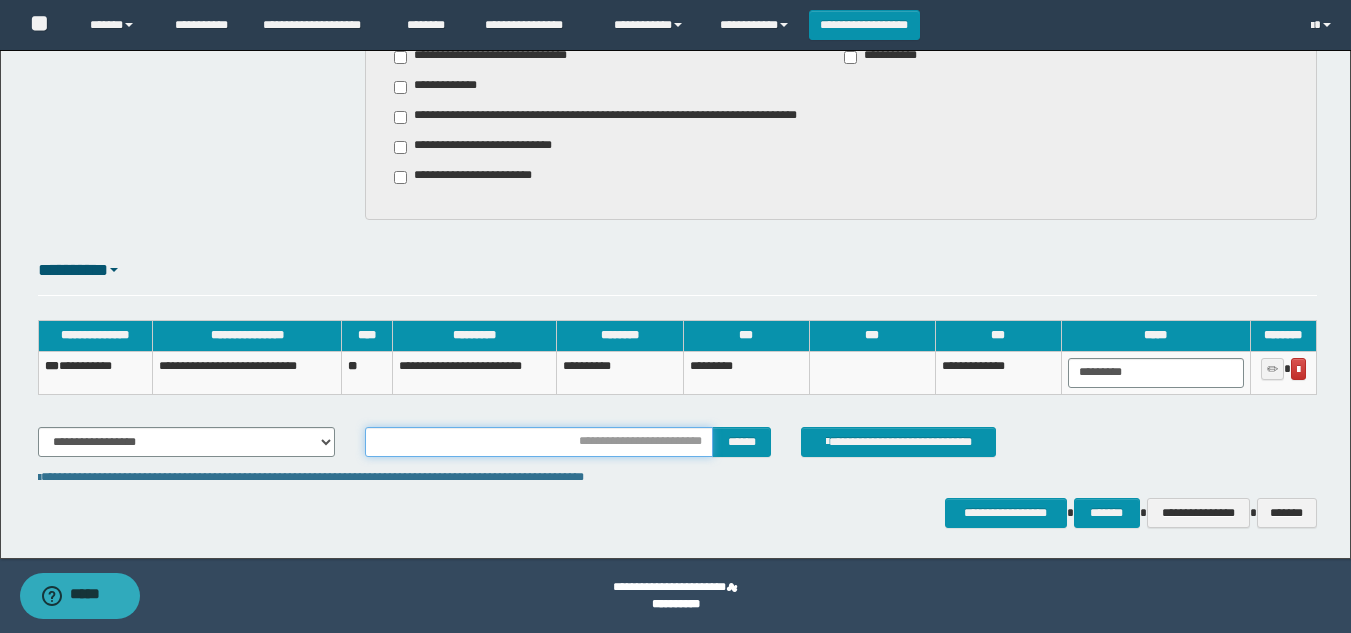 type on "**********" 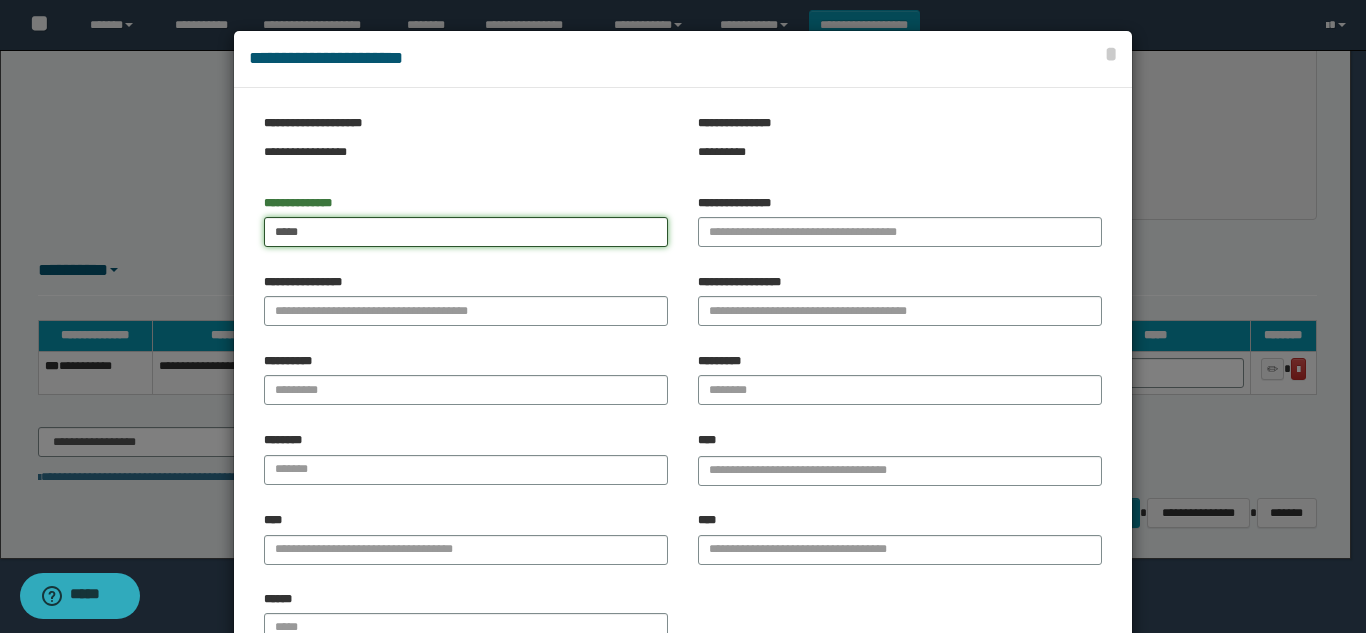 type on "*****" 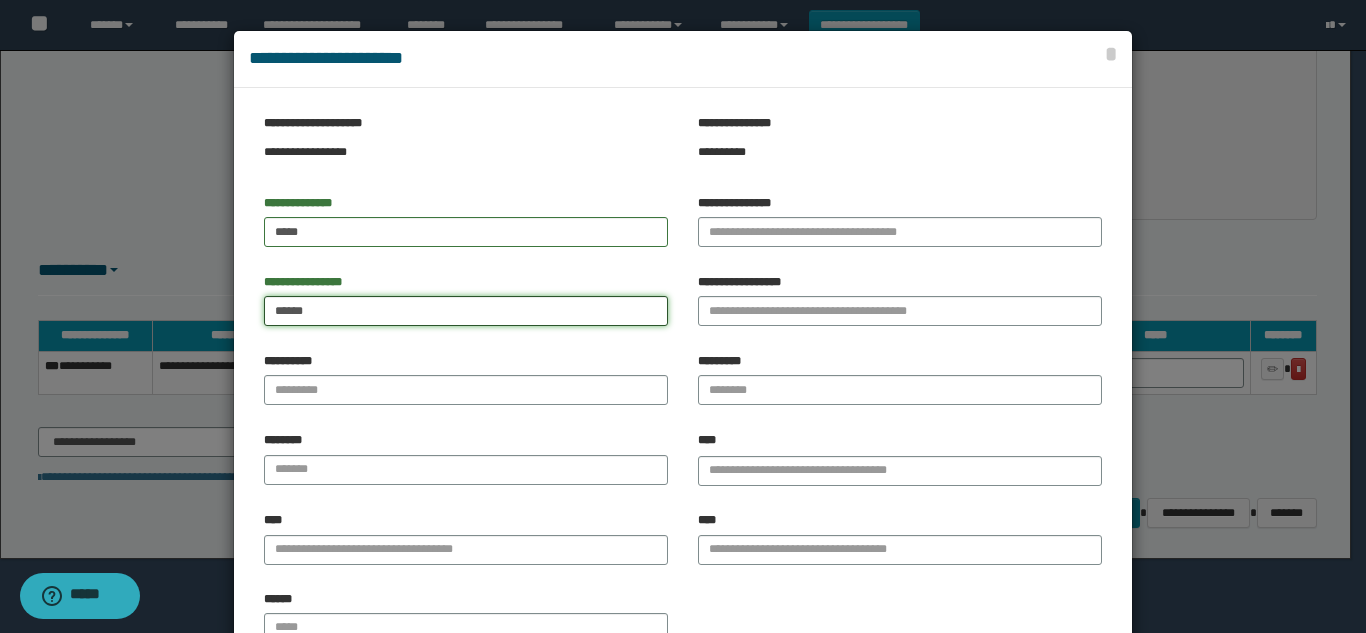 type on "******" 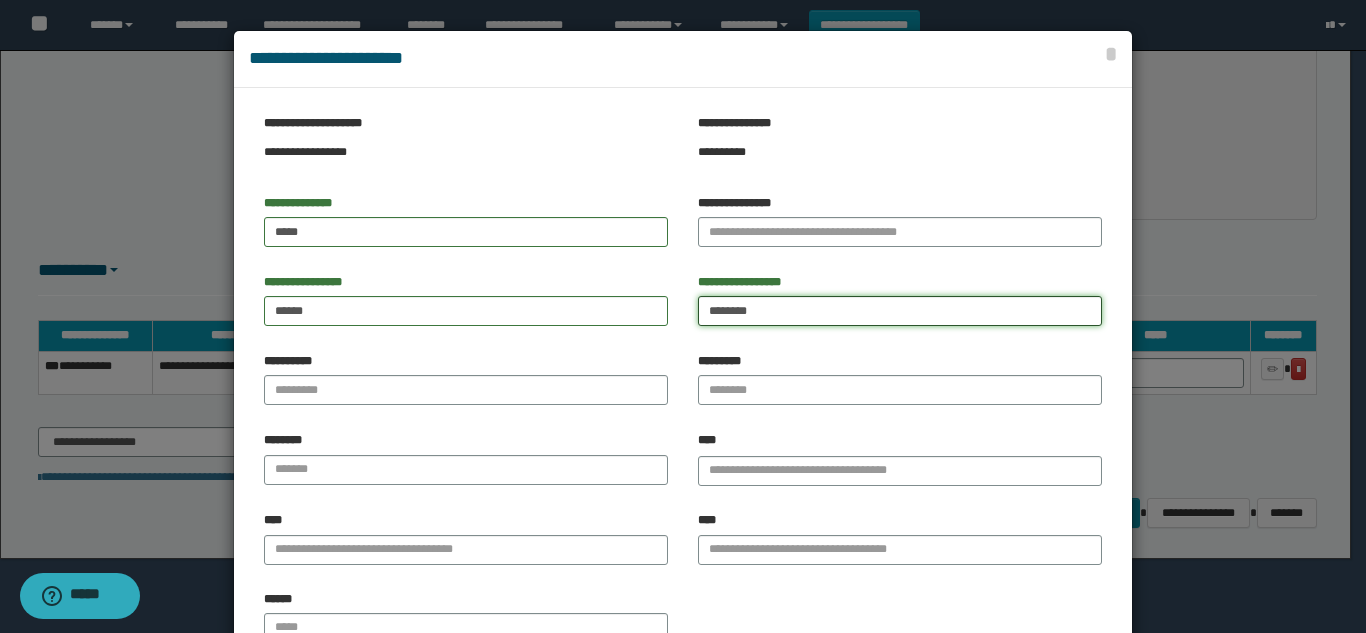 type on "********" 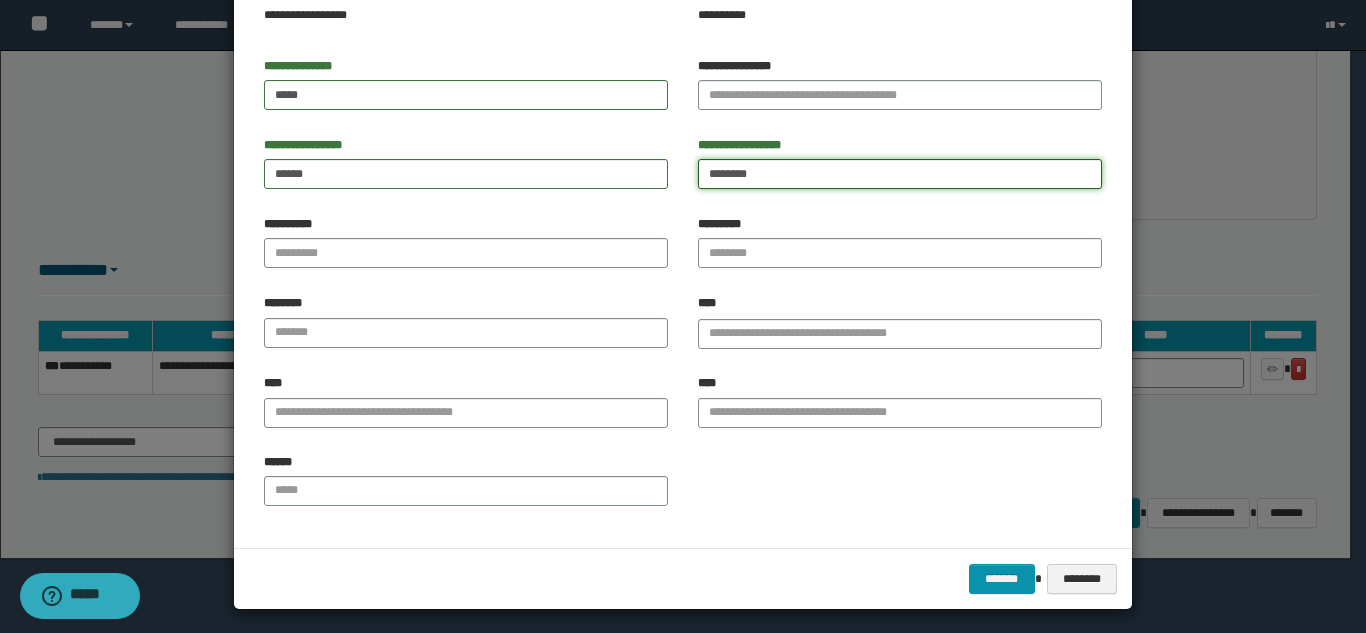 scroll, scrollTop: 144, scrollLeft: 0, axis: vertical 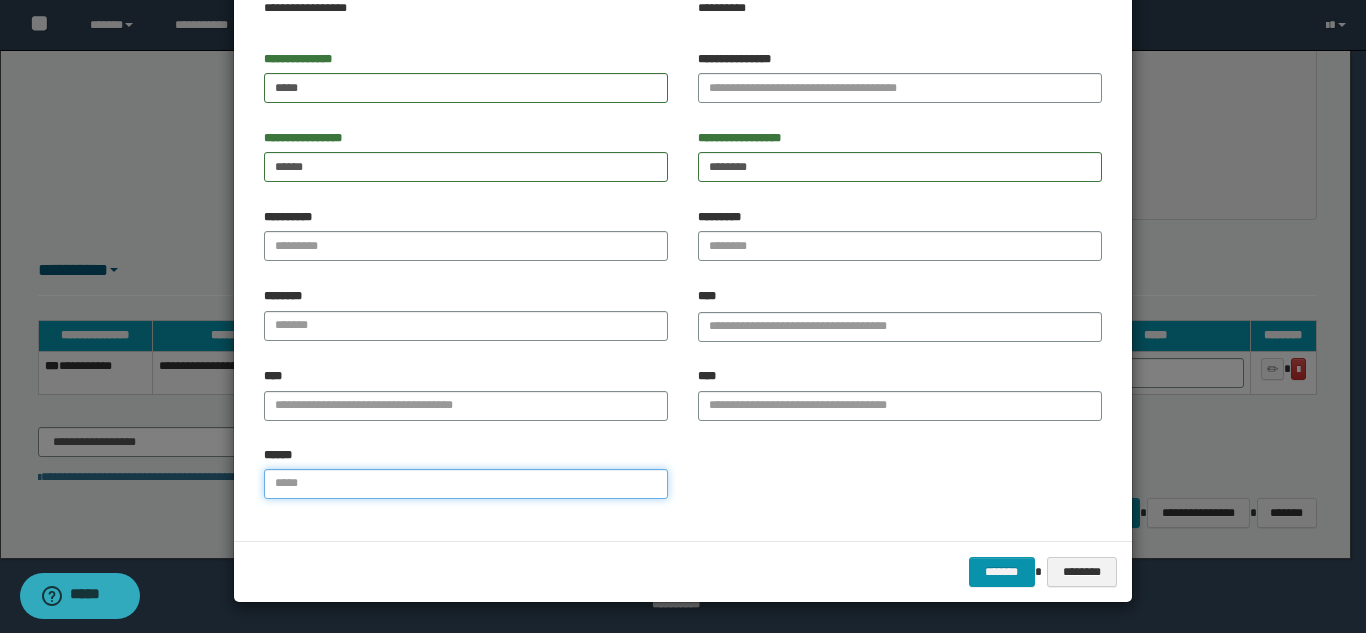 click on "******" at bounding box center [466, 484] 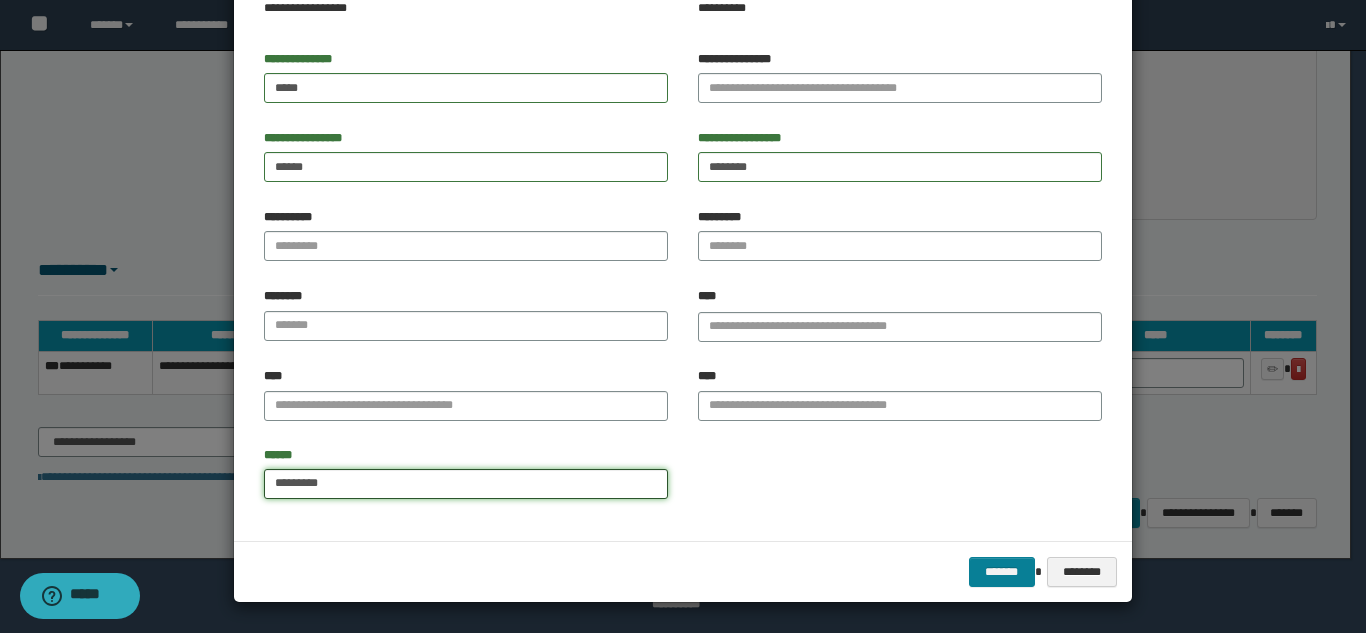 type on "*********" 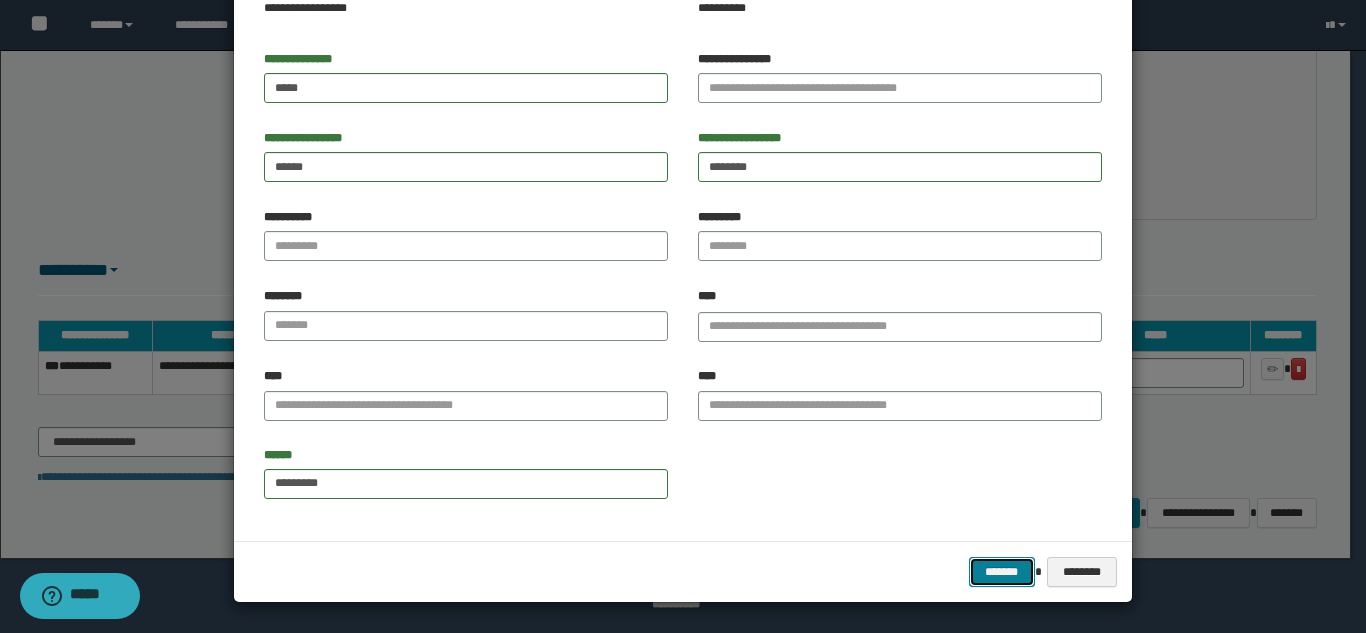 click on "*******" at bounding box center (1002, 572) 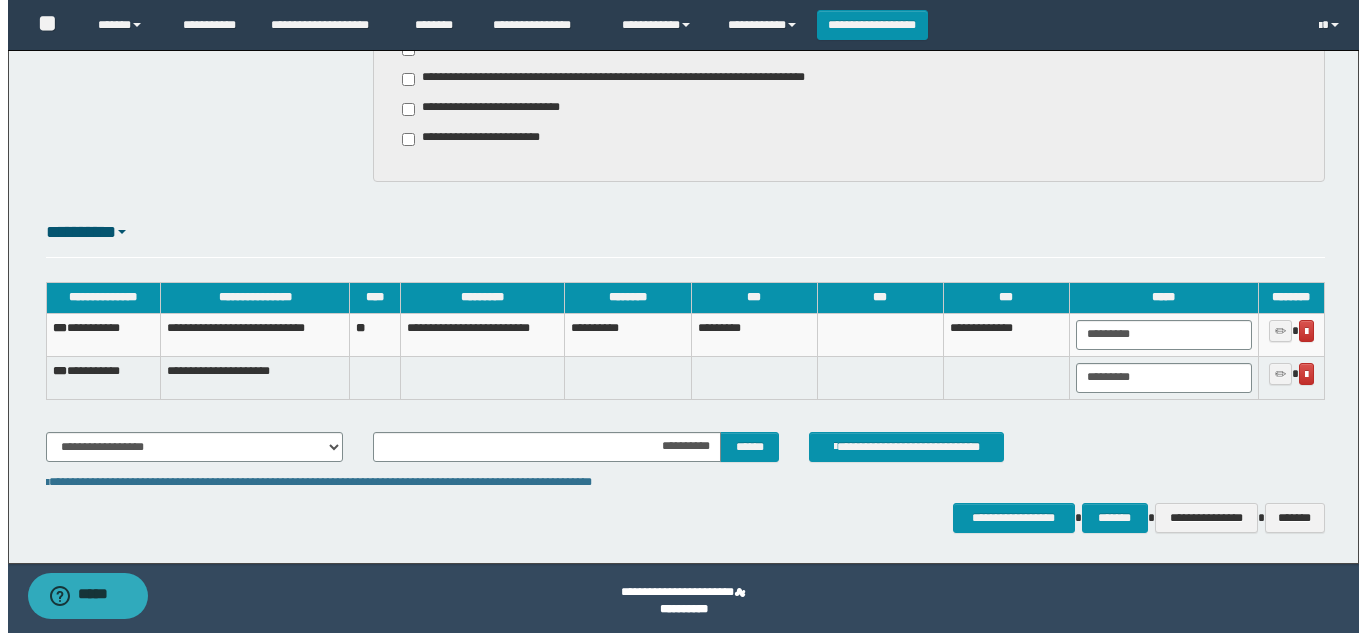 scroll, scrollTop: 3269, scrollLeft: 0, axis: vertical 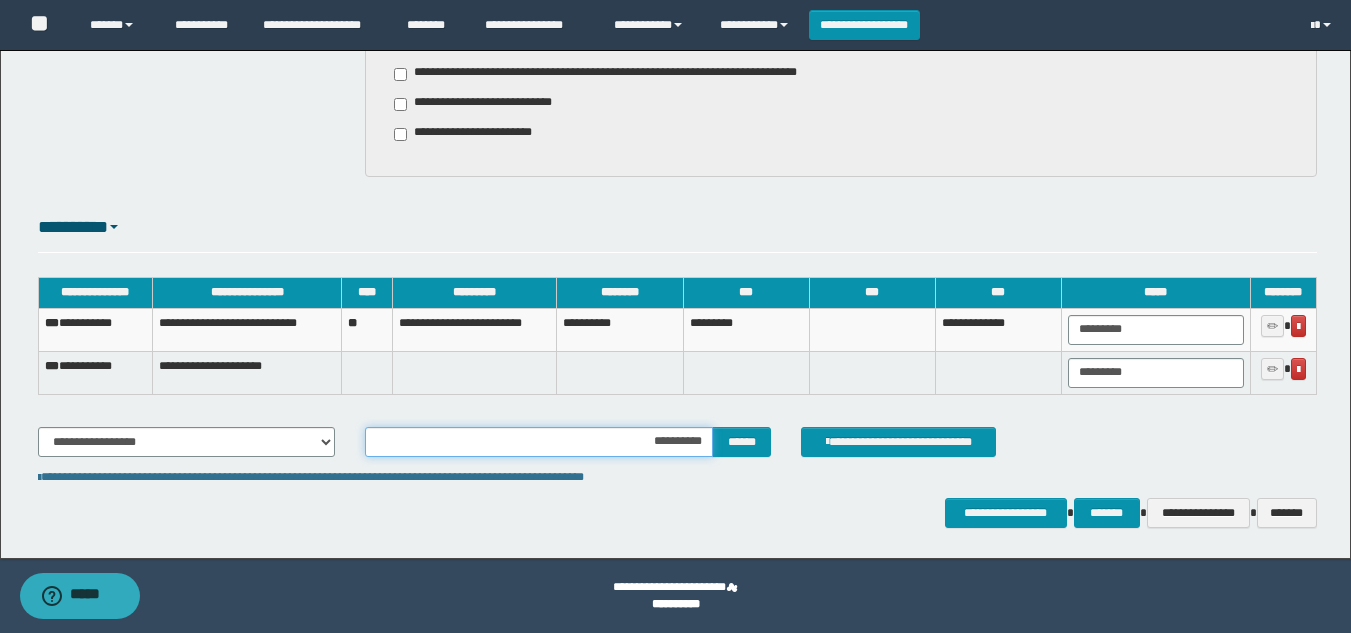 click on "**********" at bounding box center (539, 442) 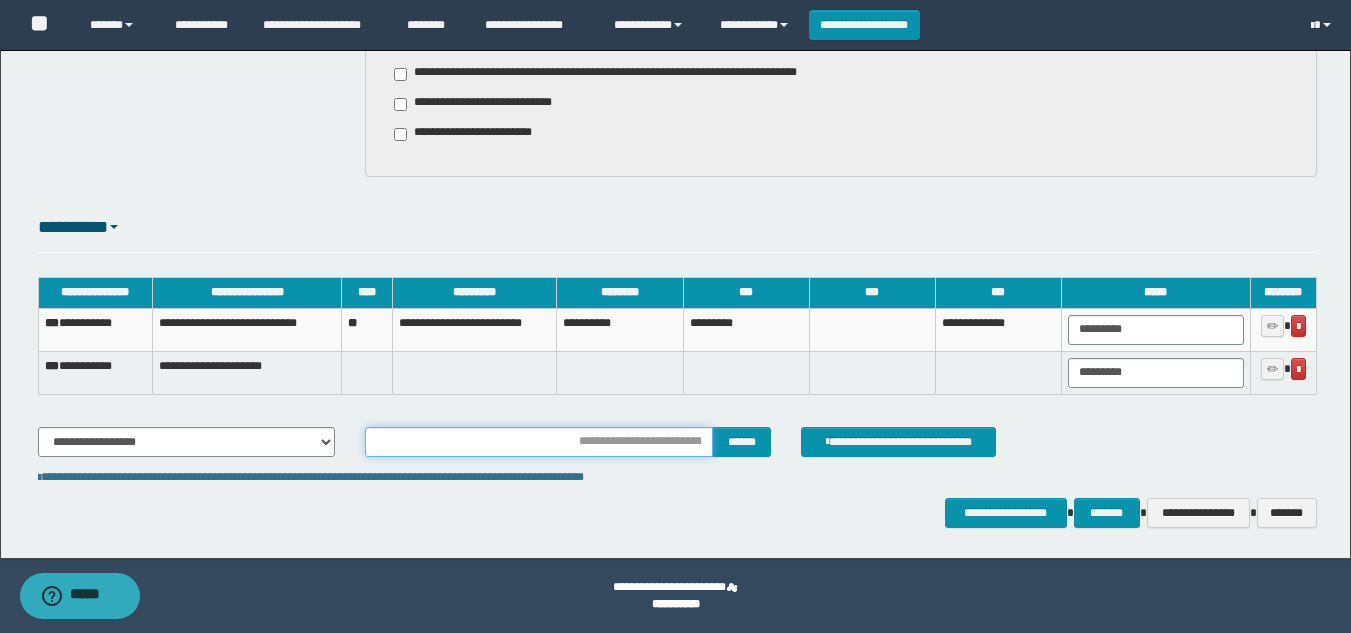 type on "**********" 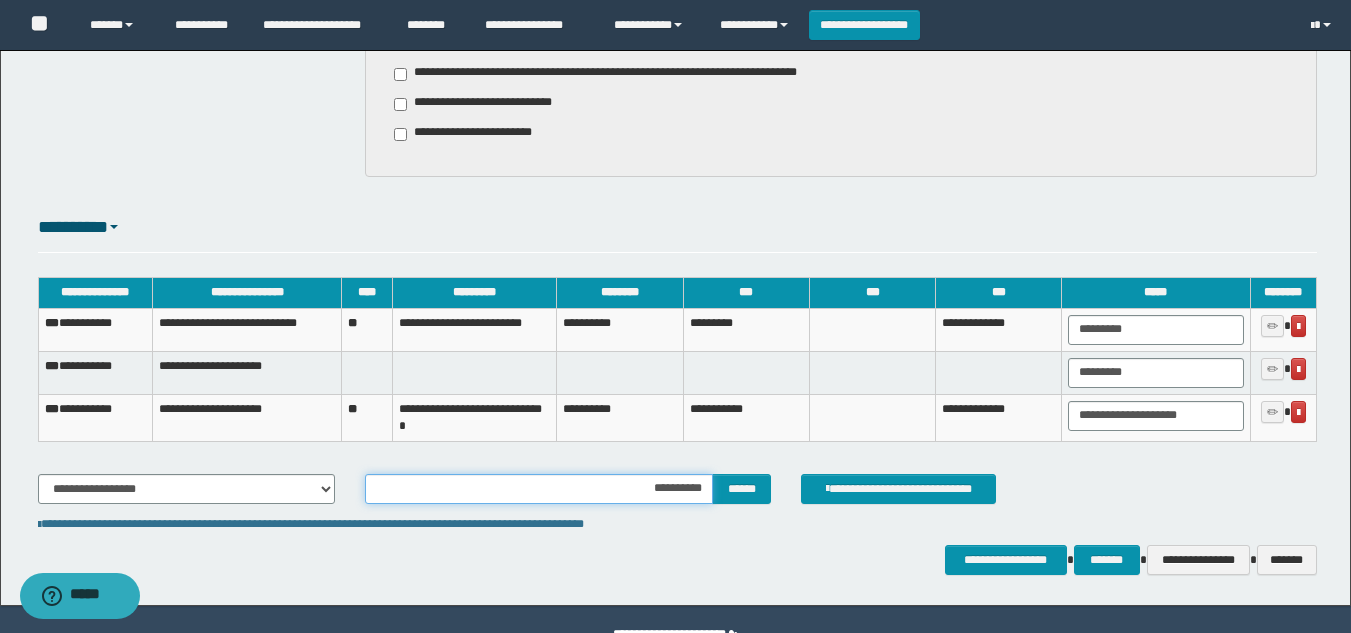 type 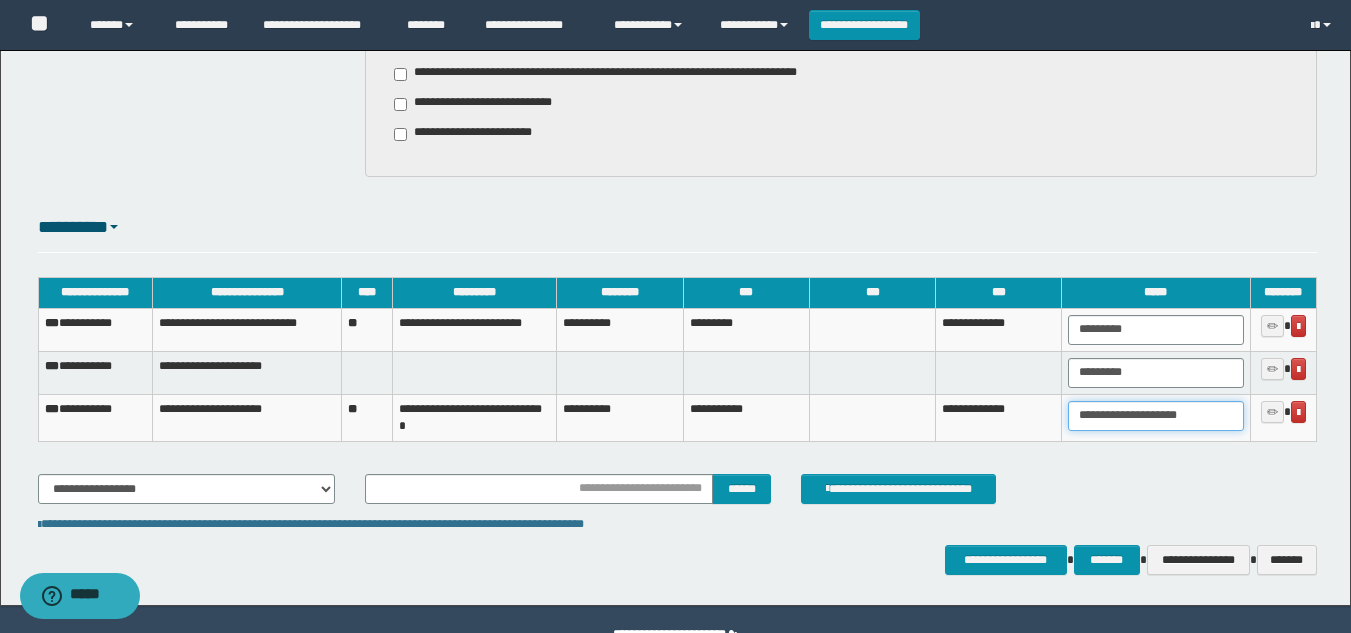 click on "**********" at bounding box center (1155, 416) 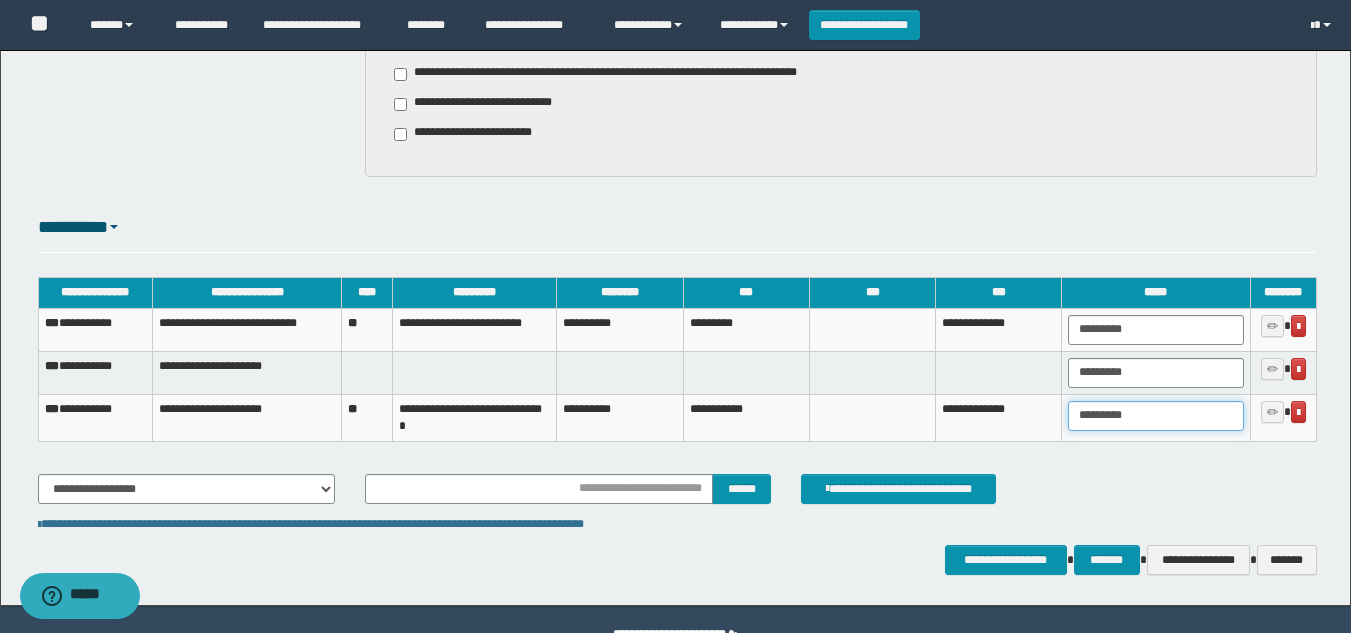 type on "*********" 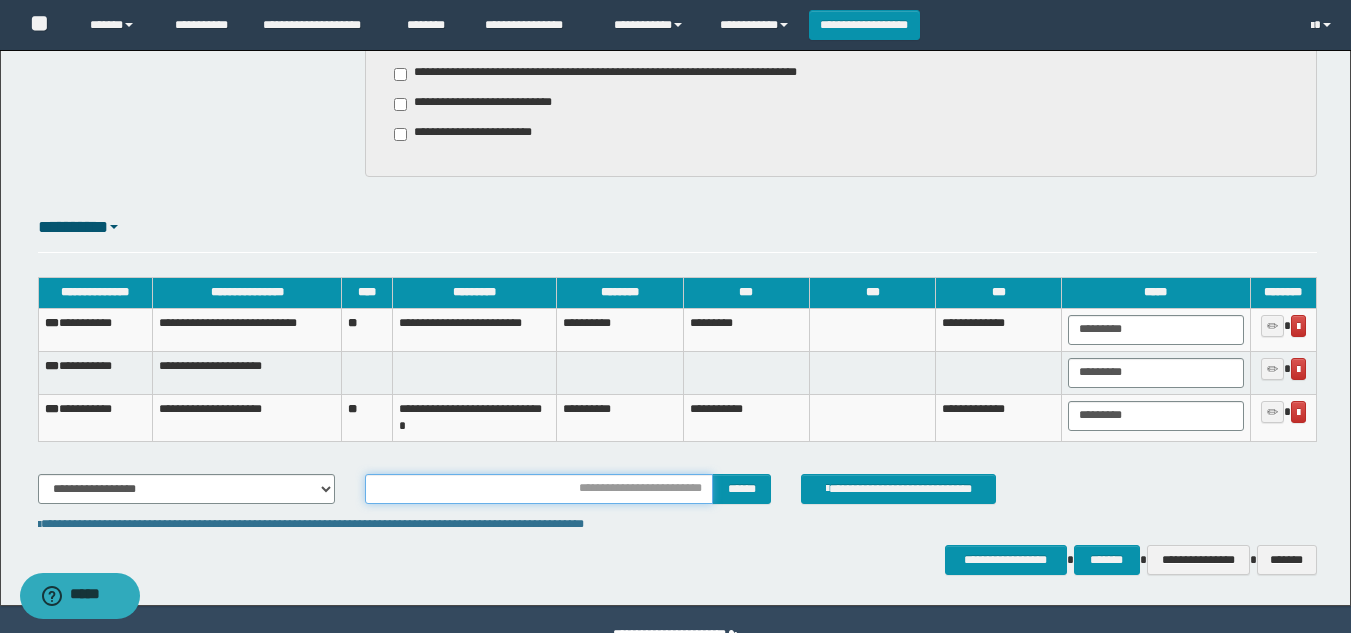 click at bounding box center [539, 489] 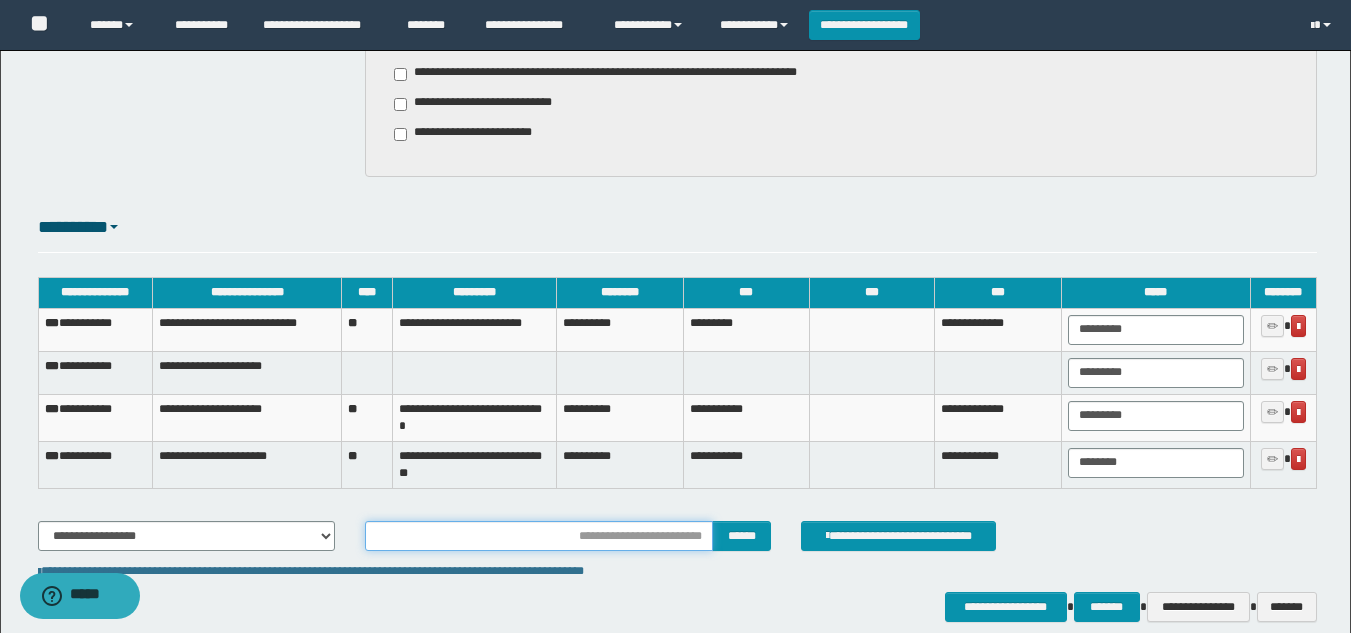 type on "**********" 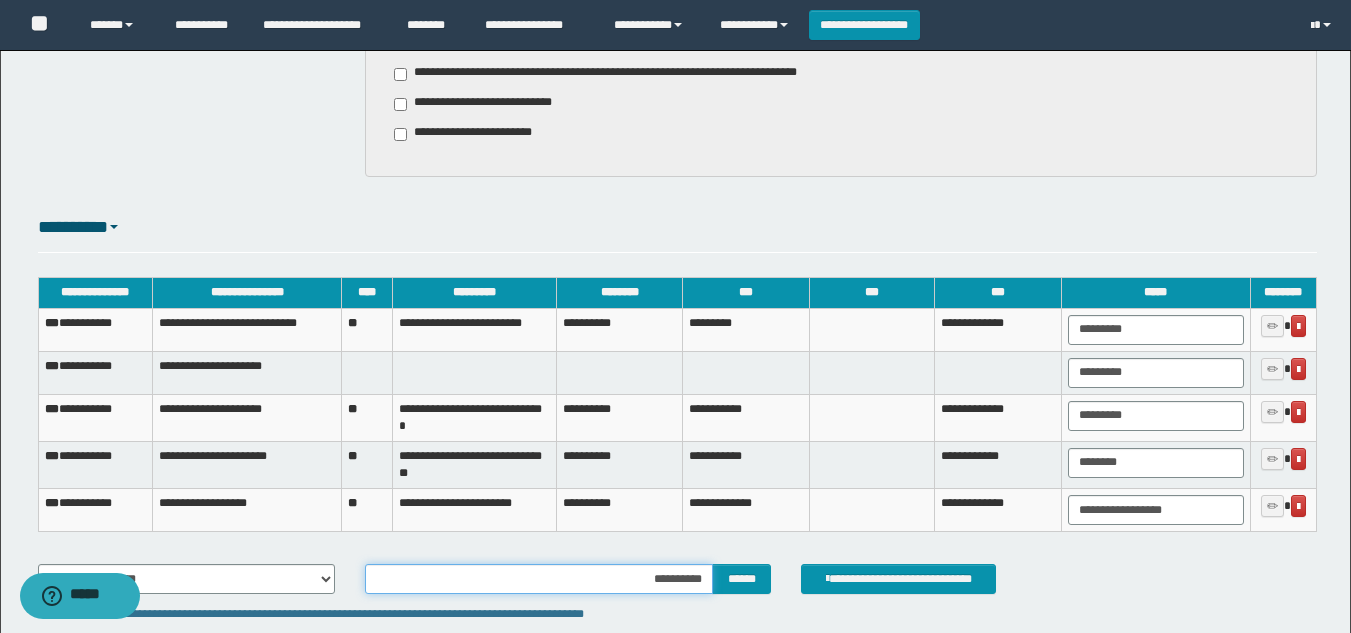 type 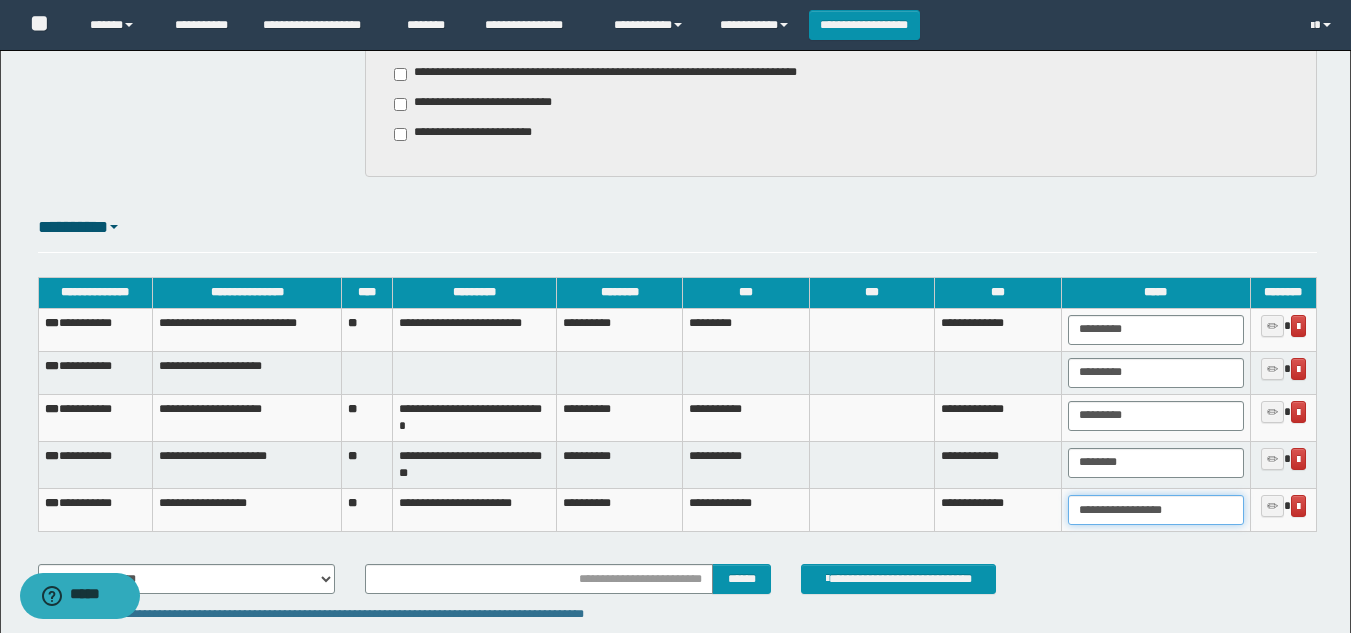 drag, startPoint x: 1186, startPoint y: 512, endPoint x: 883, endPoint y: 526, distance: 303.32327 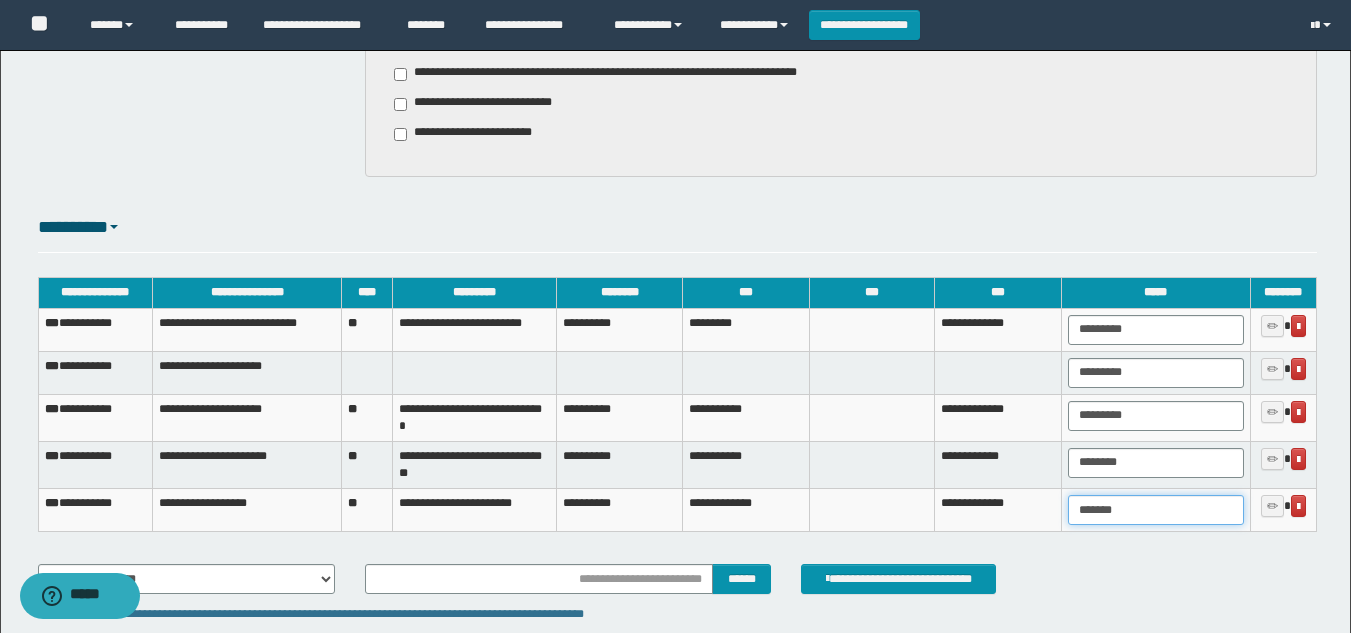 type on "*******" 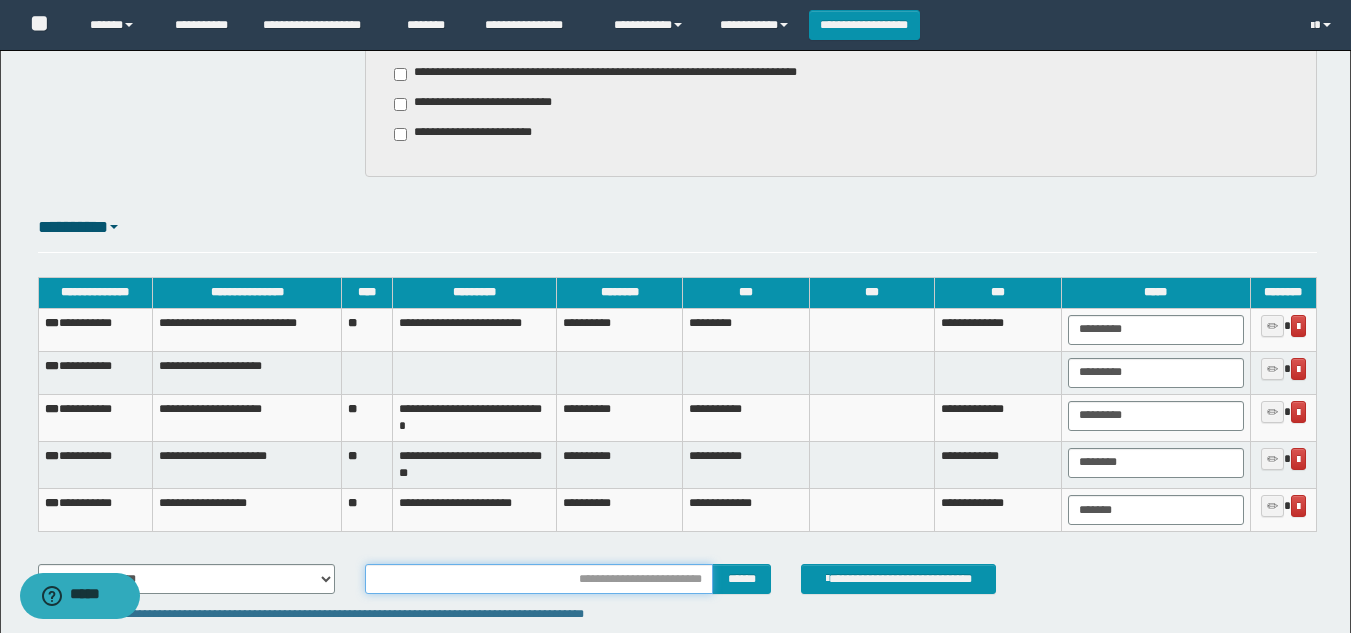 click at bounding box center (539, 579) 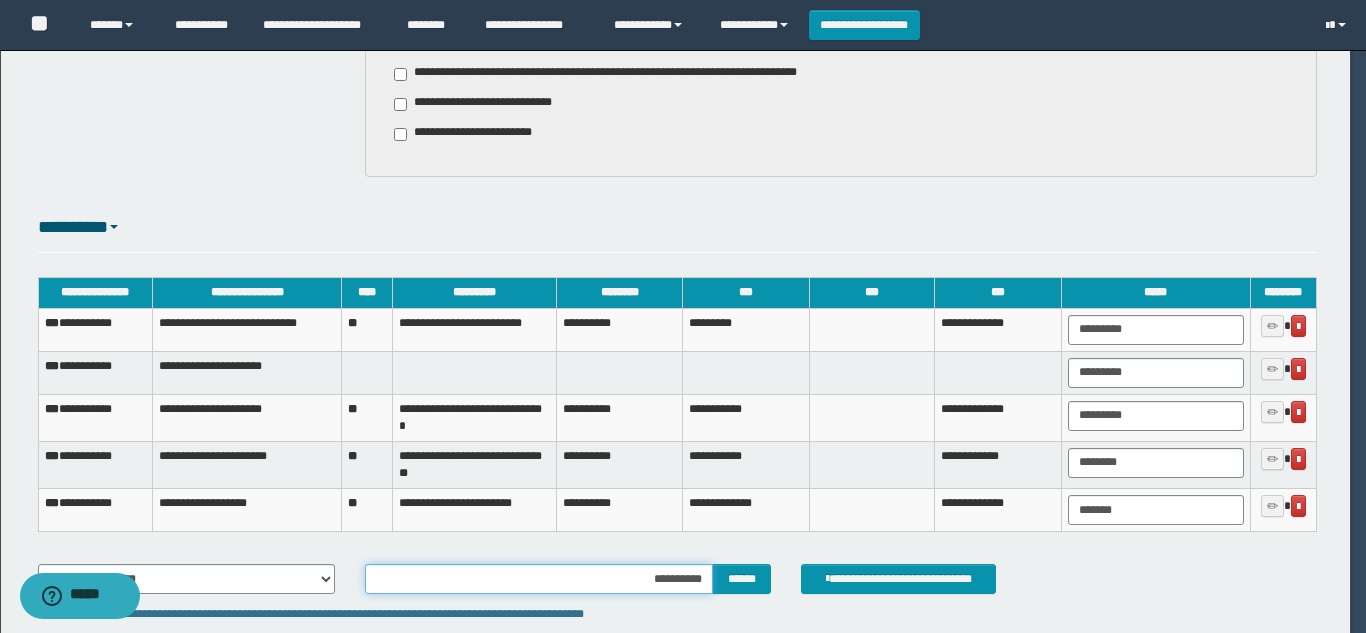 scroll, scrollTop: 0, scrollLeft: 0, axis: both 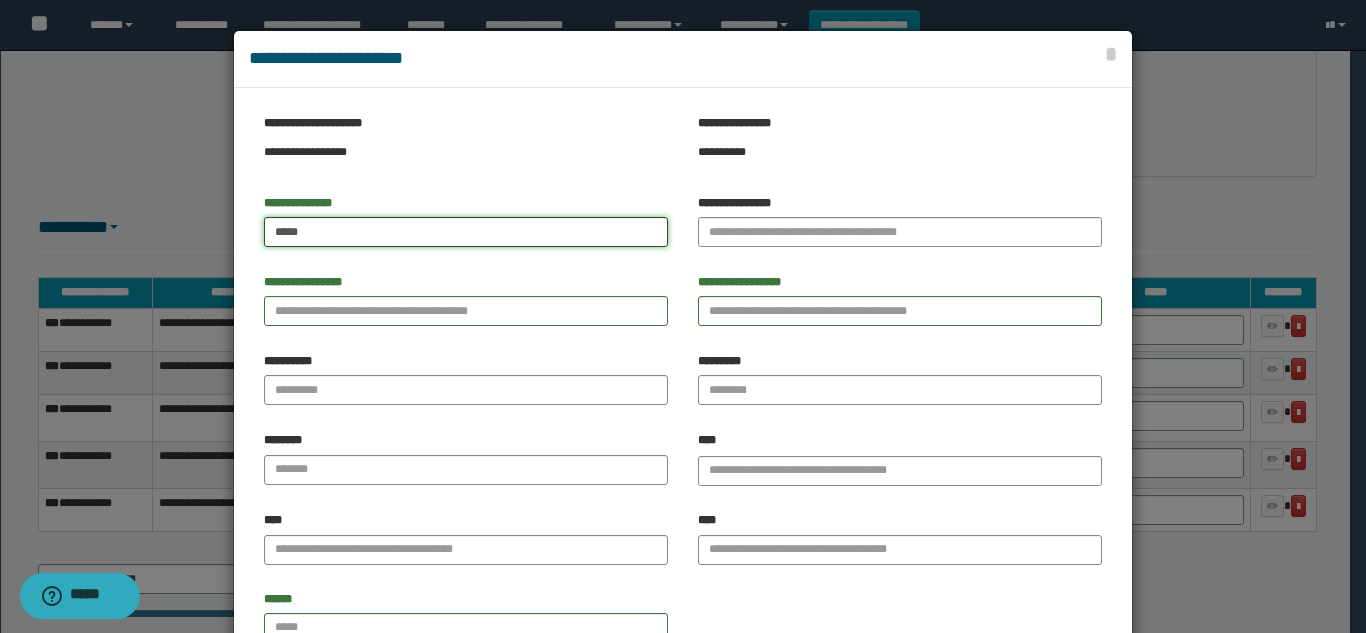 type on "*****" 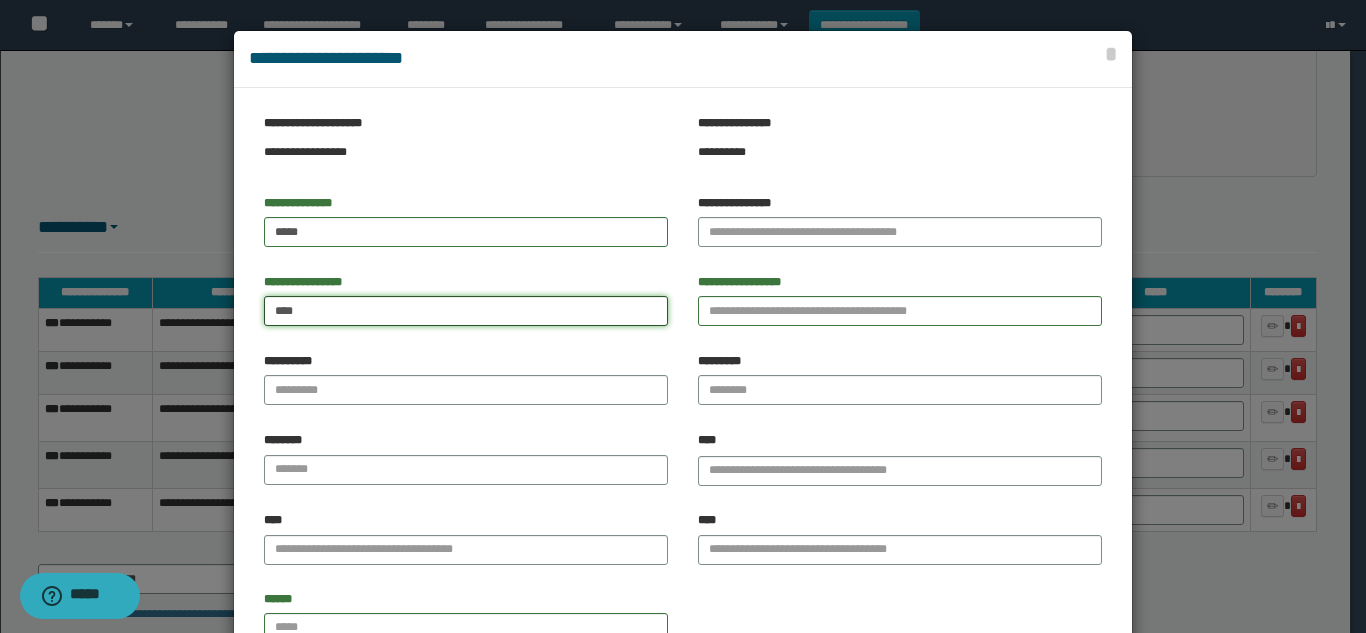 type on "****" 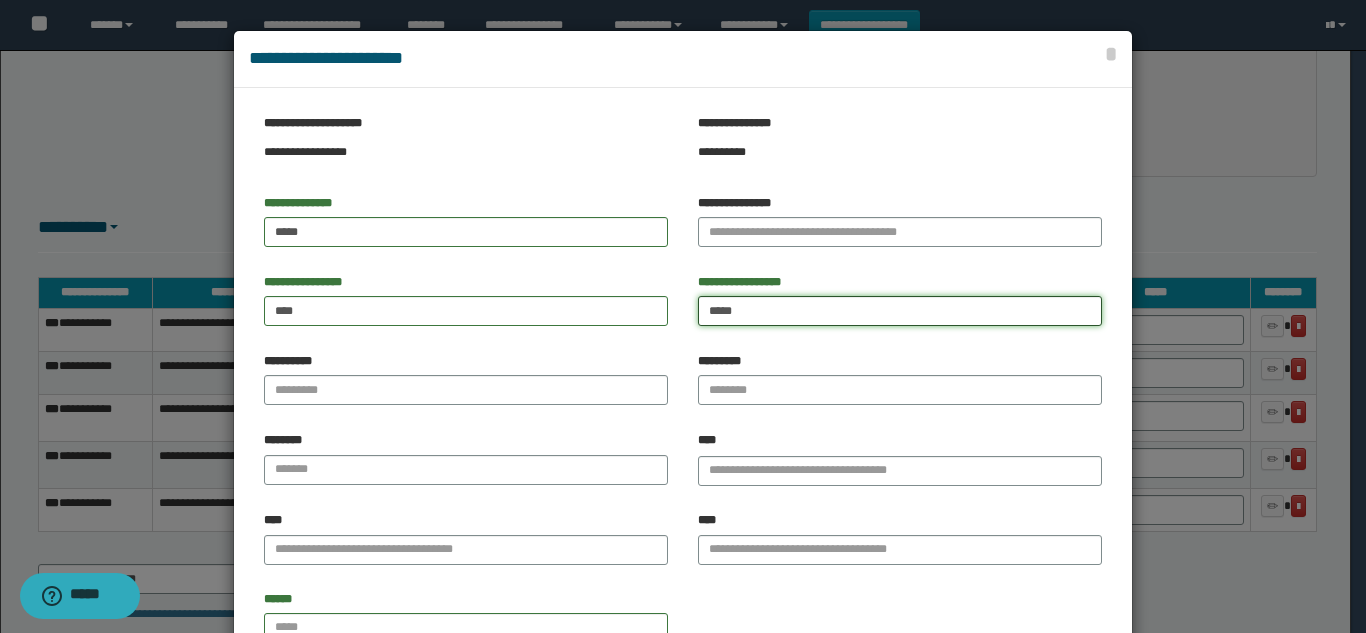 type on "*****" 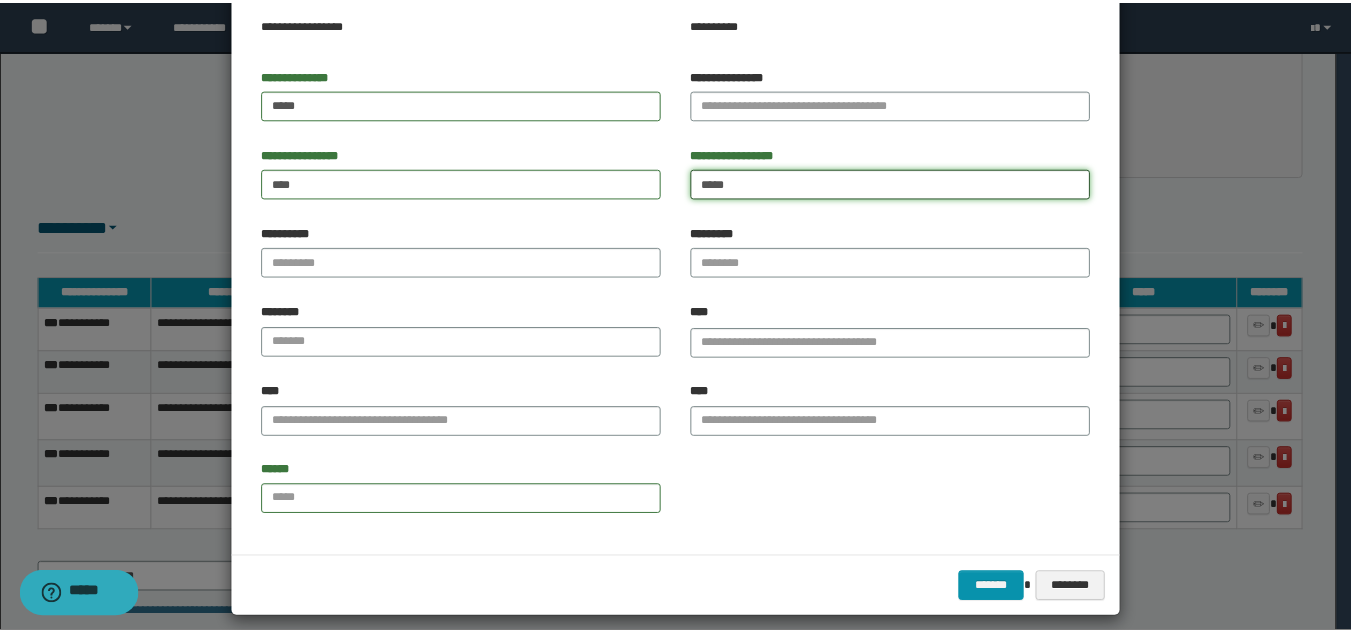 scroll, scrollTop: 144, scrollLeft: 0, axis: vertical 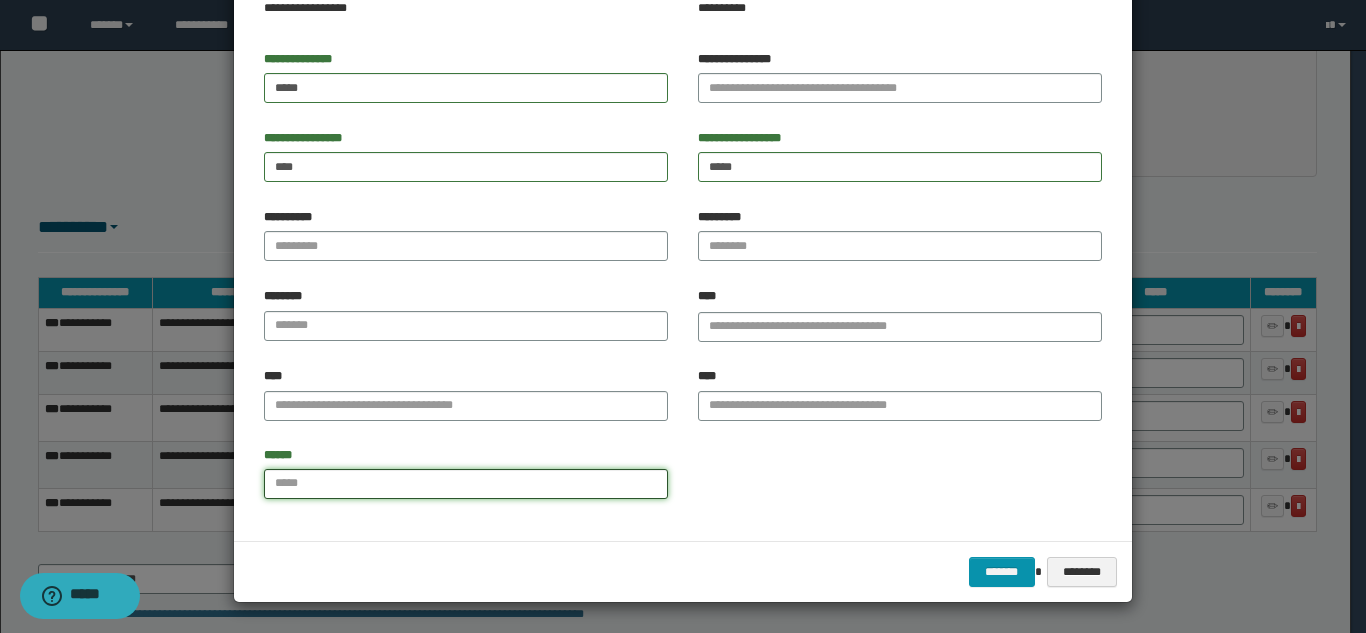 click on "******" at bounding box center [466, 484] 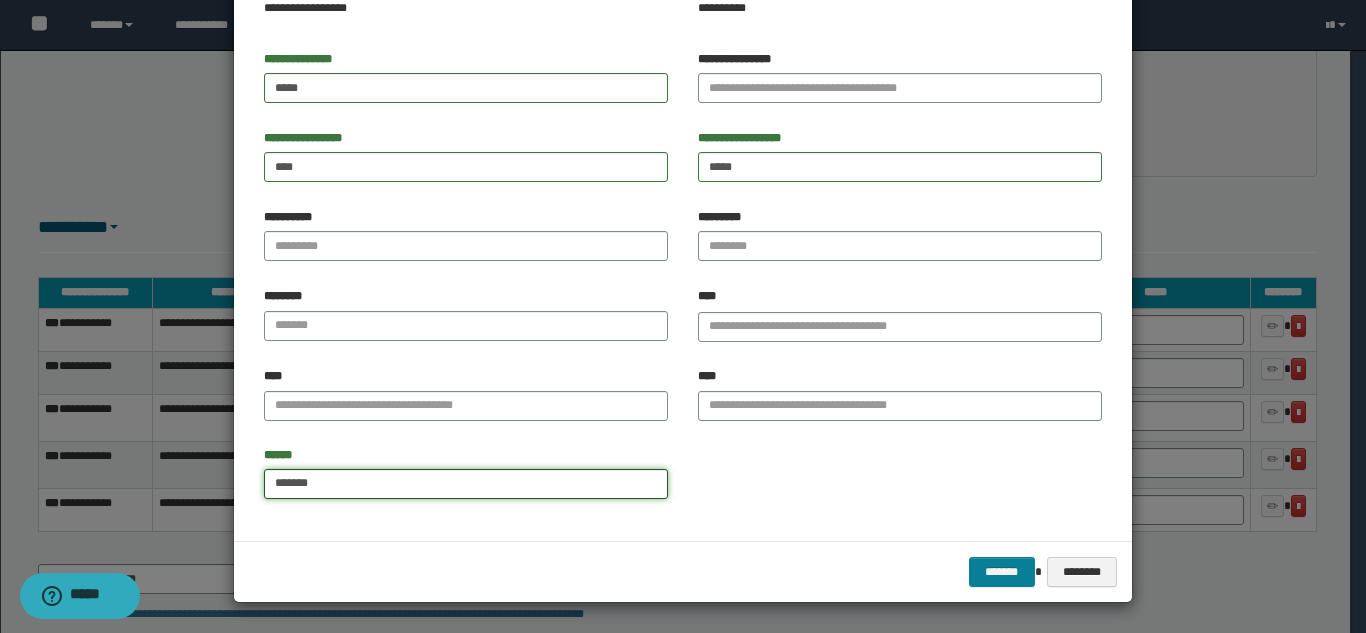 type on "*******" 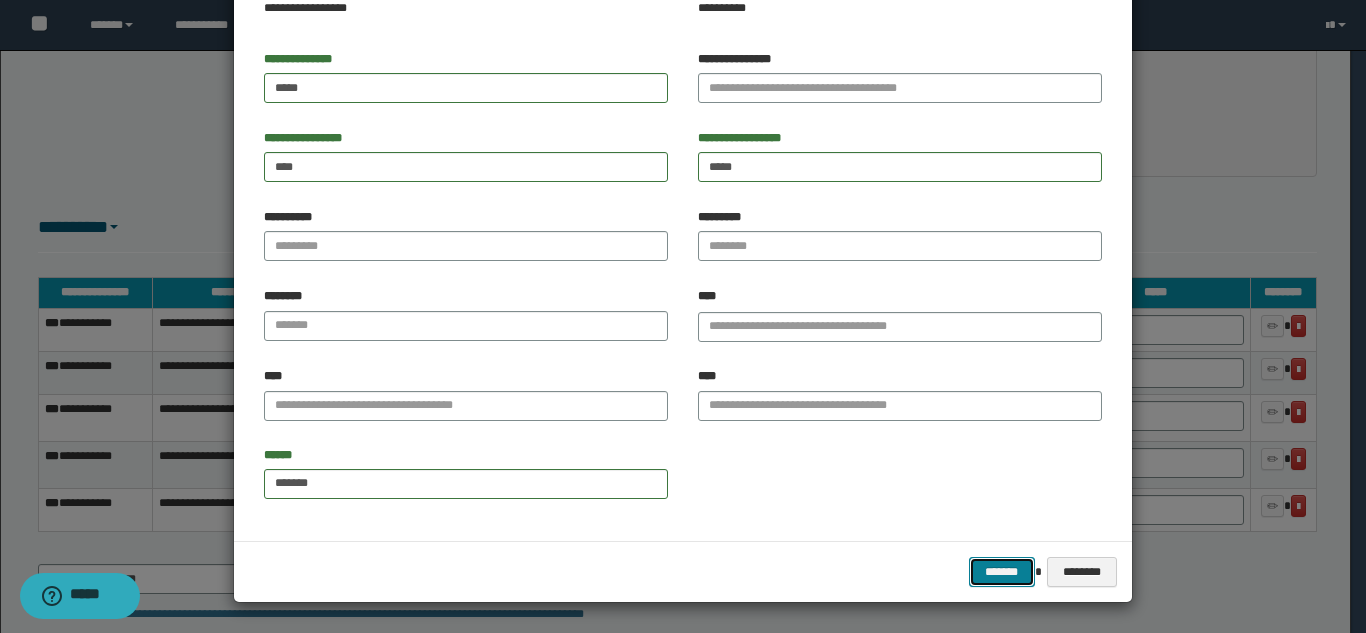 click on "*******" at bounding box center [1002, 572] 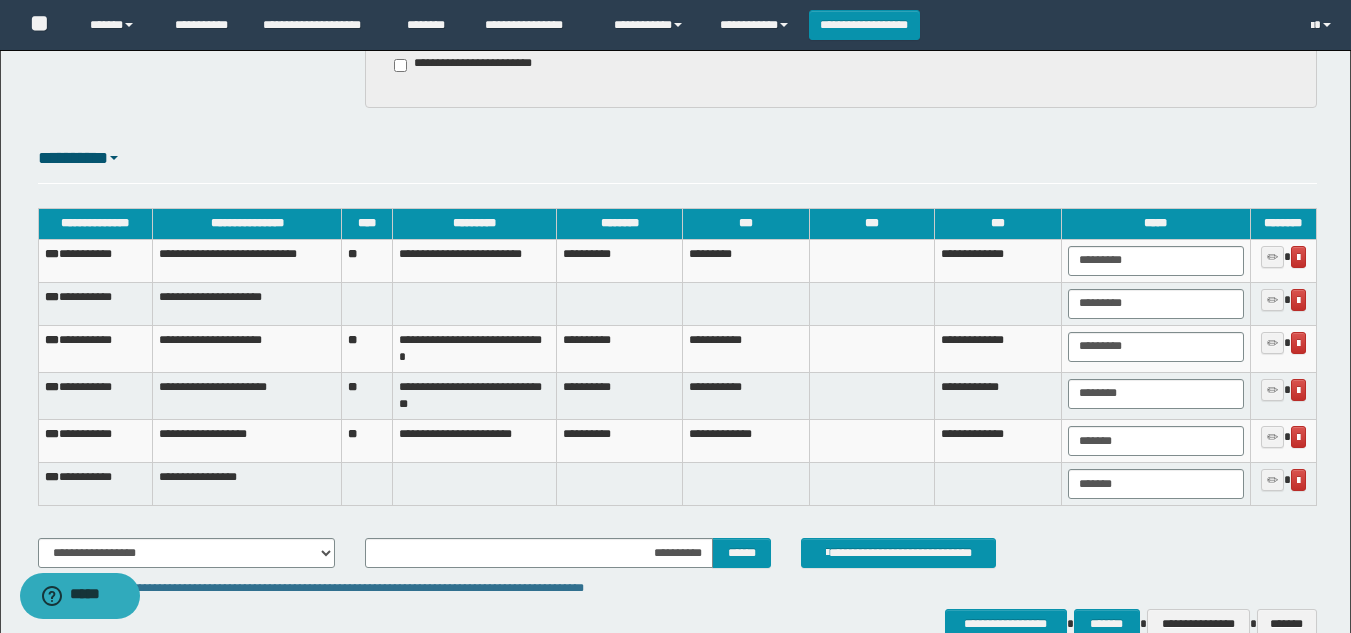scroll, scrollTop: 3449, scrollLeft: 0, axis: vertical 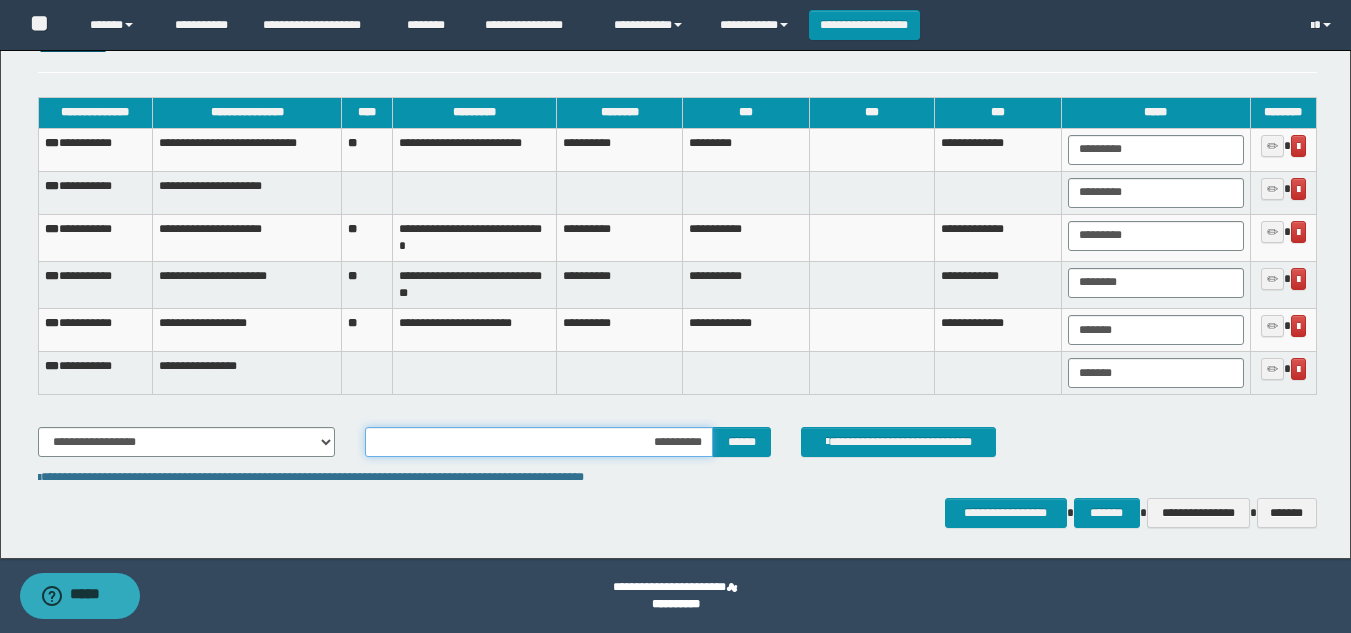 click on "**********" at bounding box center [539, 442] 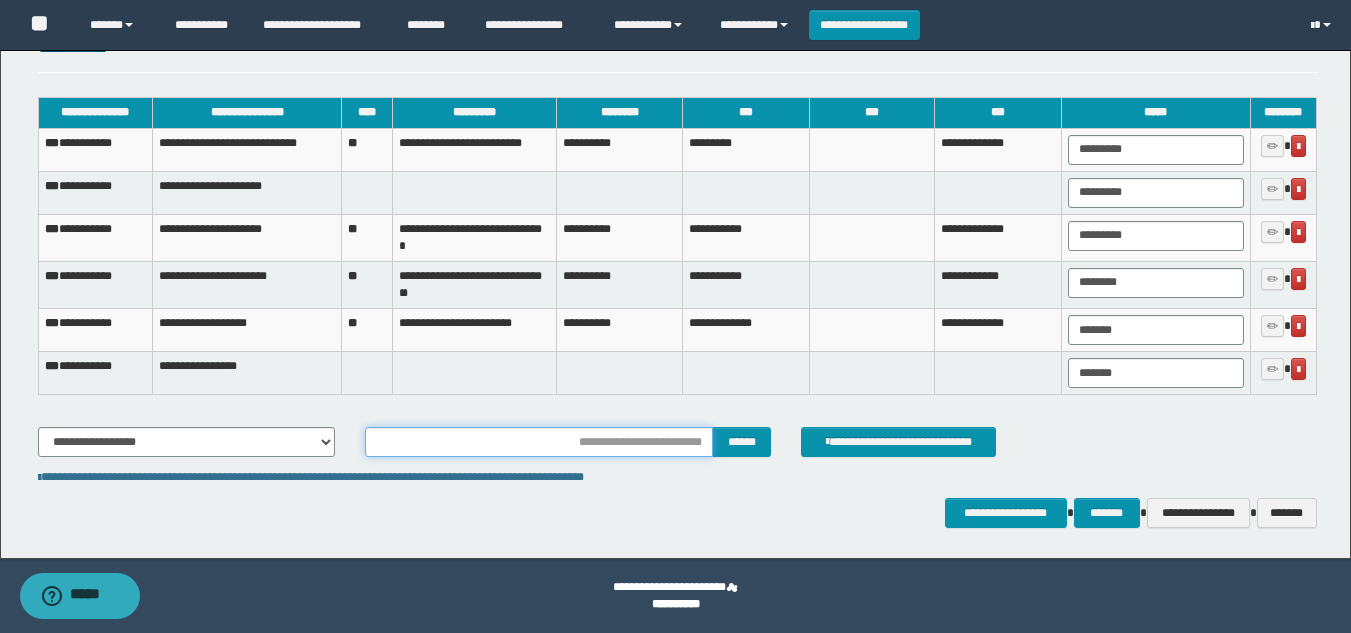 type on "********" 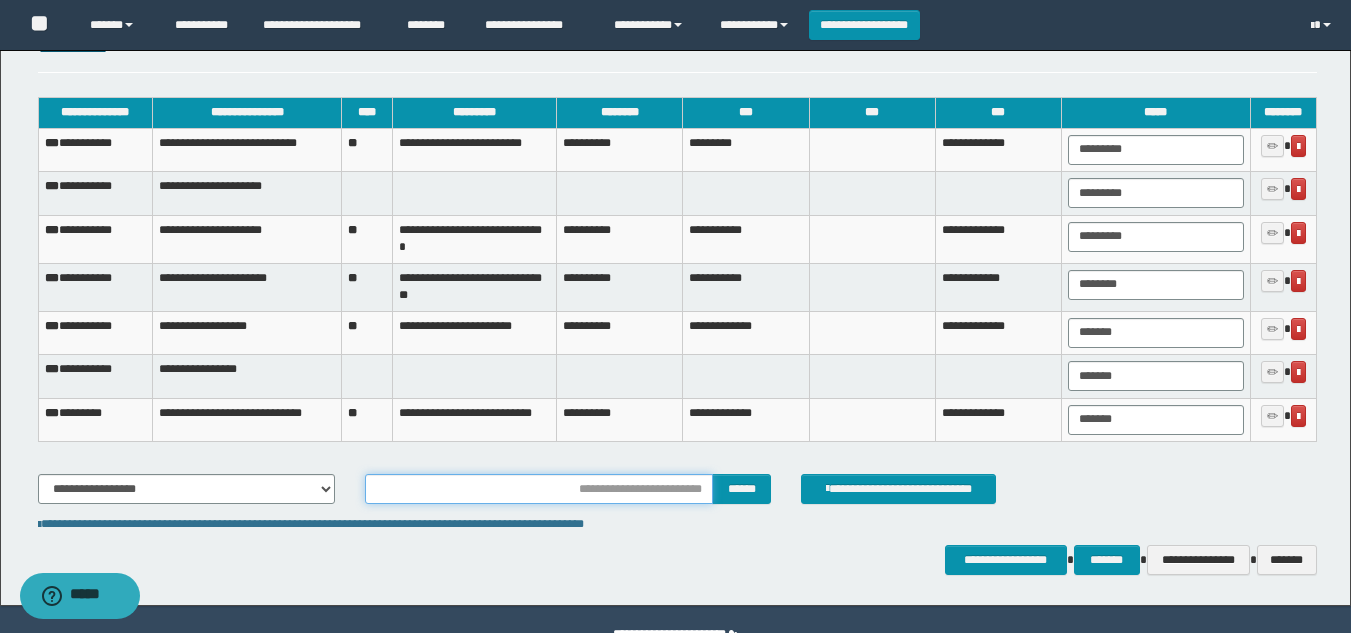 type on "**********" 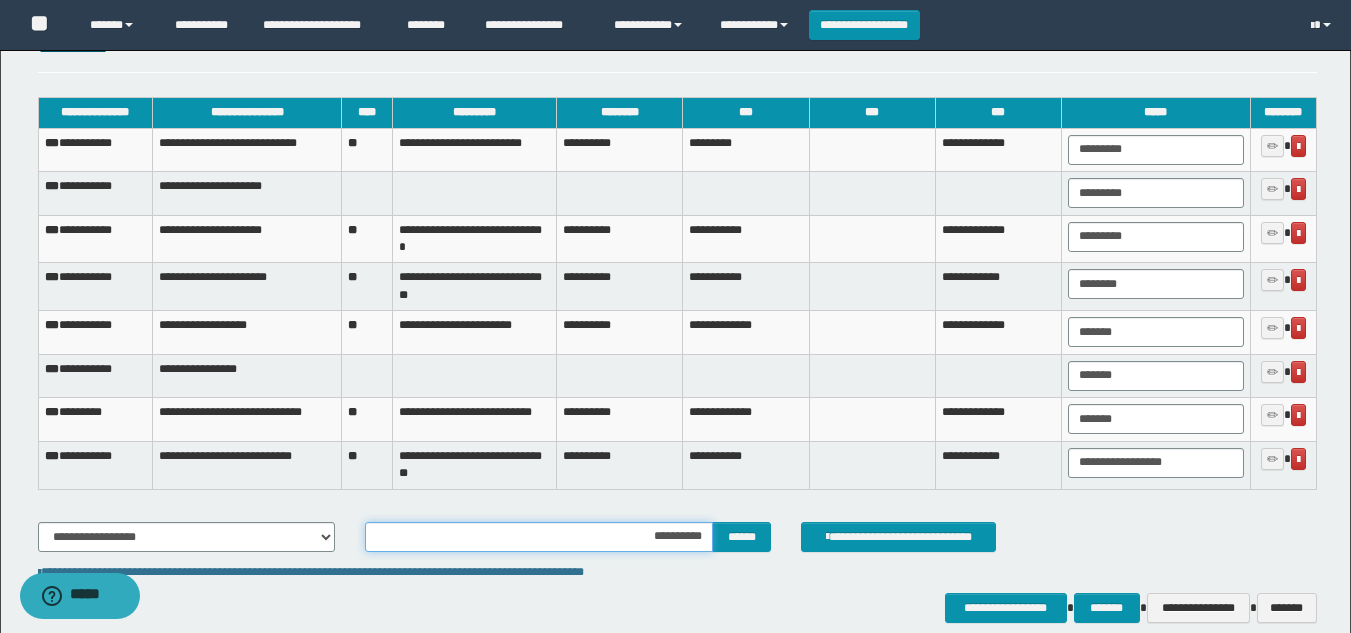 type 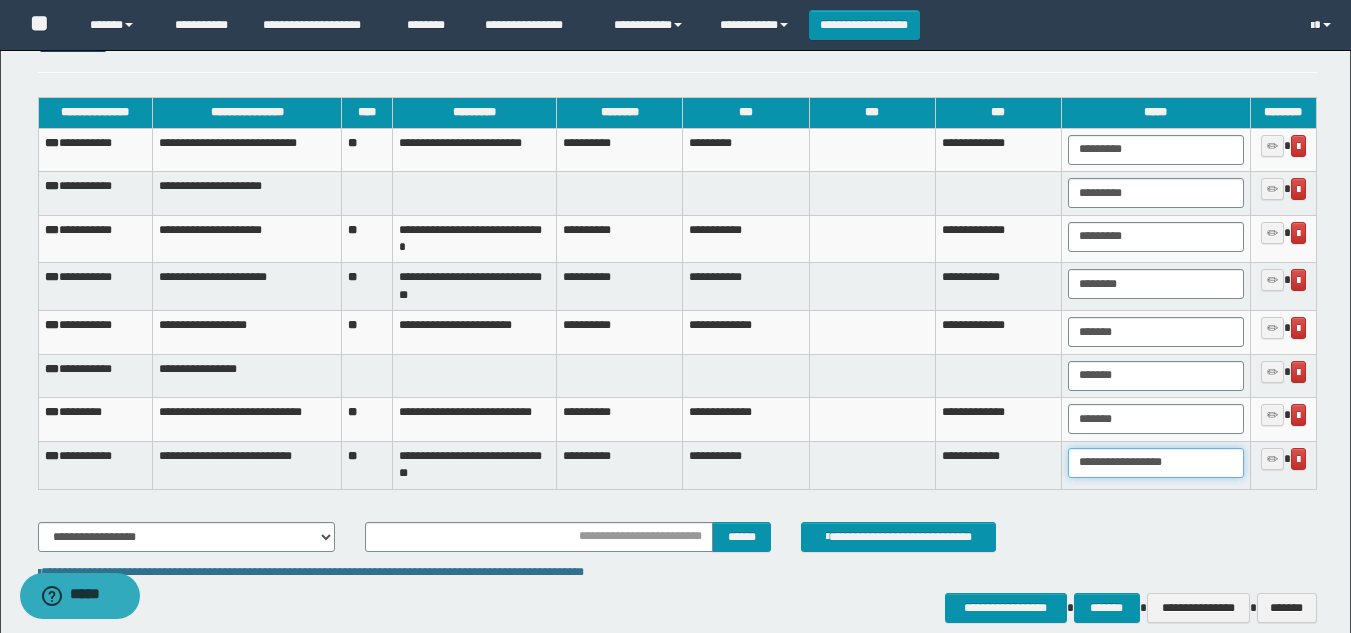 drag, startPoint x: 1217, startPoint y: 464, endPoint x: 939, endPoint y: 439, distance: 279.12183 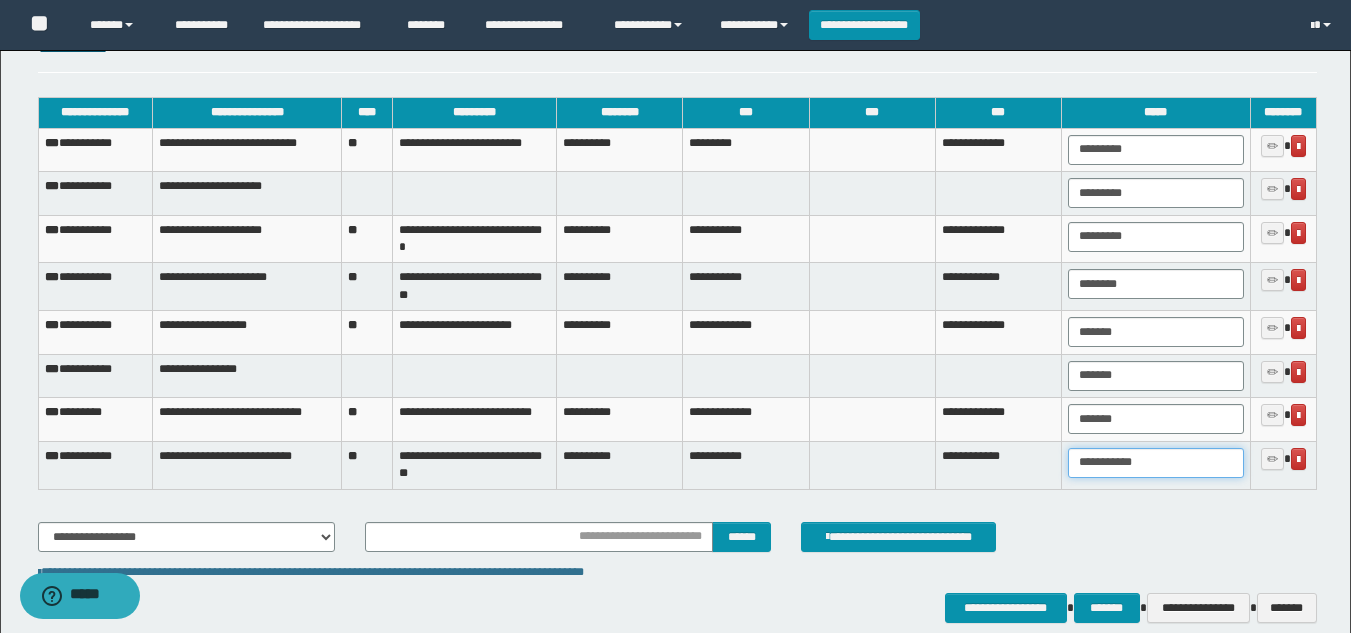 type on "**********" 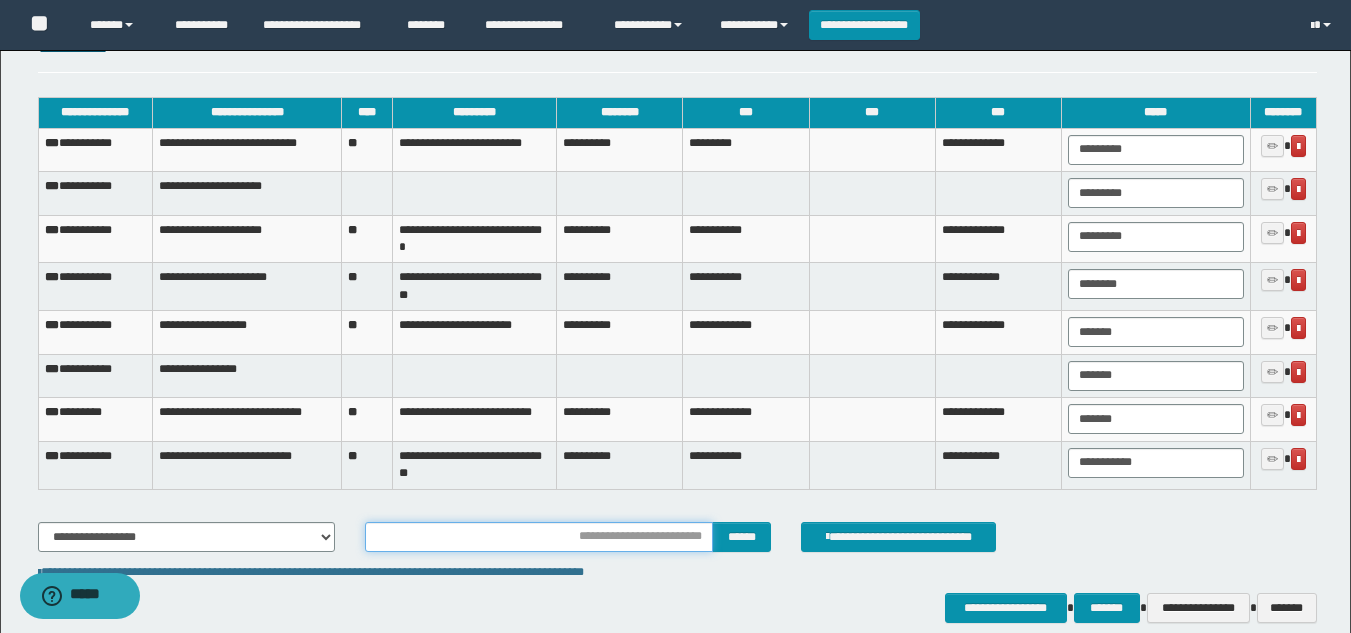 click at bounding box center [539, 537] 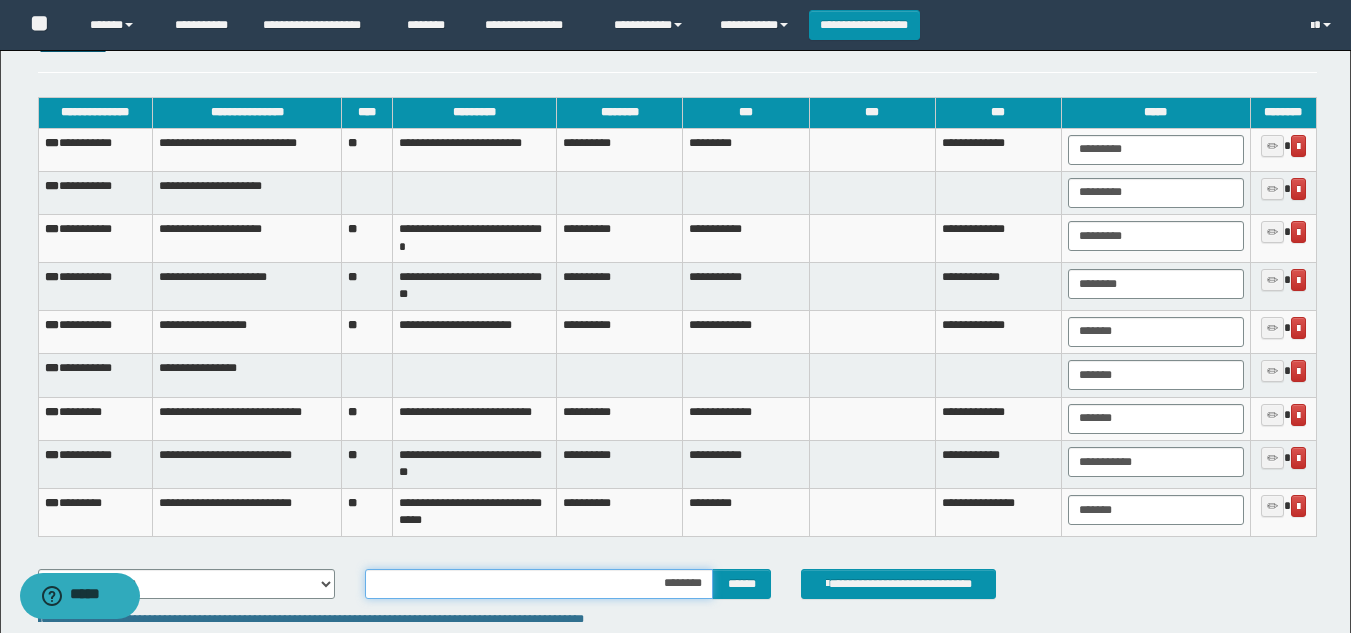 type 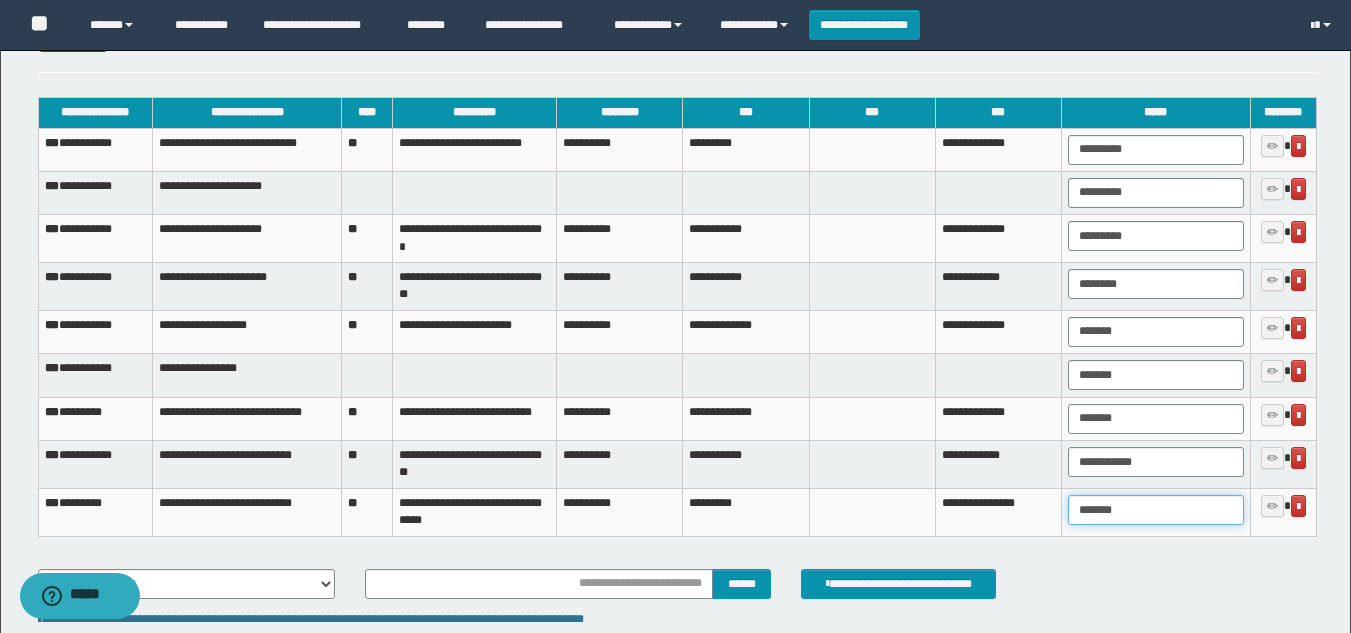 drag, startPoint x: 1126, startPoint y: 515, endPoint x: 1067, endPoint y: 499, distance: 61.13101 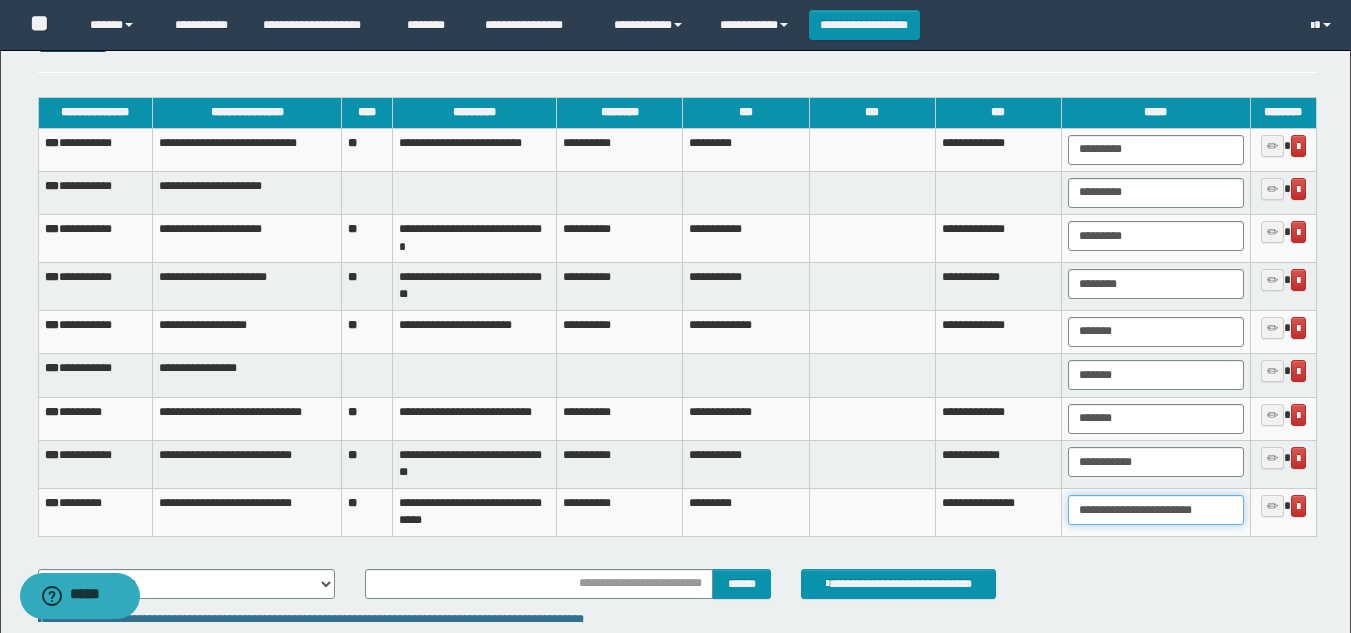 scroll, scrollTop: 0, scrollLeft: 22, axis: horizontal 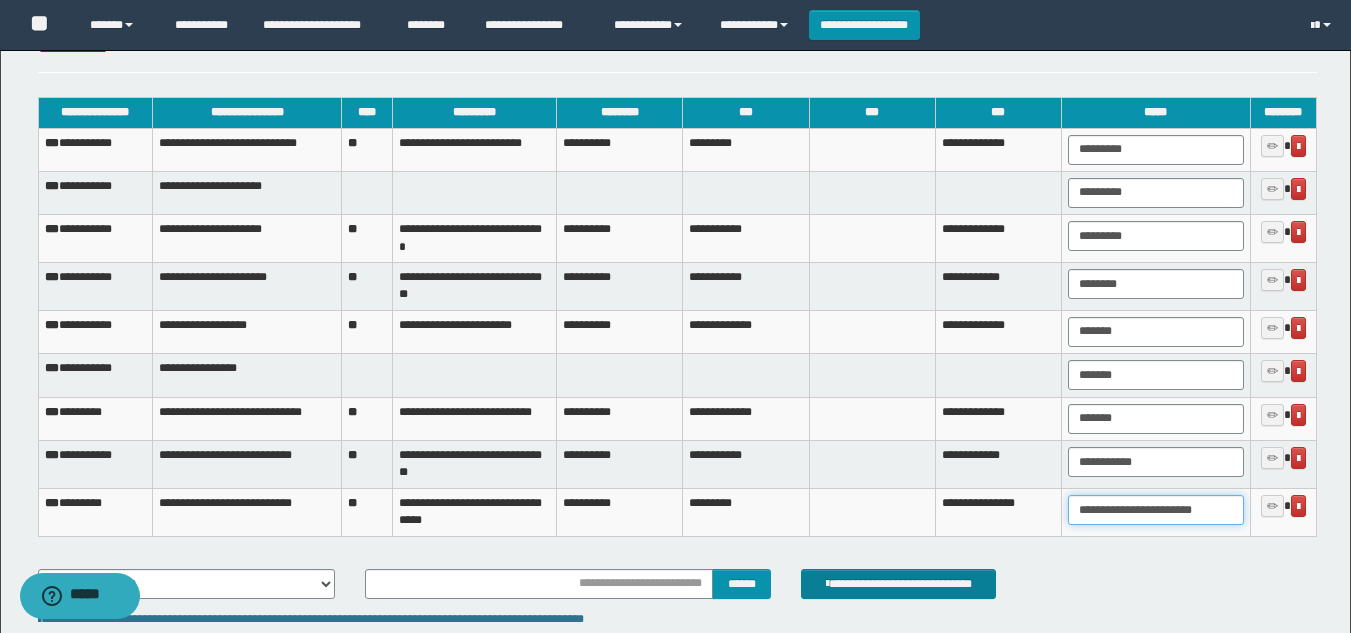 type on "**********" 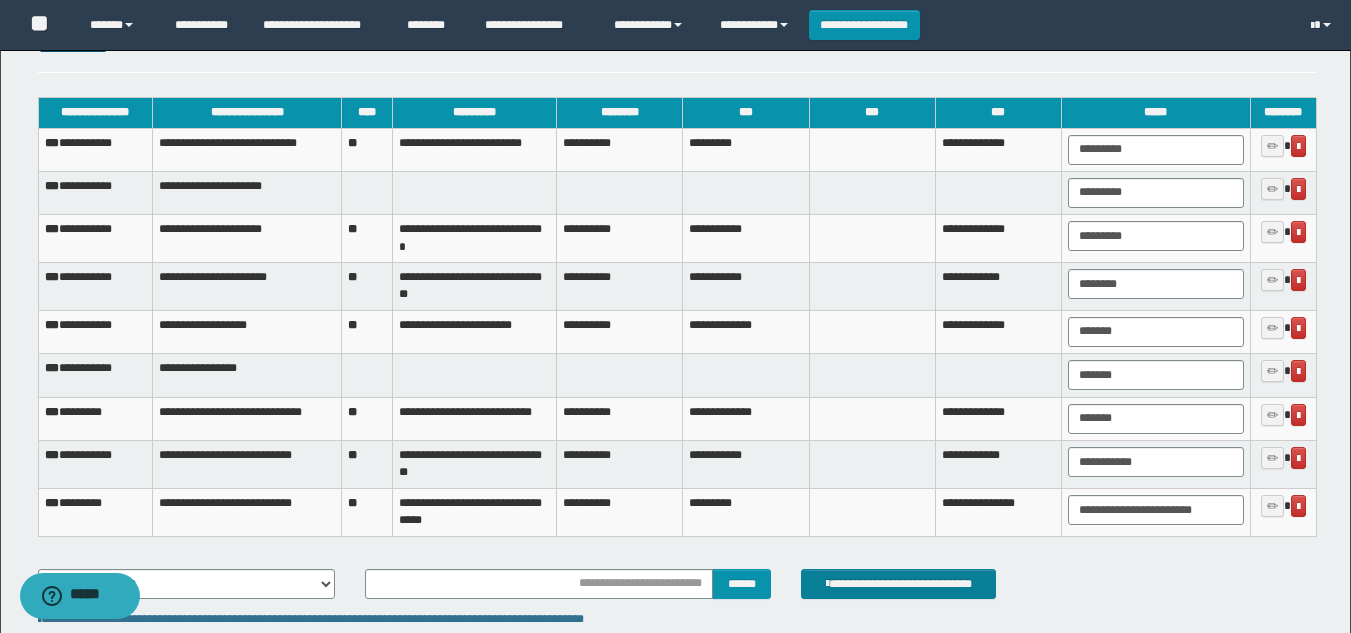 scroll, scrollTop: 0, scrollLeft: 0, axis: both 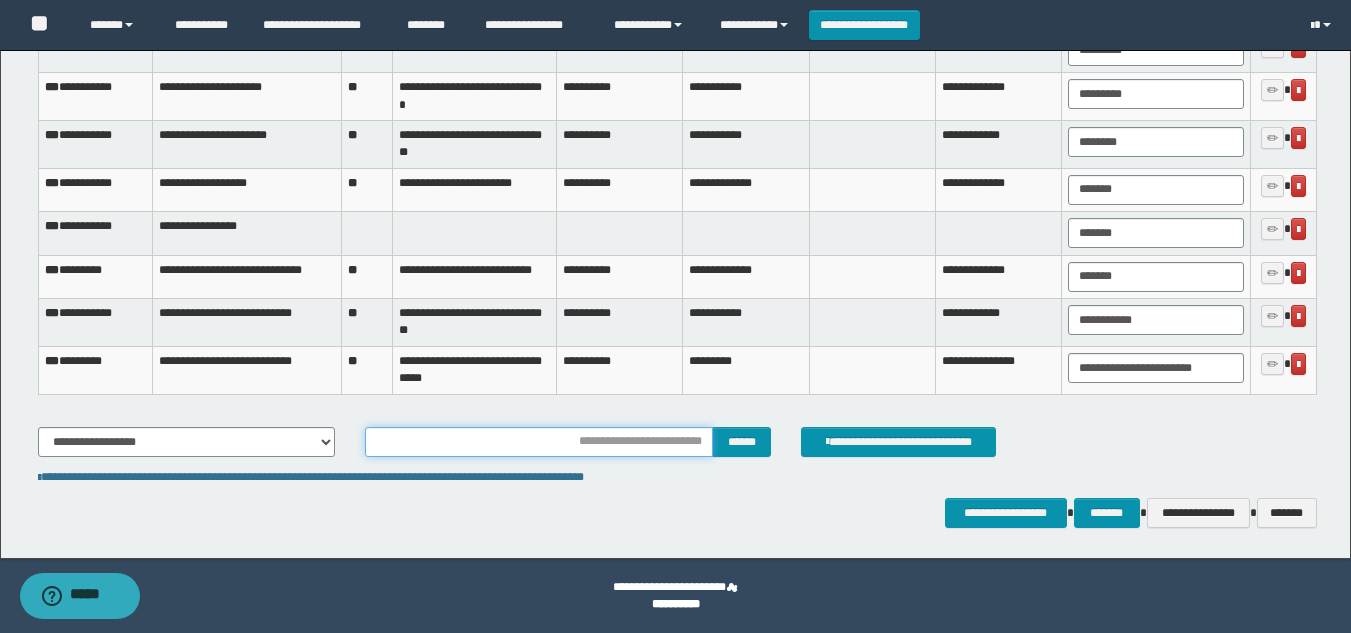 click at bounding box center (539, 442) 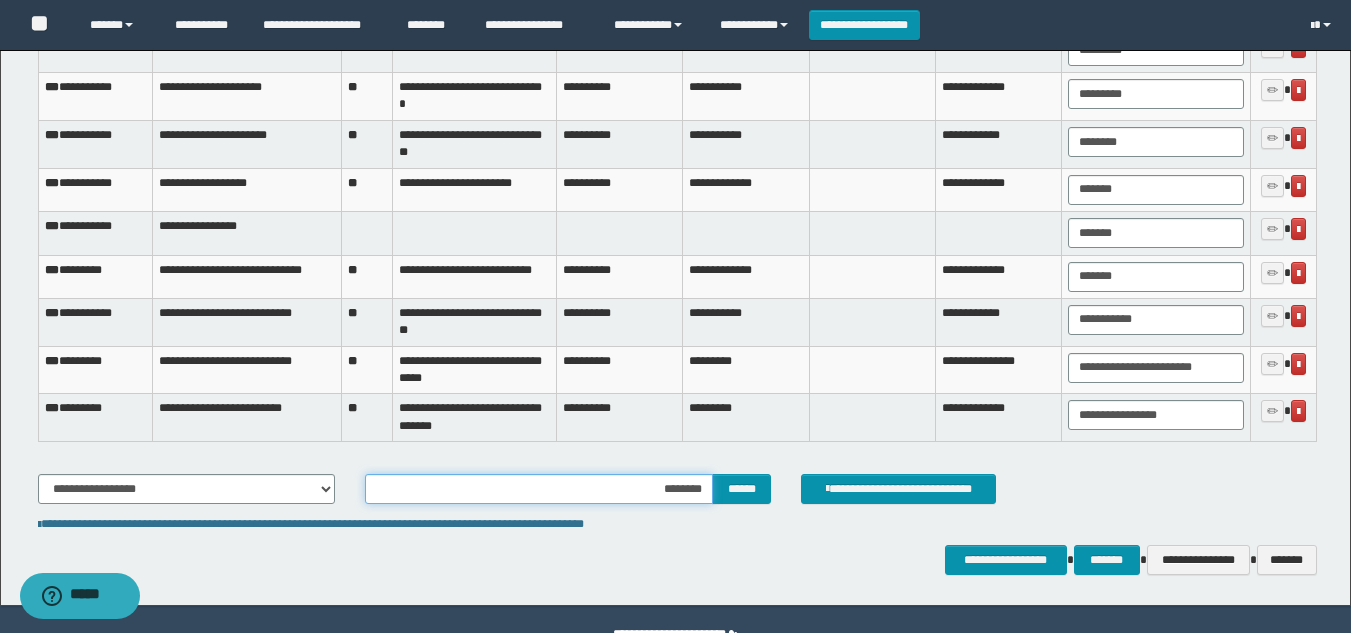type 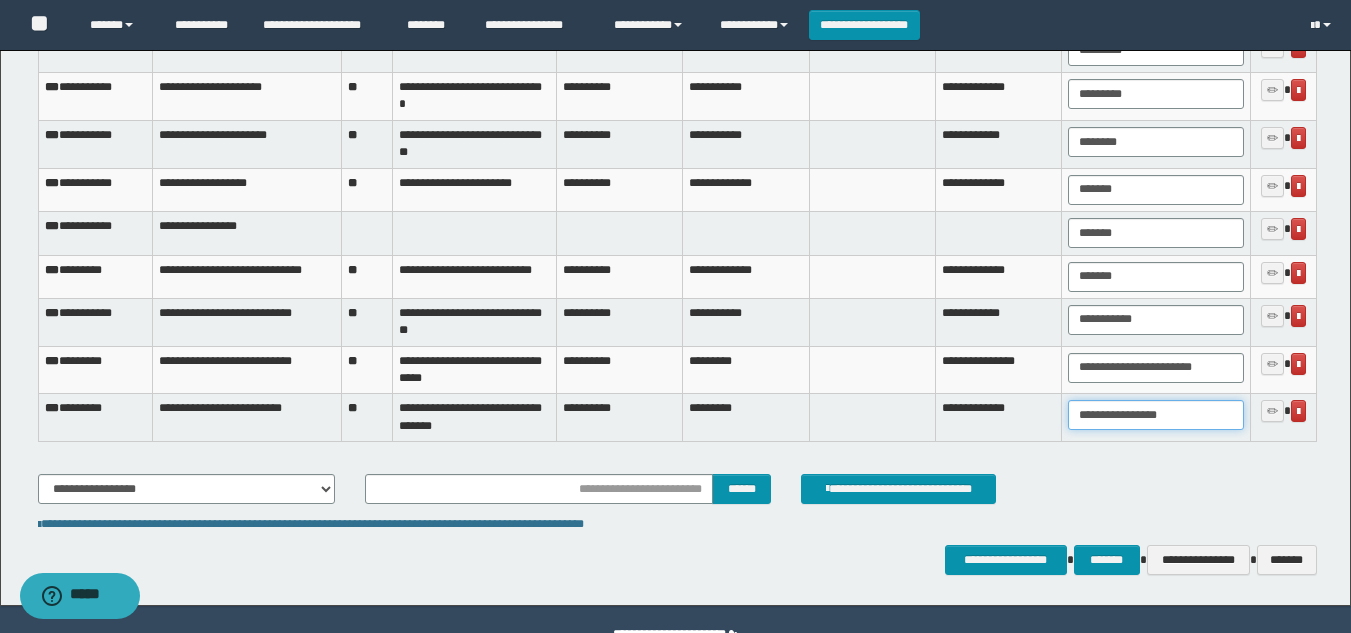 drag, startPoint x: 1181, startPoint y: 415, endPoint x: 873, endPoint y: 369, distance: 311.4161 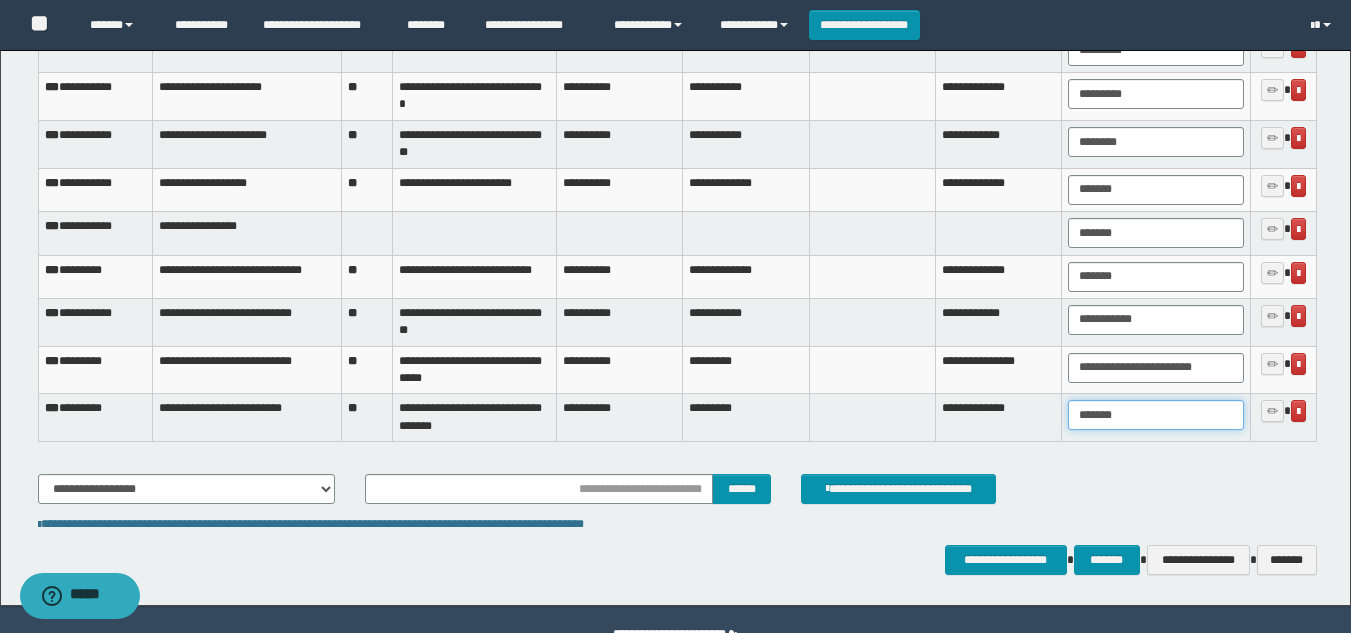 type on "*******" 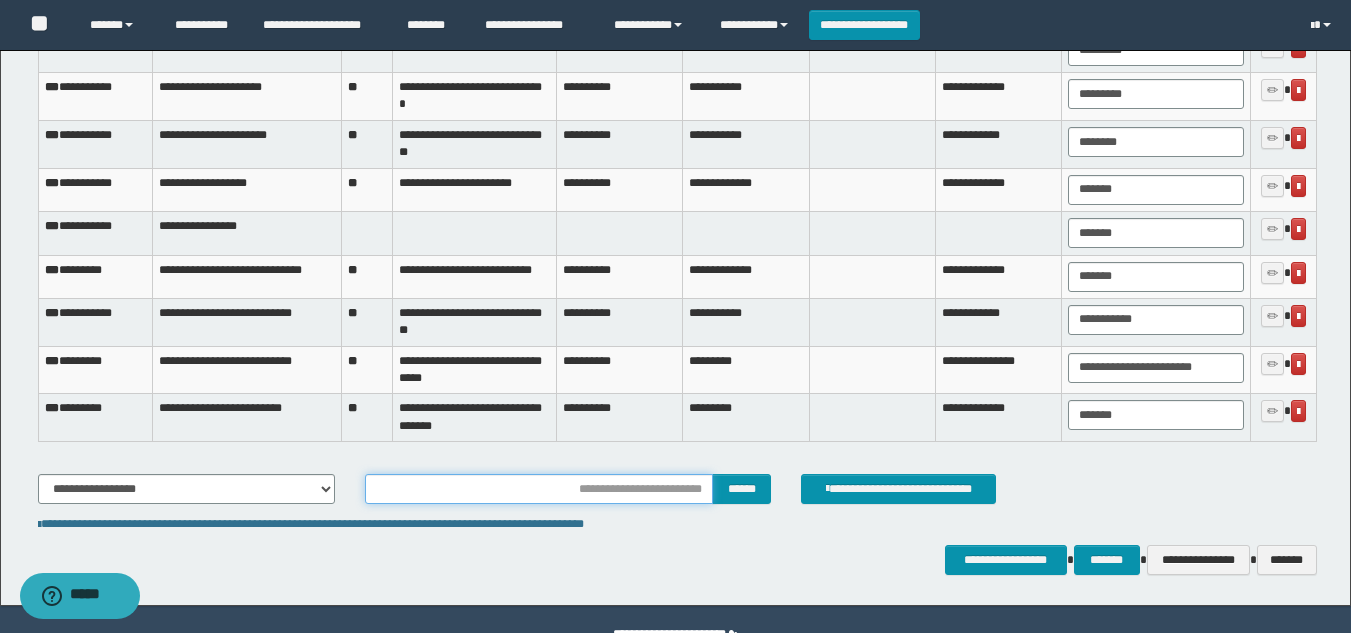 click at bounding box center (539, 489) 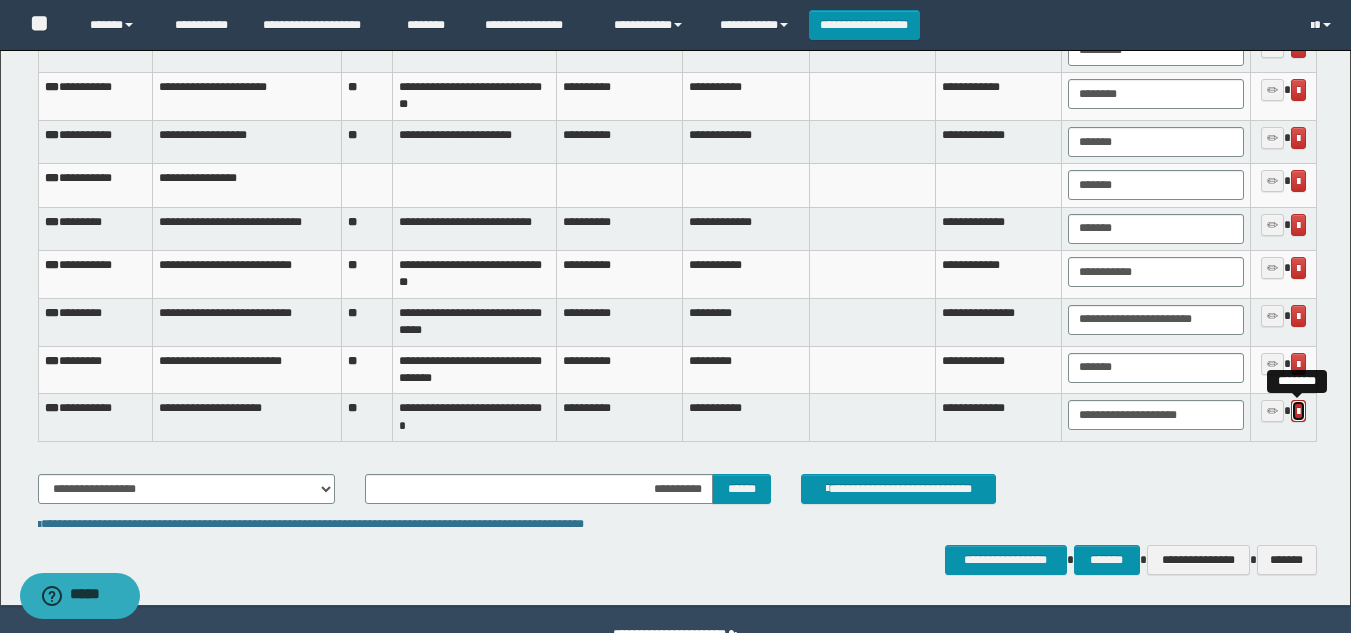 click at bounding box center [1298, 412] 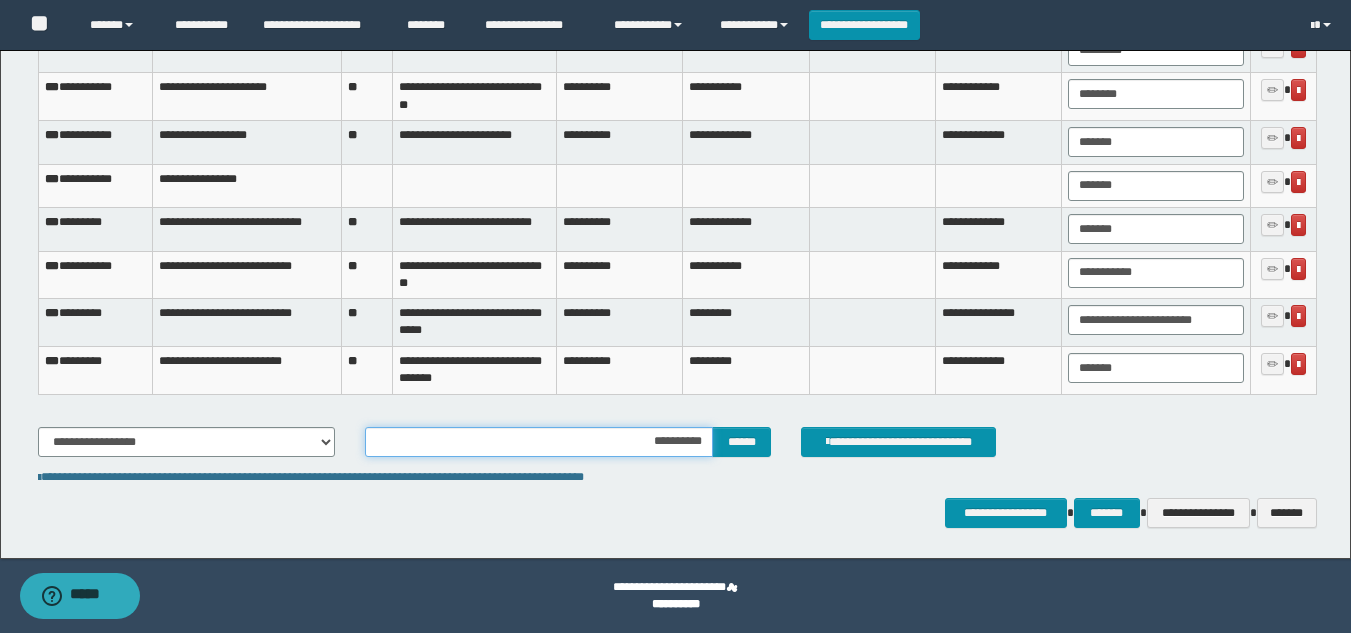 click on "**********" at bounding box center (539, 442) 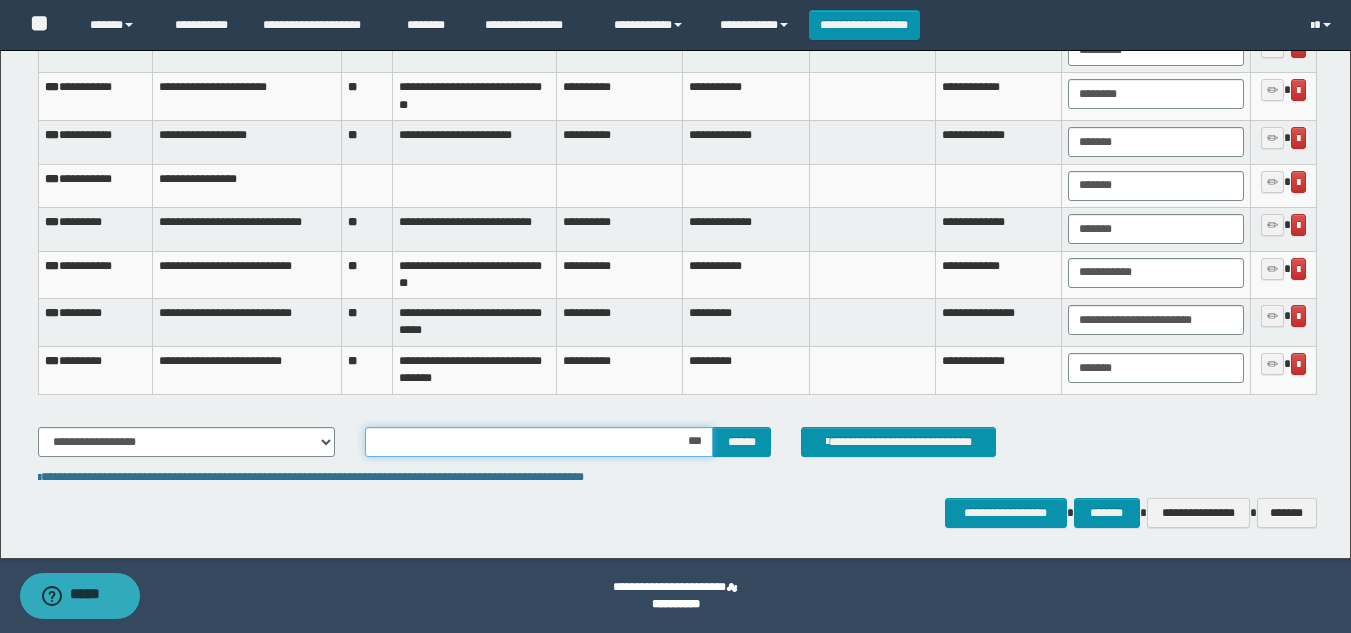 type on "****" 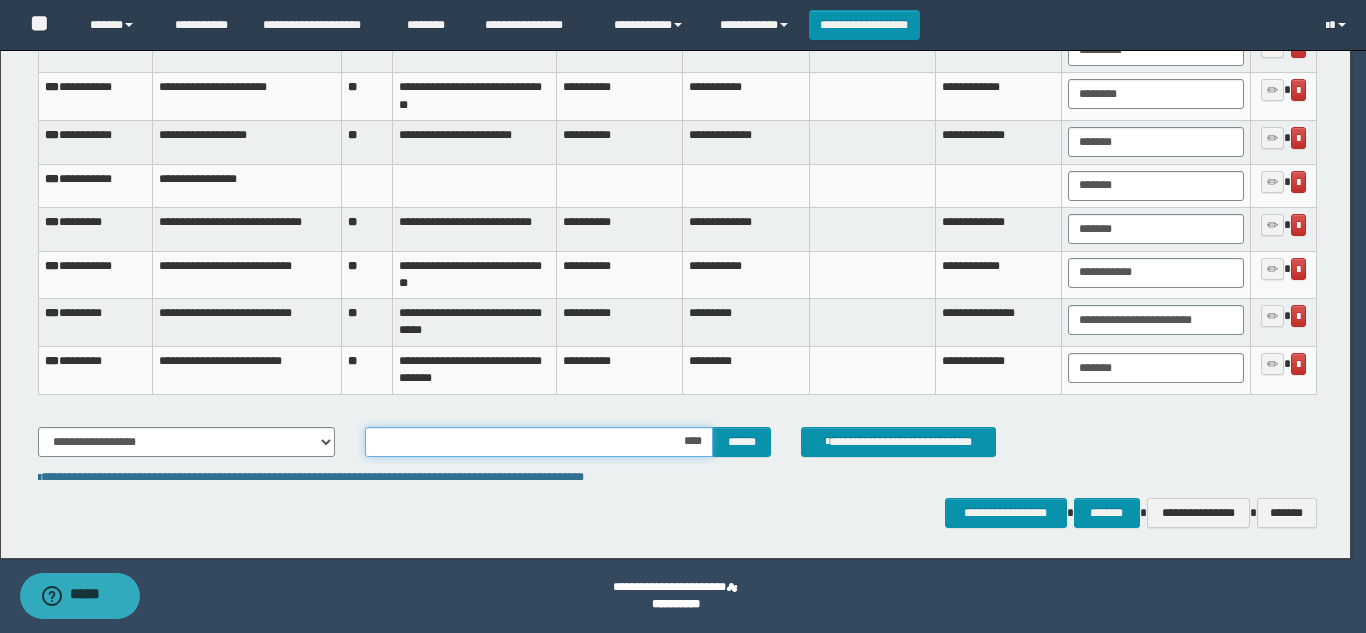 scroll, scrollTop: 0, scrollLeft: 0, axis: both 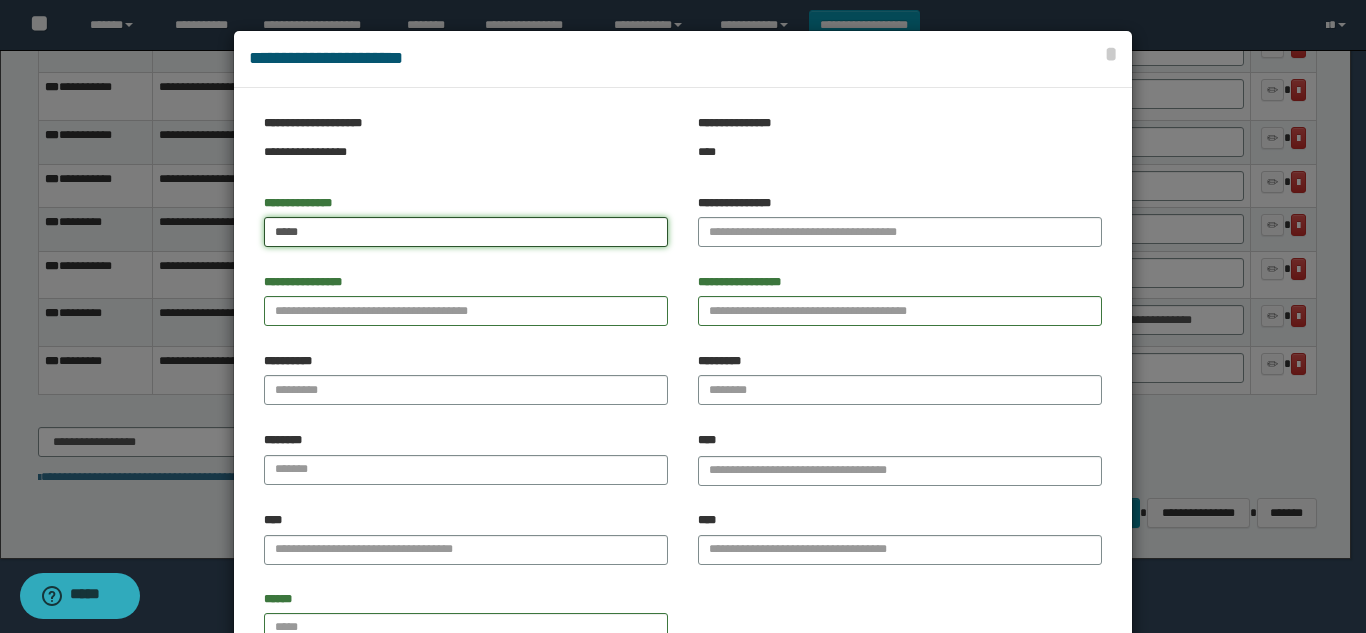 type on "*****" 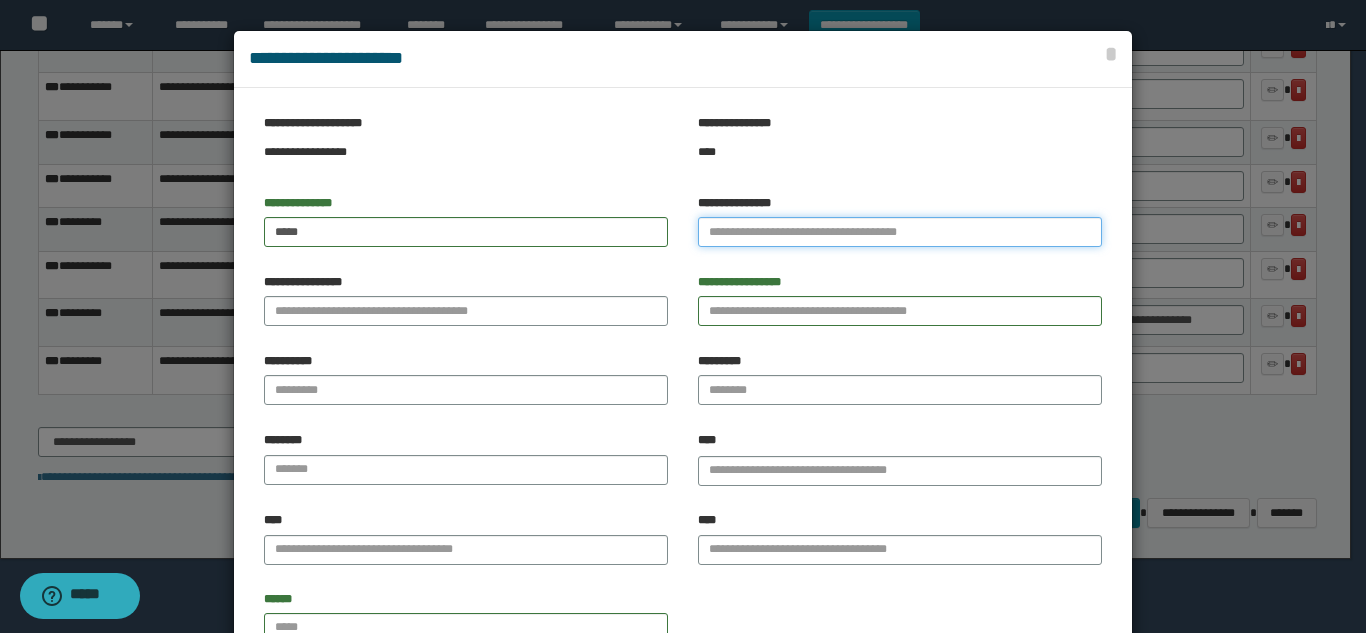 click on "**********" at bounding box center [900, 232] 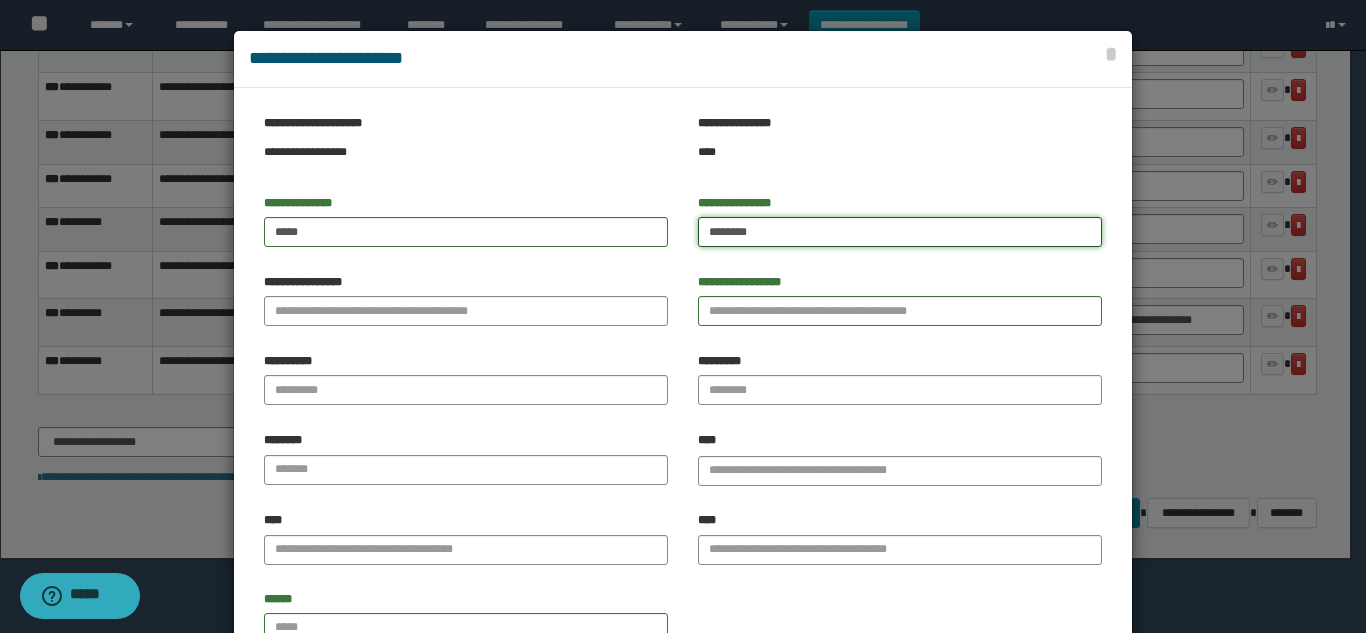 type on "********" 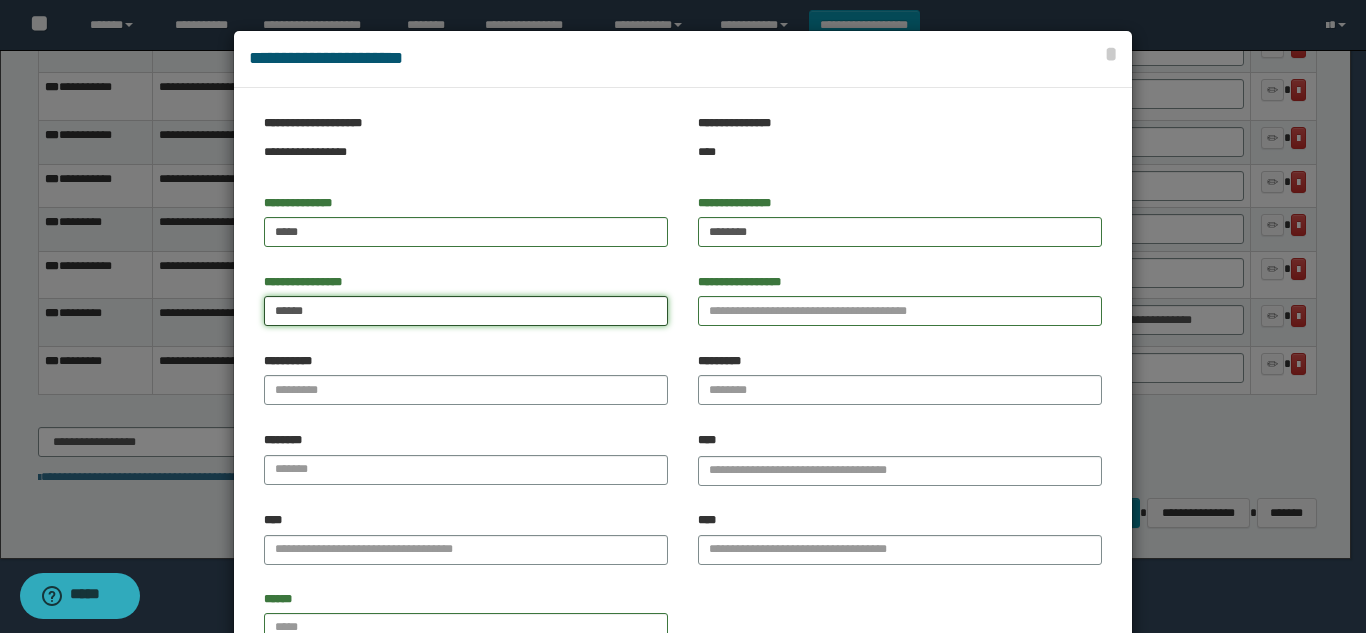 type on "******" 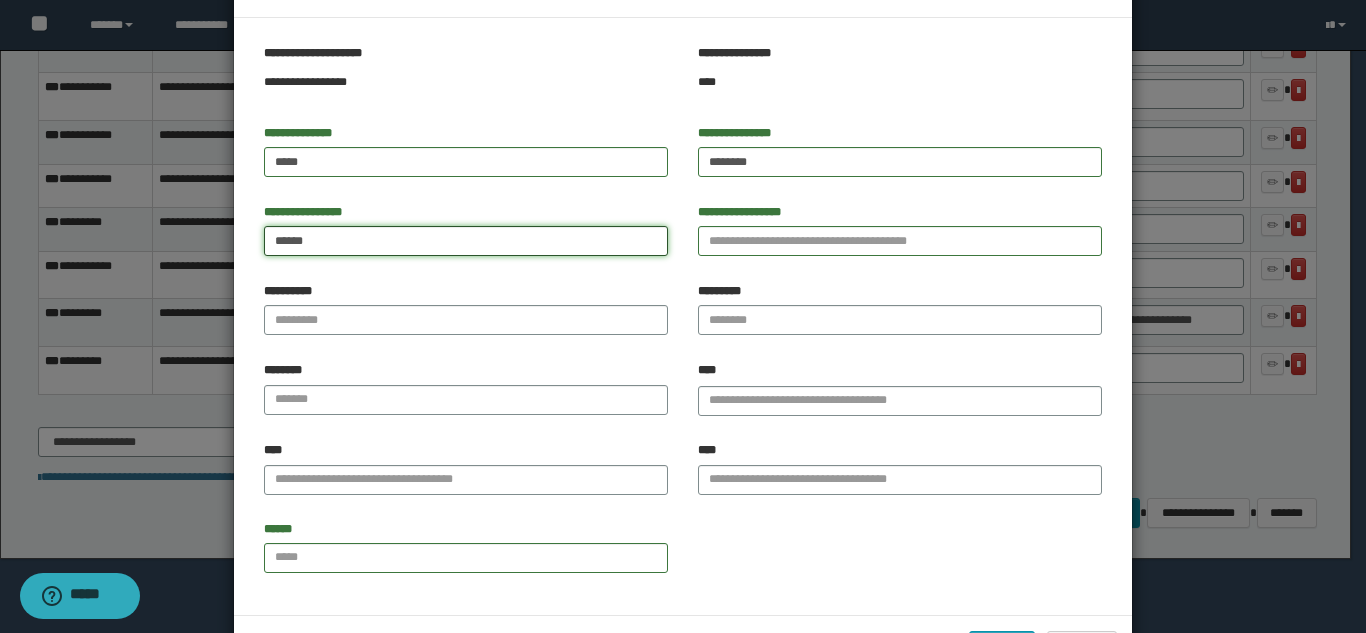 scroll, scrollTop: 144, scrollLeft: 0, axis: vertical 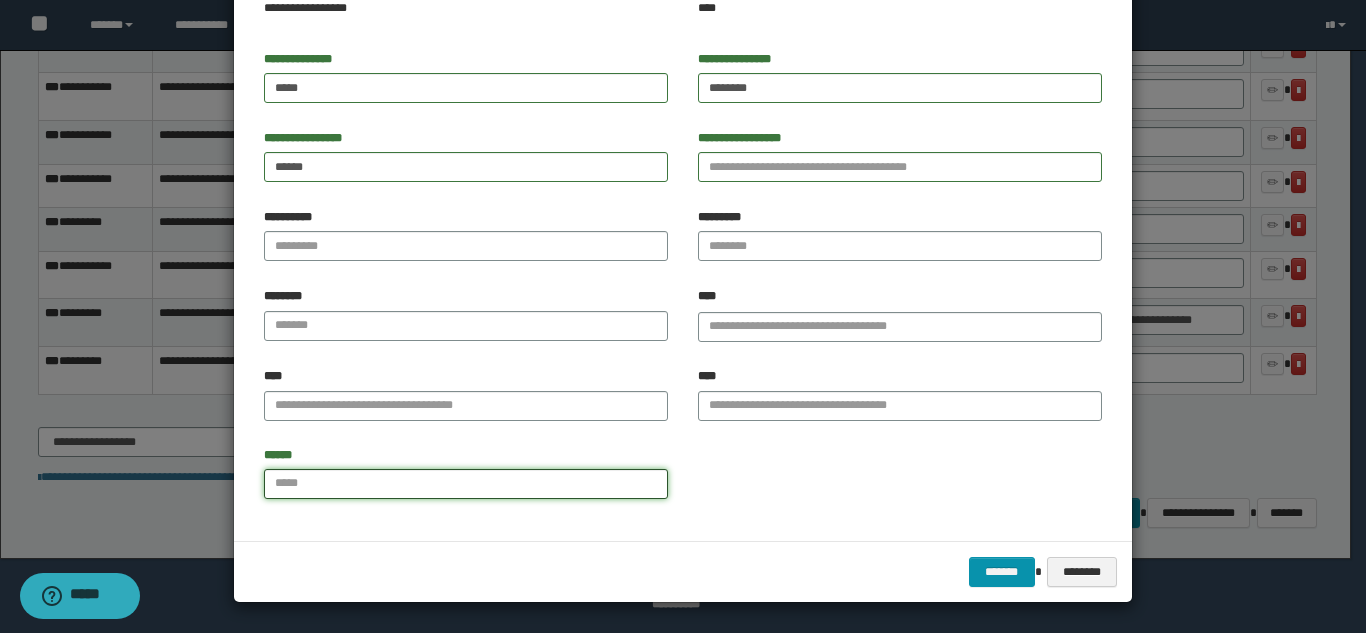 click on "******" at bounding box center (466, 484) 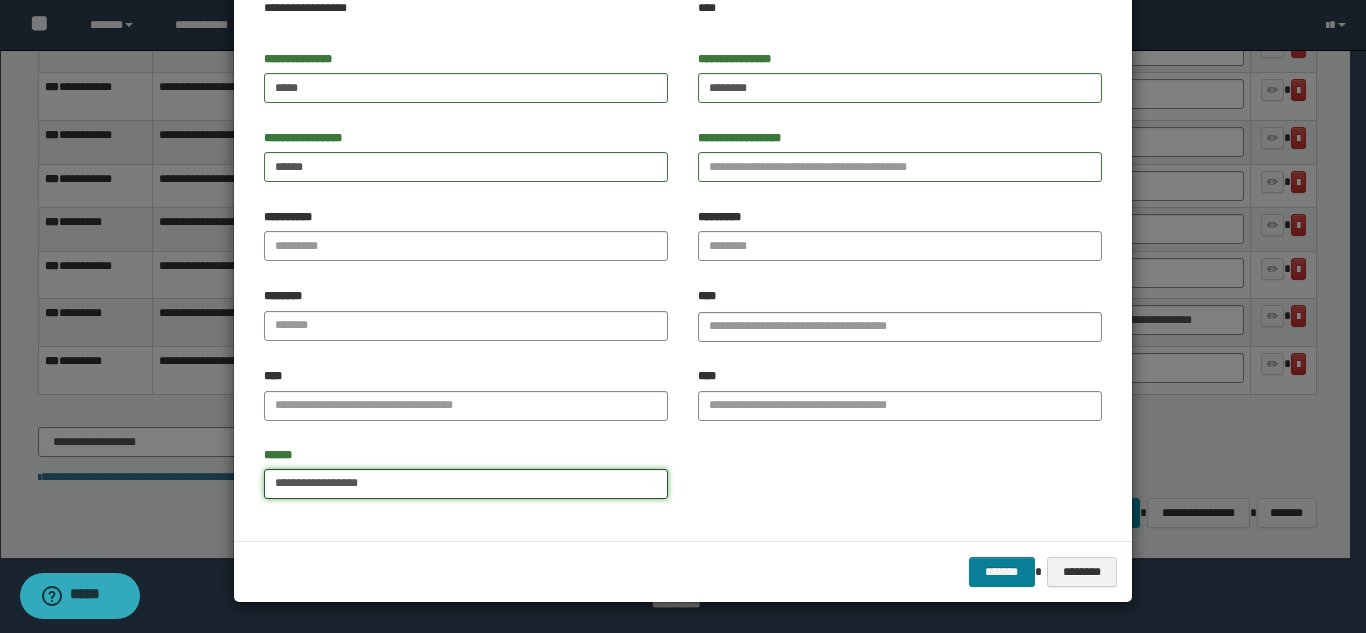 type on "**********" 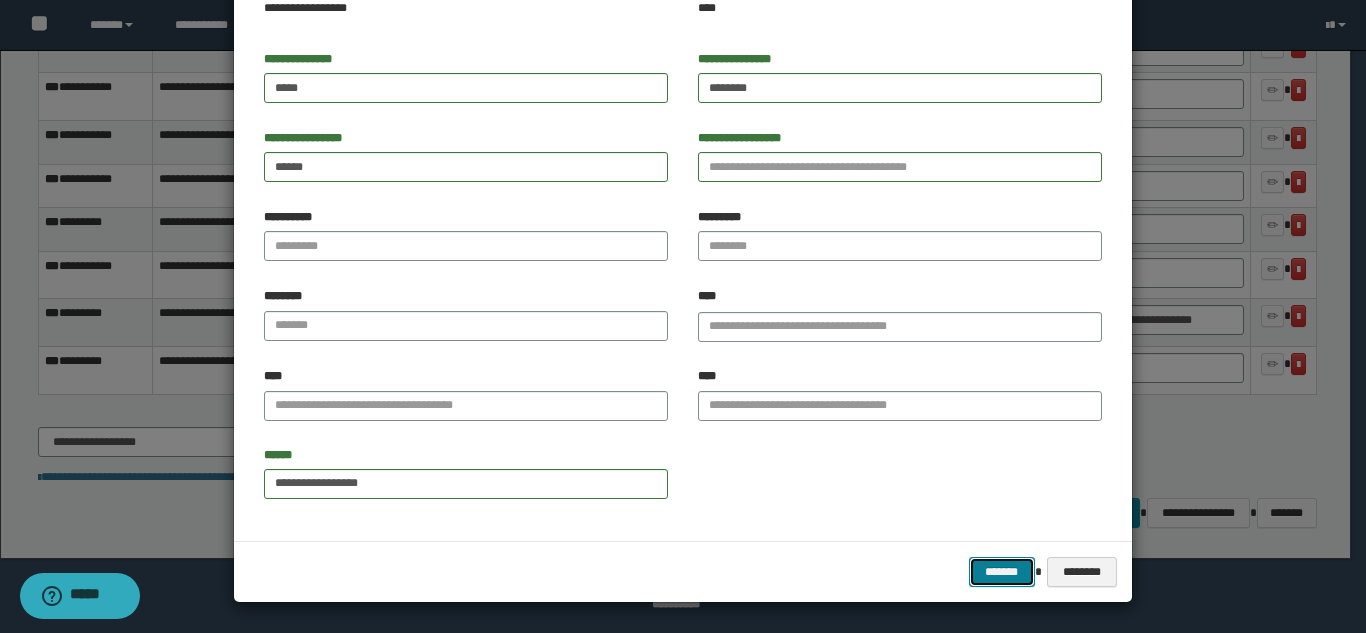 click on "*******" at bounding box center [1002, 572] 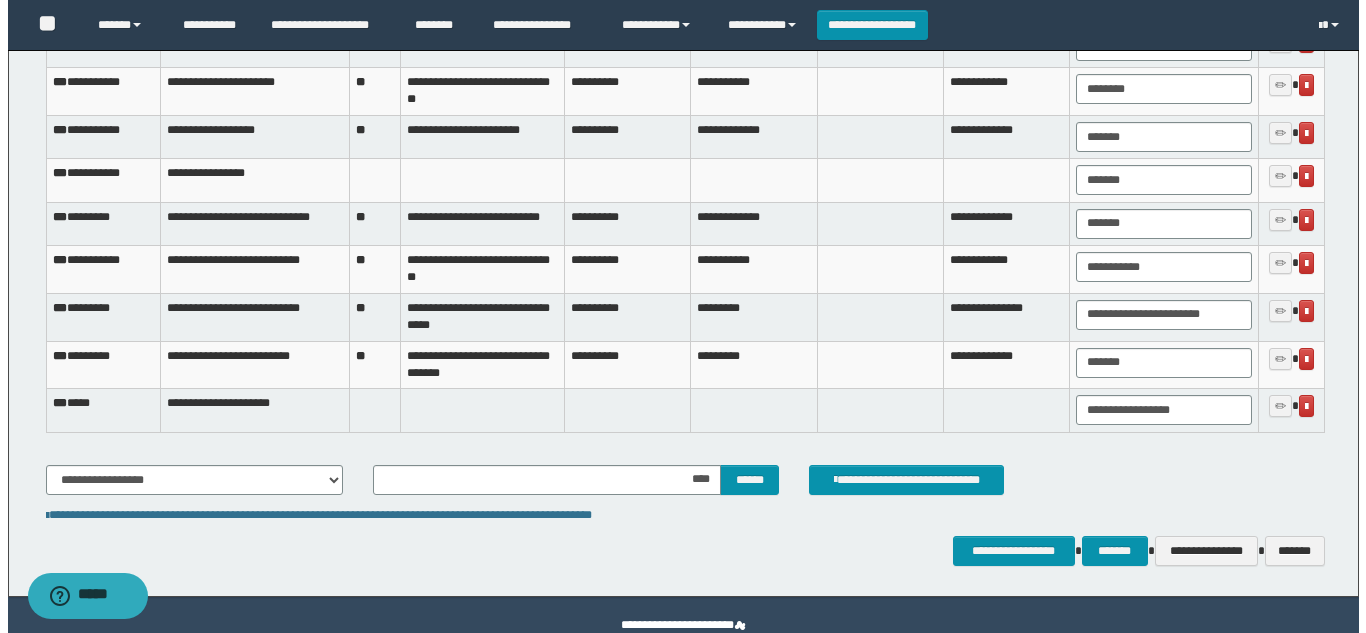 scroll, scrollTop: 3634, scrollLeft: 0, axis: vertical 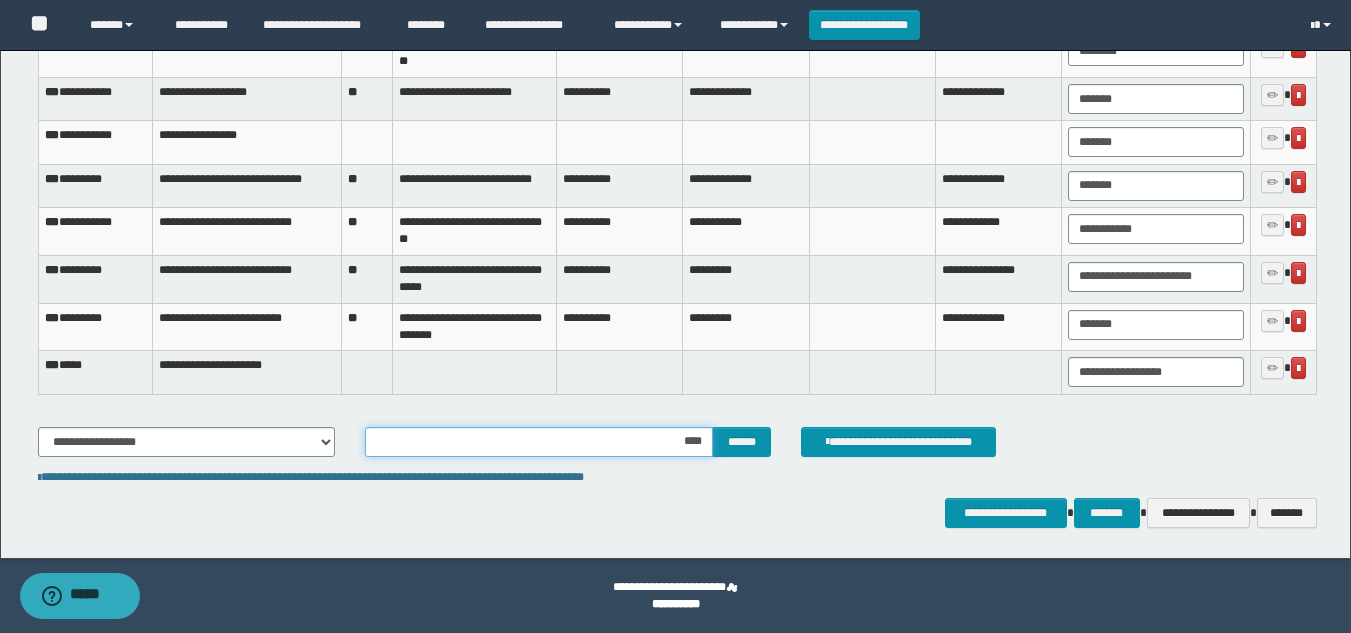 click on "****" at bounding box center [539, 442] 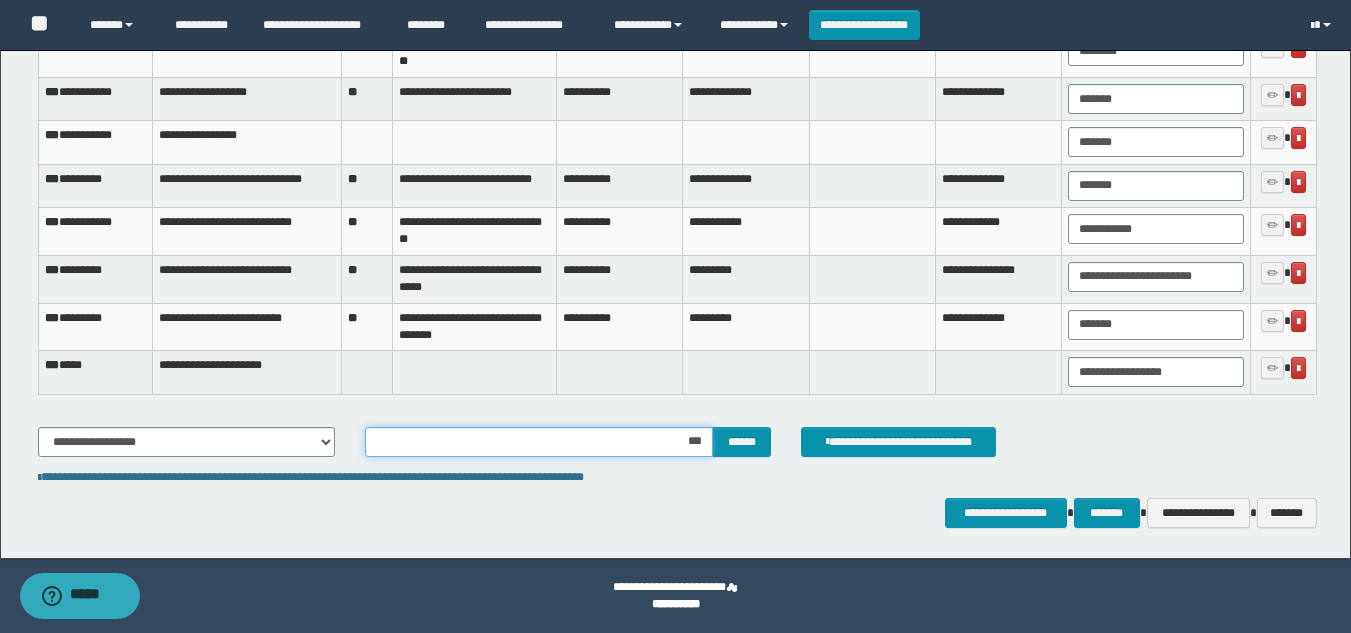 type on "****" 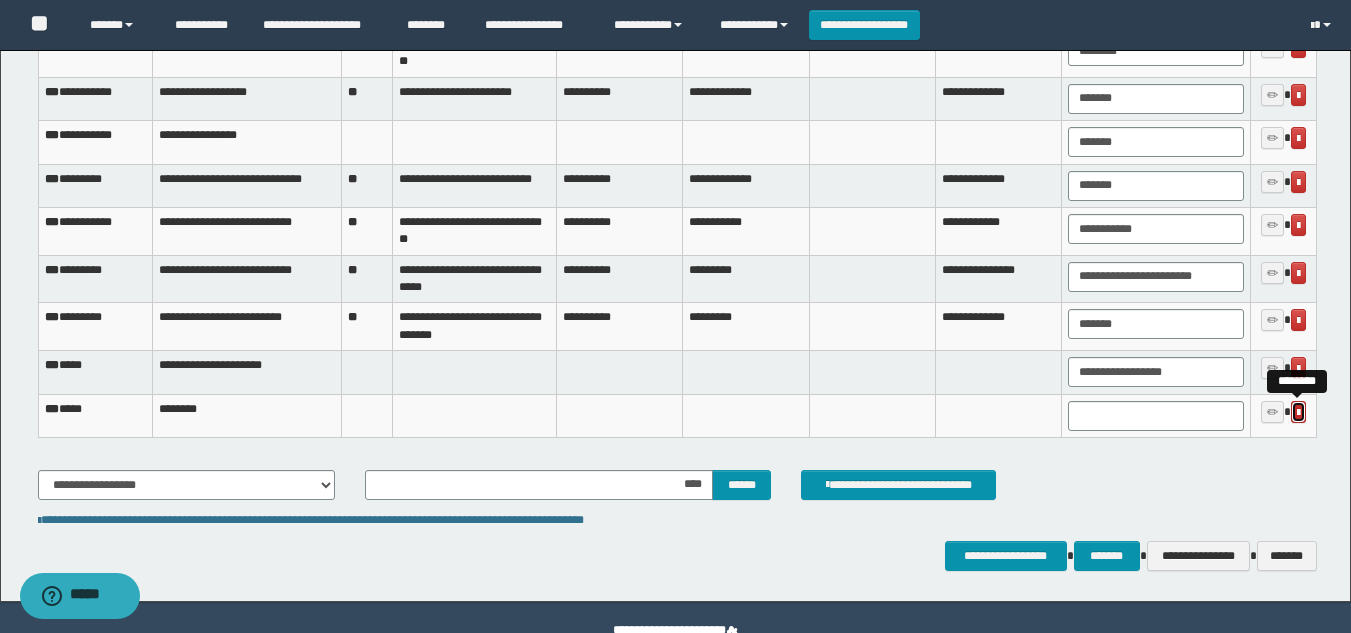 click at bounding box center [1298, 413] 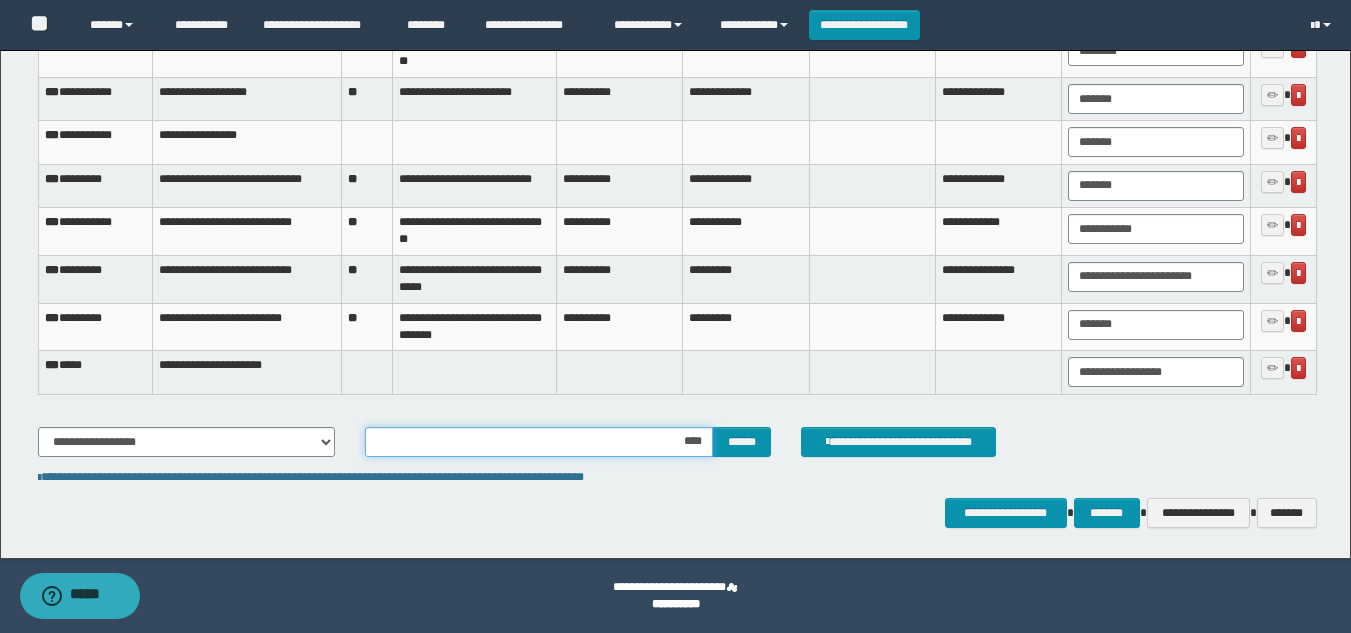 click on "****" at bounding box center [539, 442] 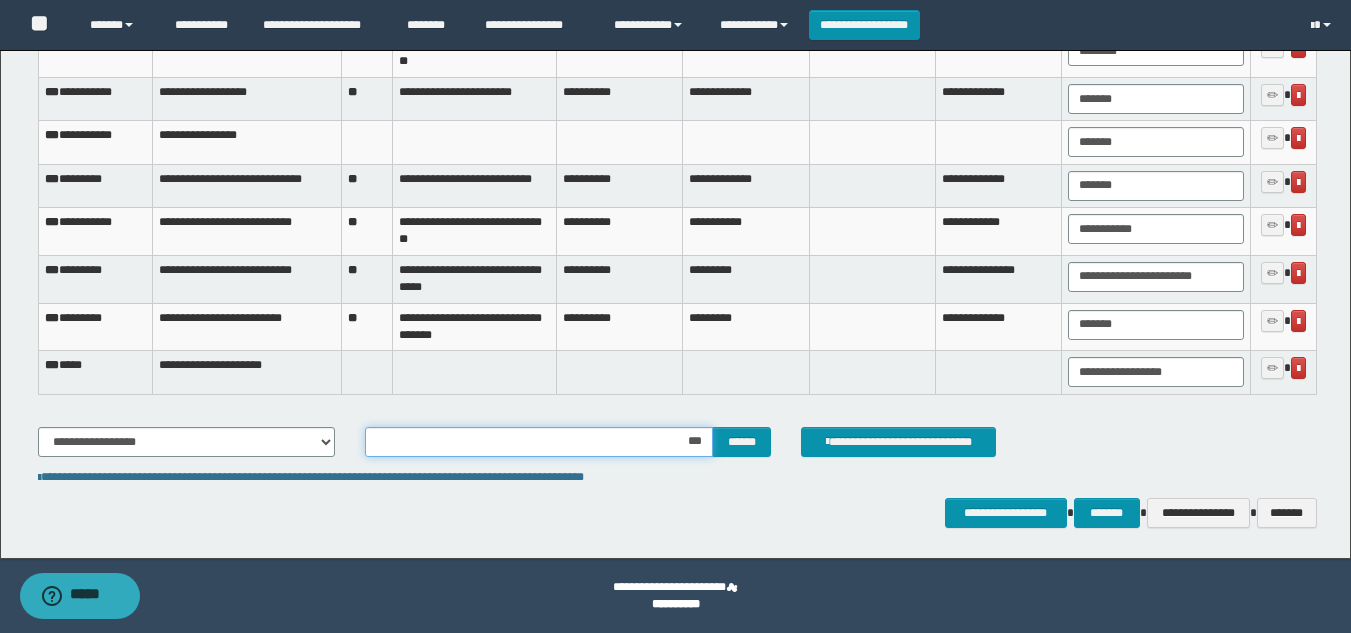 type on "****" 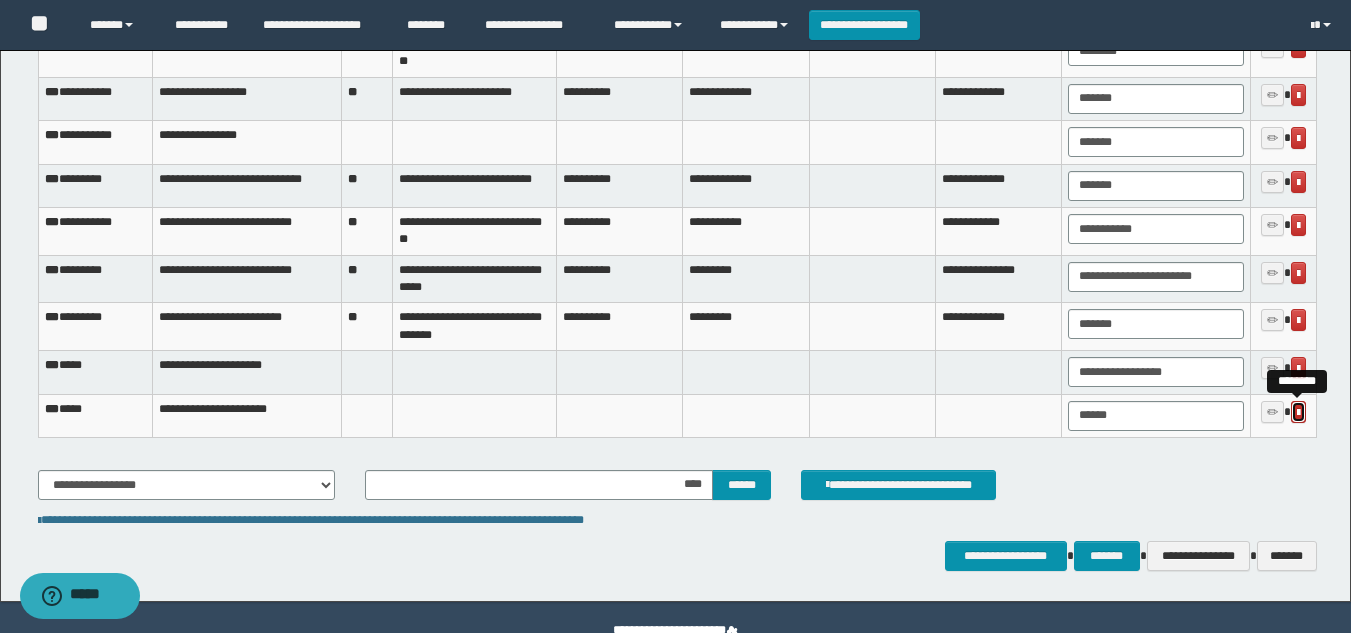 click at bounding box center (1298, 413) 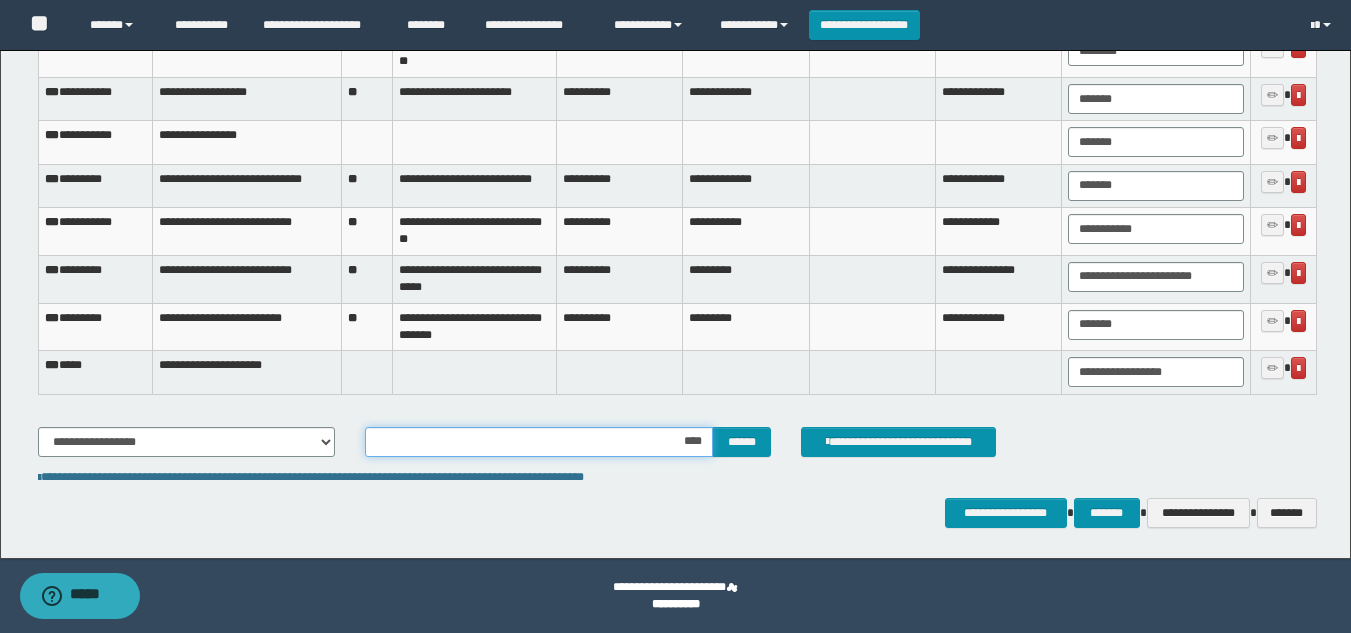 click on "****" at bounding box center [539, 442] 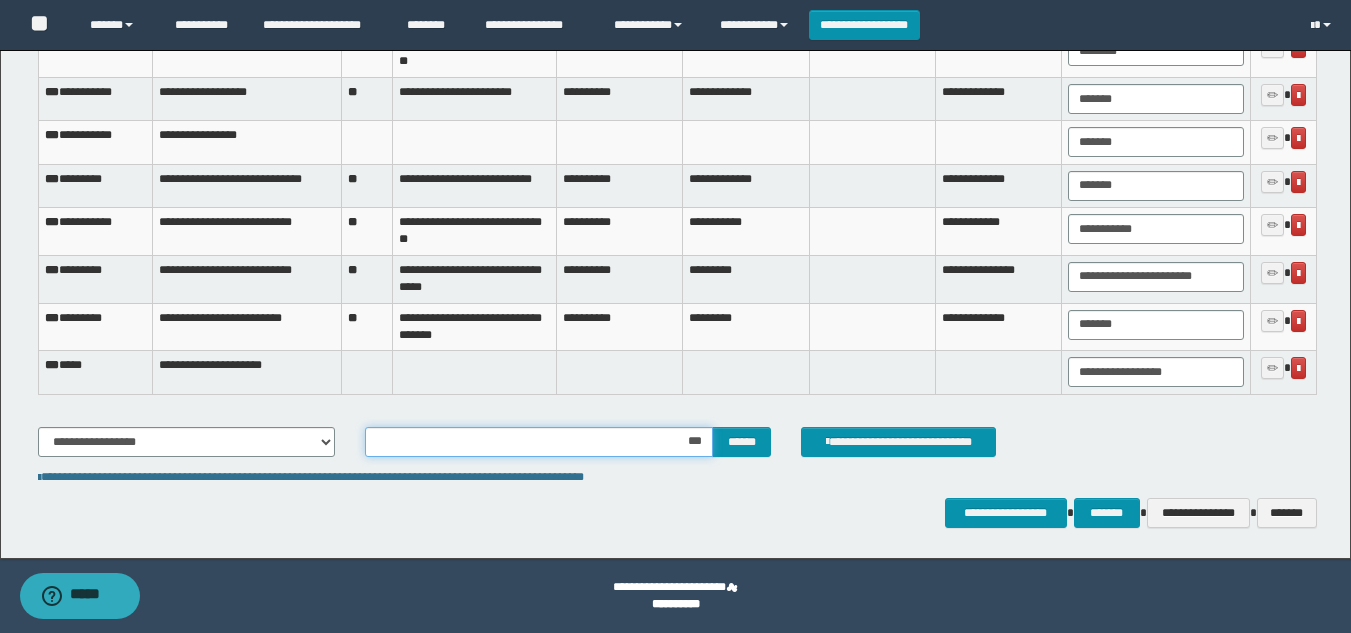 type on "****" 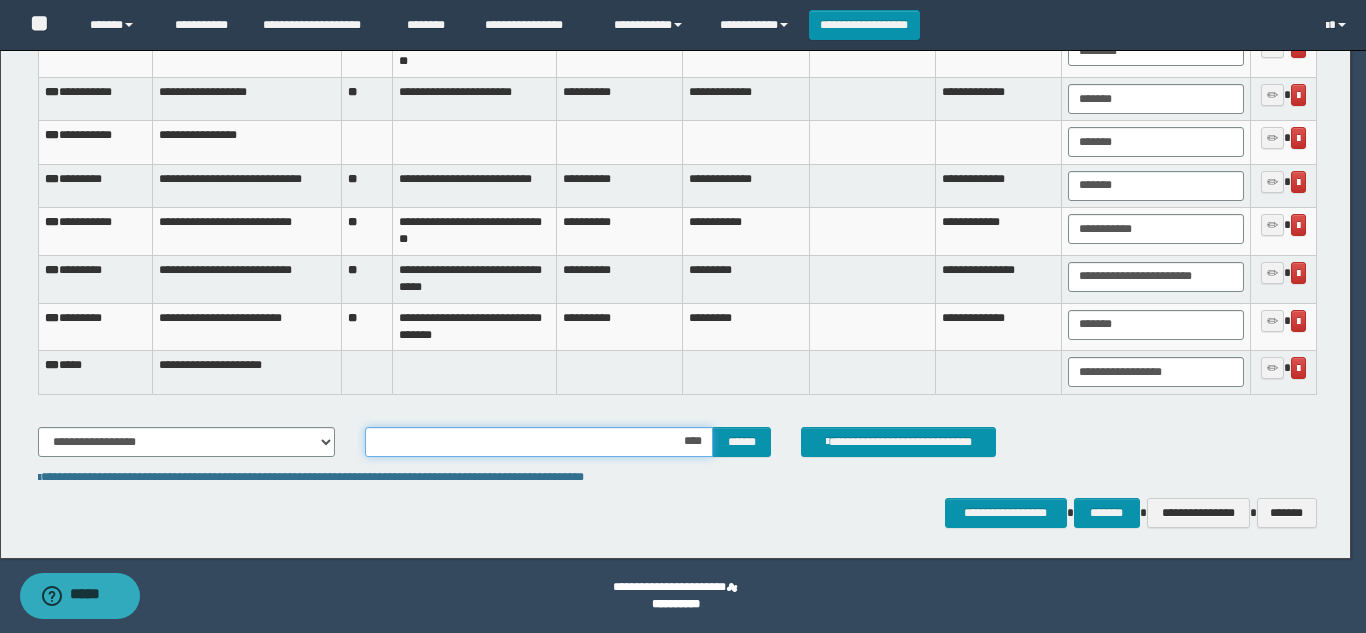 scroll, scrollTop: 0, scrollLeft: 0, axis: both 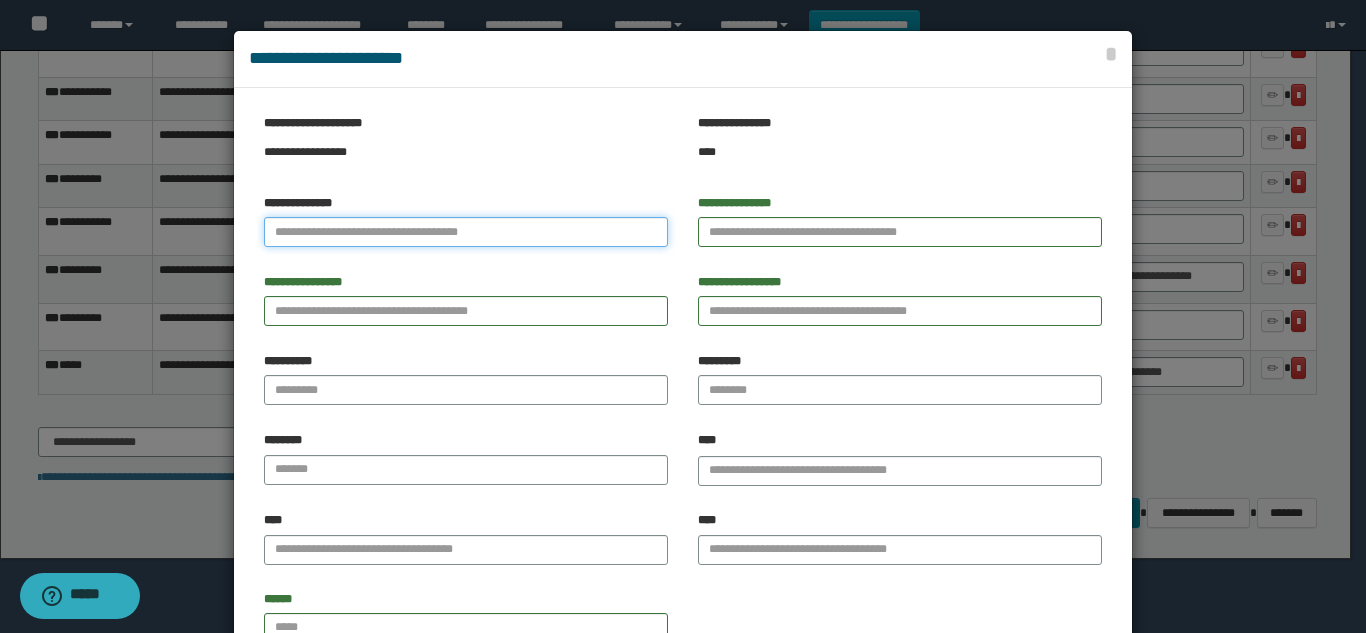 click on "**********" at bounding box center [466, 232] 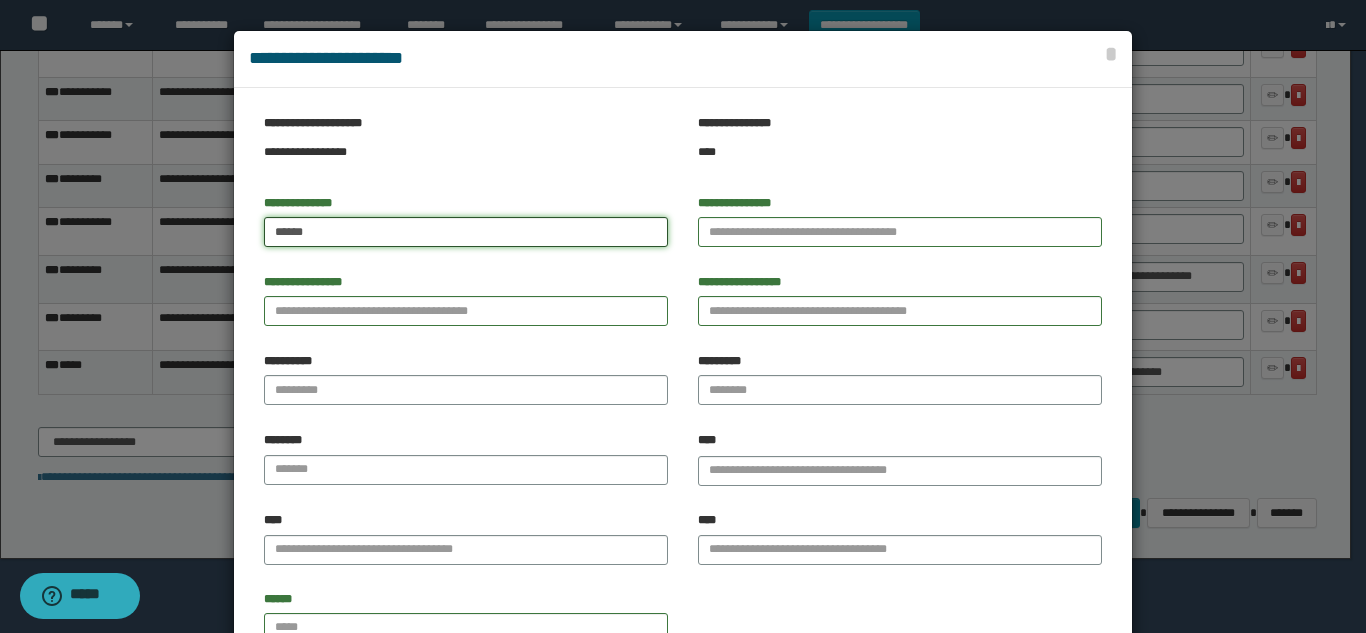 type on "******" 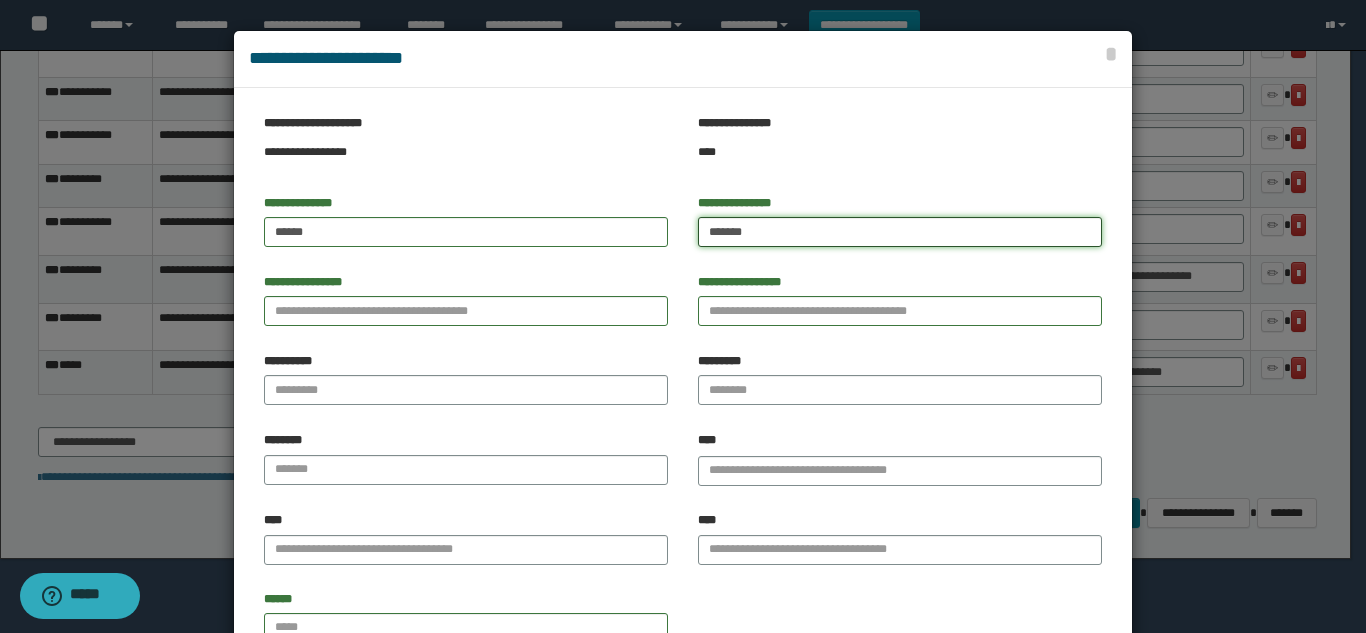 type on "*******" 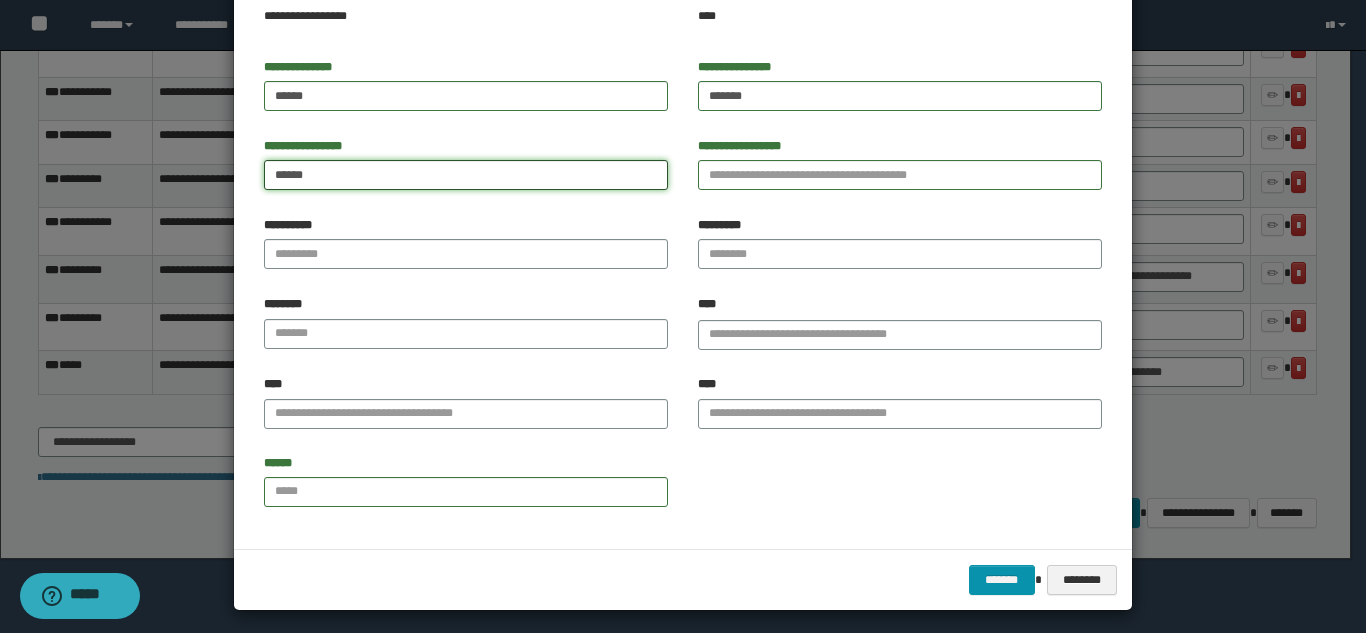 scroll, scrollTop: 144, scrollLeft: 0, axis: vertical 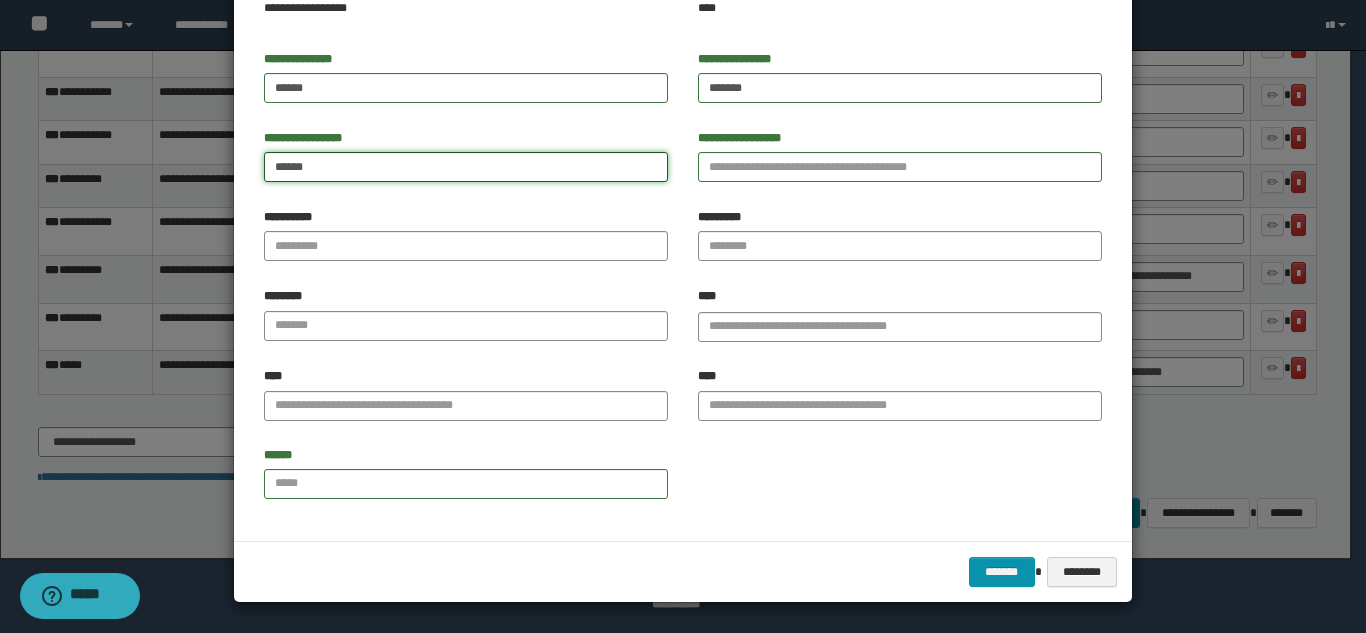 type on "******" 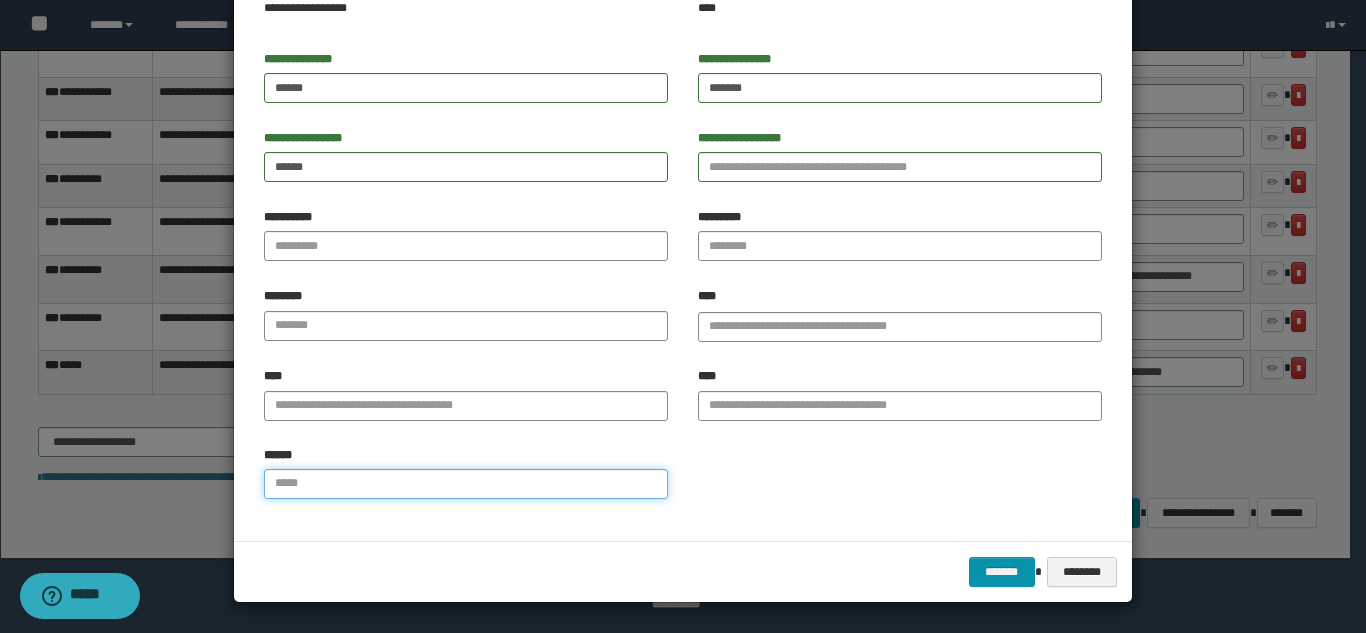 click on "******" at bounding box center (466, 484) 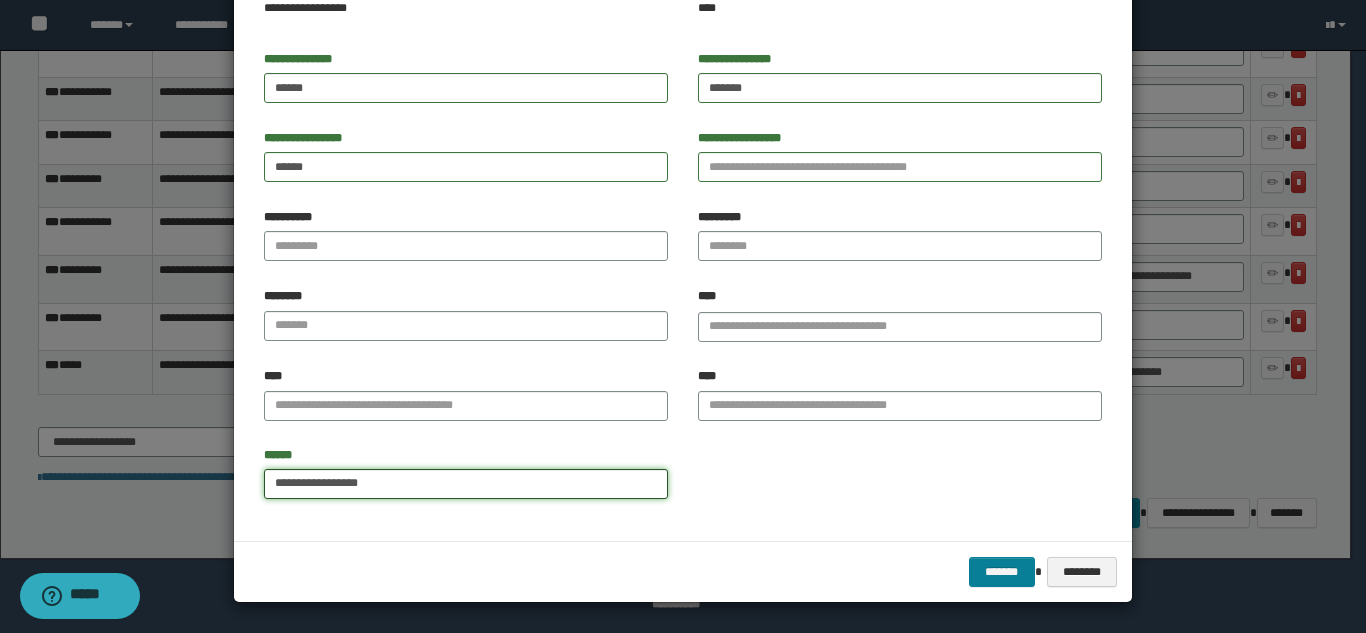 type on "**********" 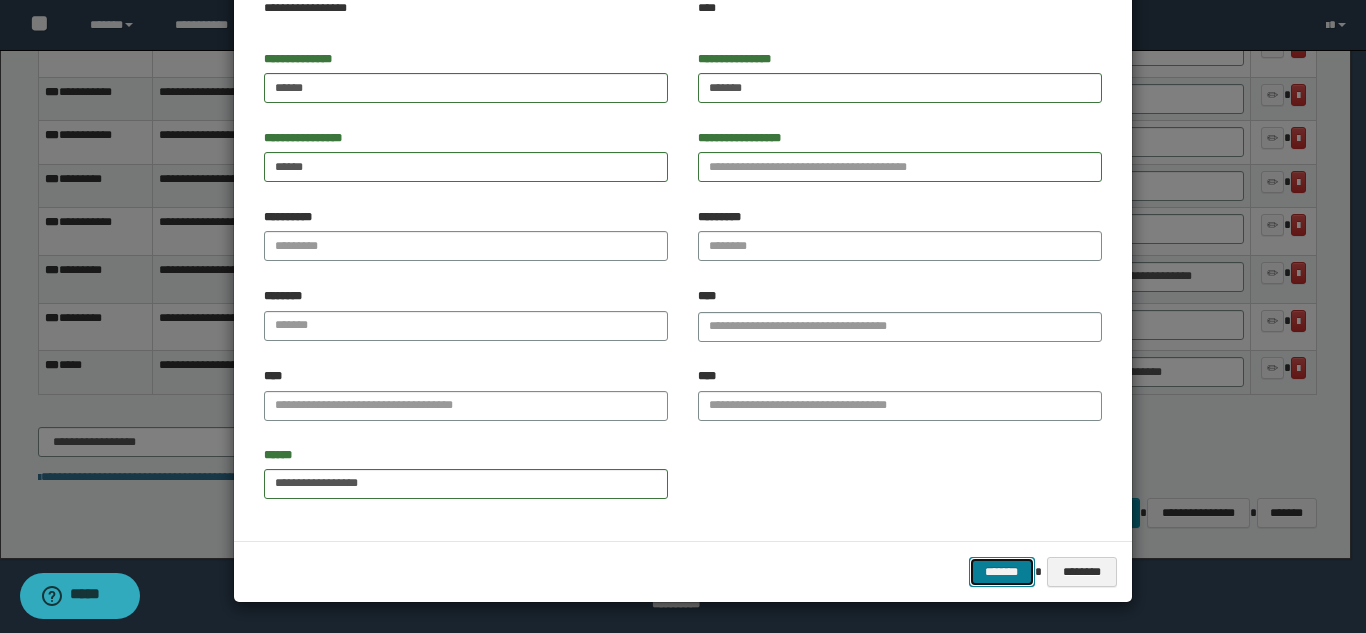 click on "*******" at bounding box center [1002, 572] 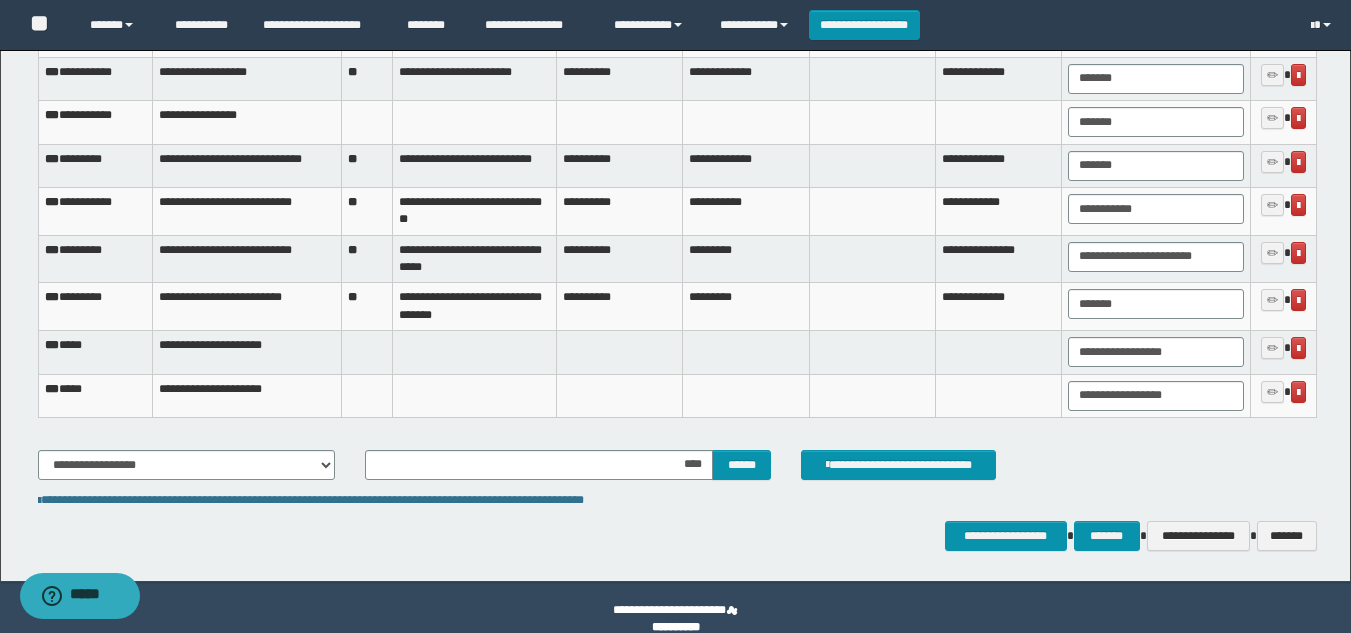 scroll, scrollTop: 3677, scrollLeft: 0, axis: vertical 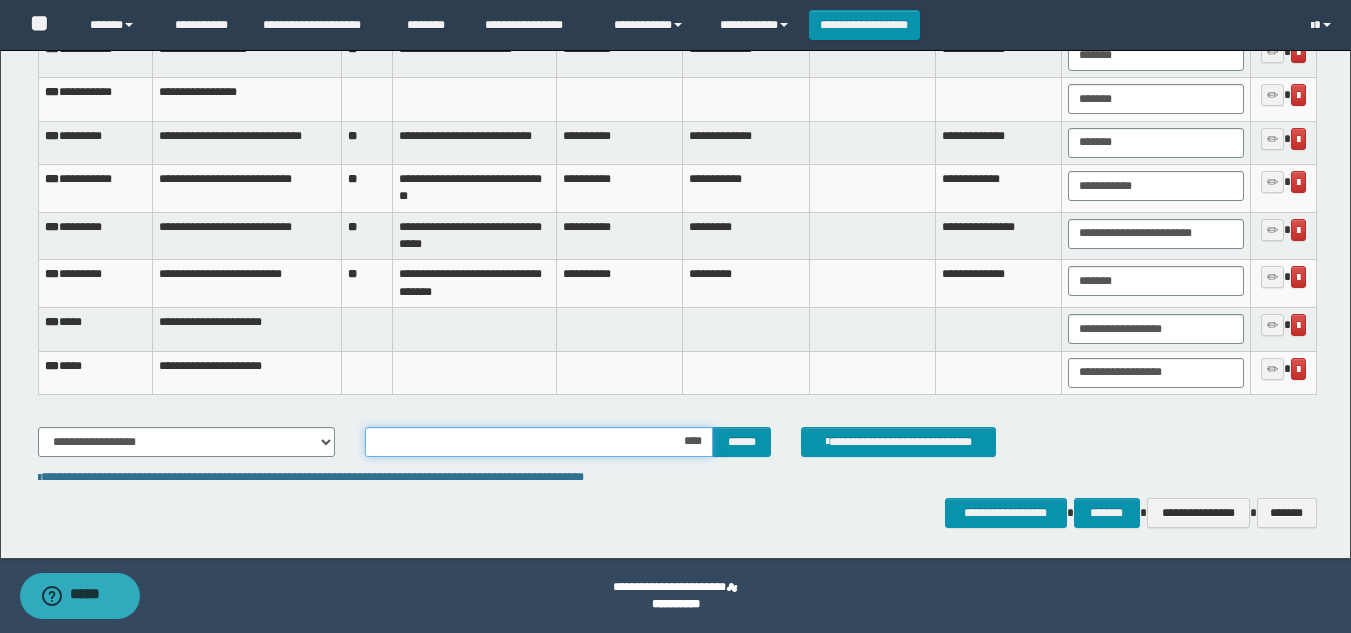 click on "****" at bounding box center (539, 442) 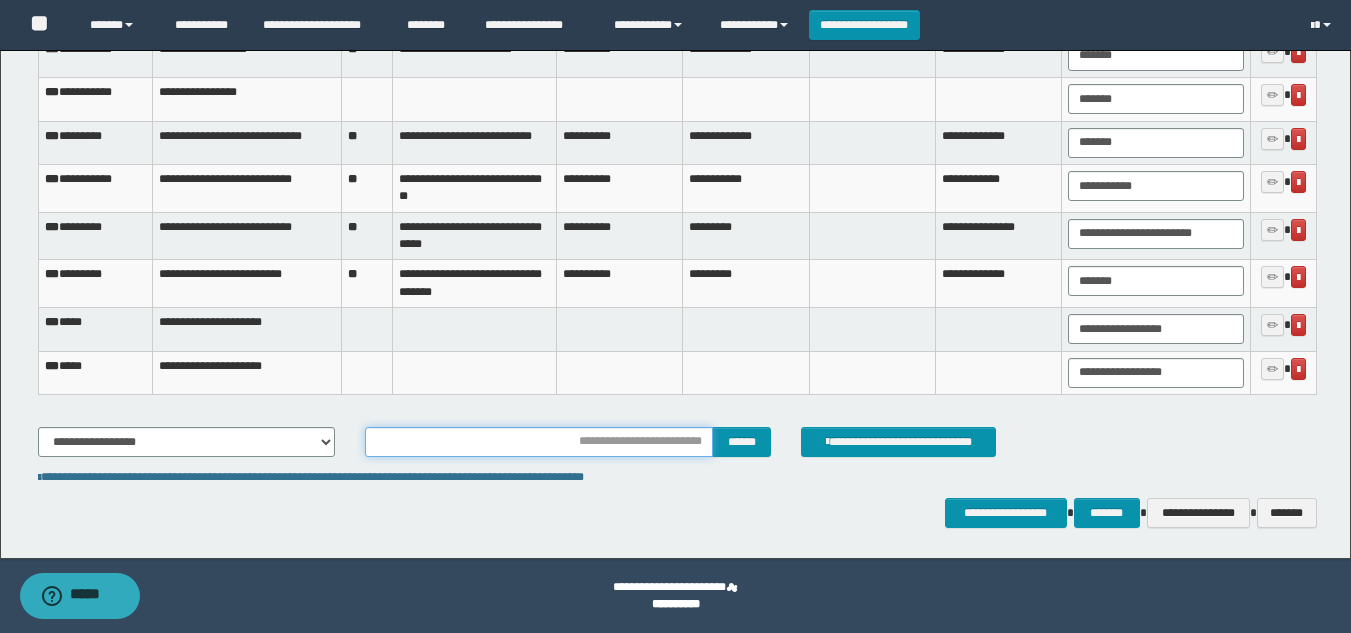 type on "**********" 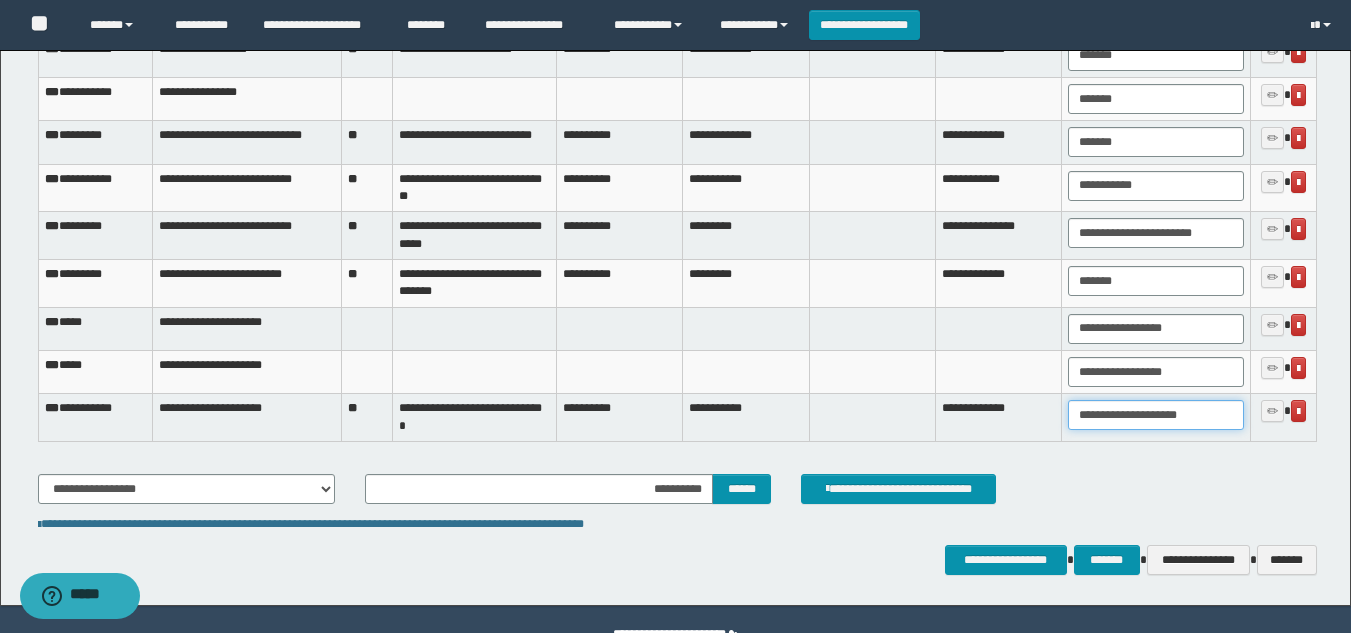 drag, startPoint x: 1215, startPoint y: 417, endPoint x: 881, endPoint y: 370, distance: 337.29068 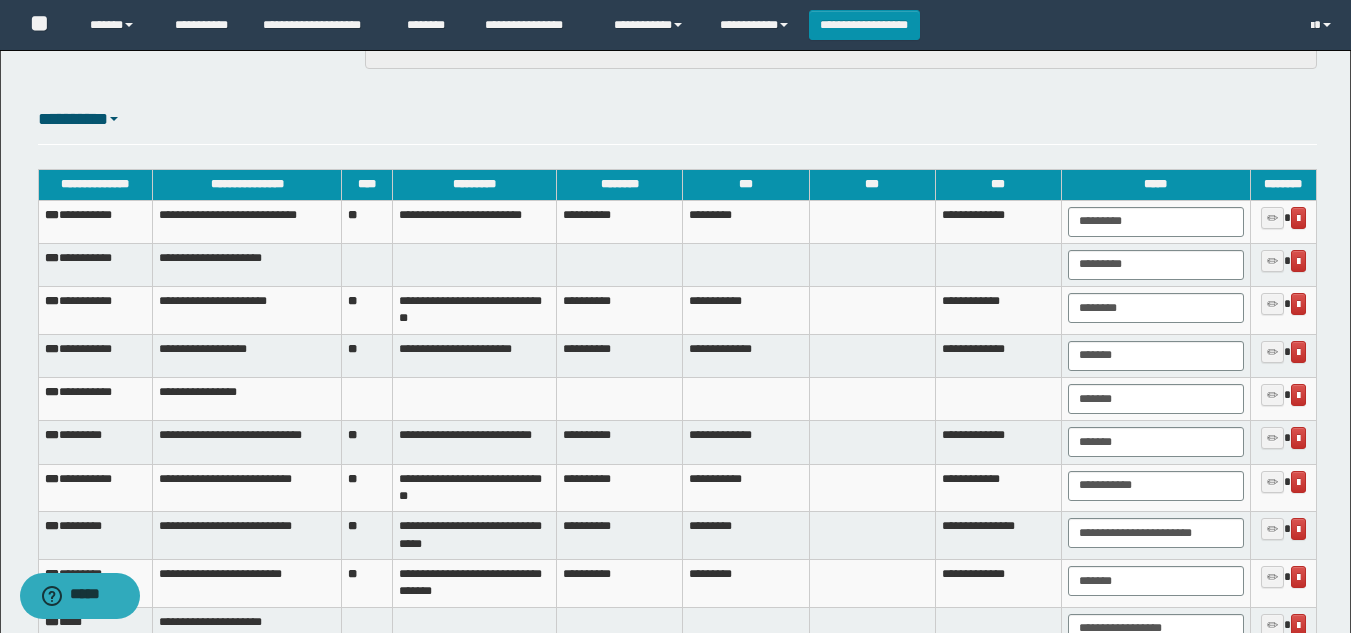 scroll, scrollTop: 3577, scrollLeft: 0, axis: vertical 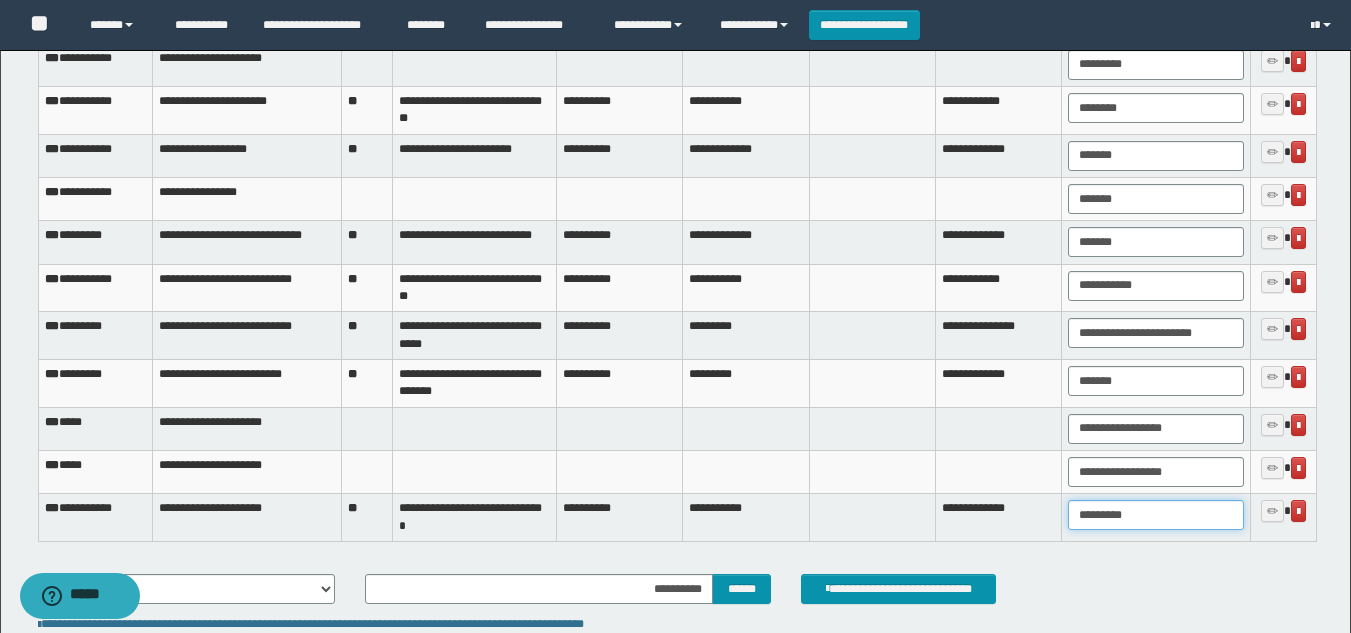 click on "*********" at bounding box center [1155, 515] 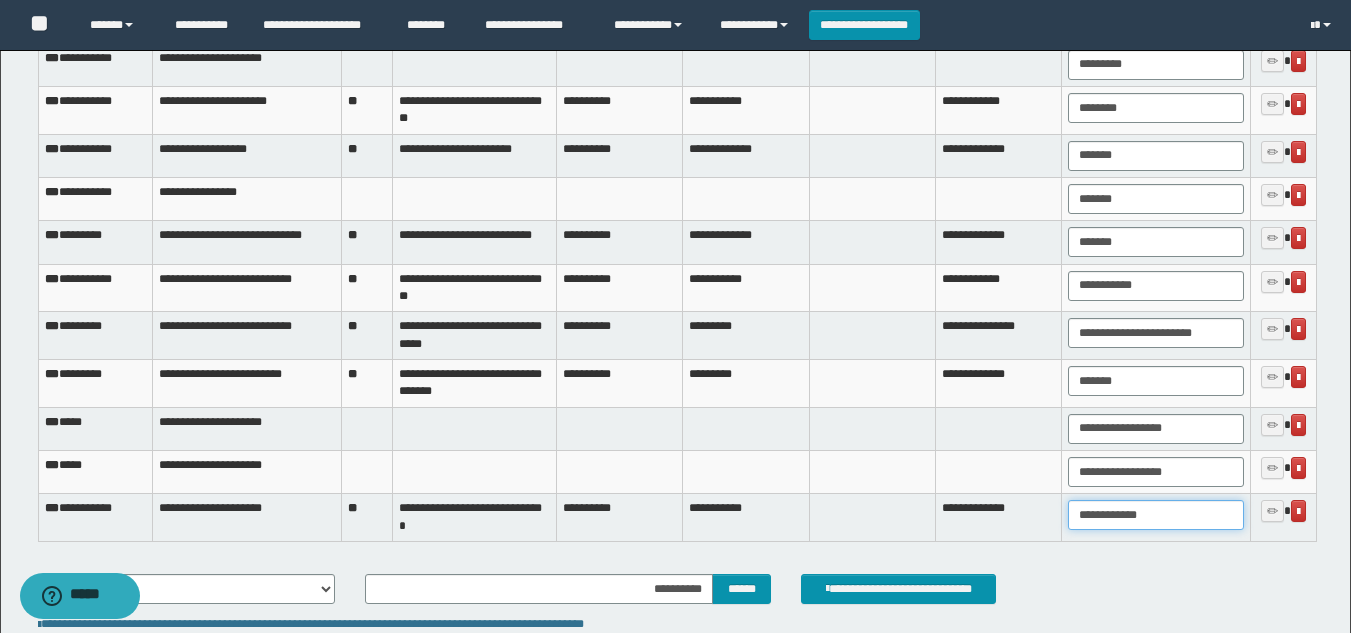 type on "**********" 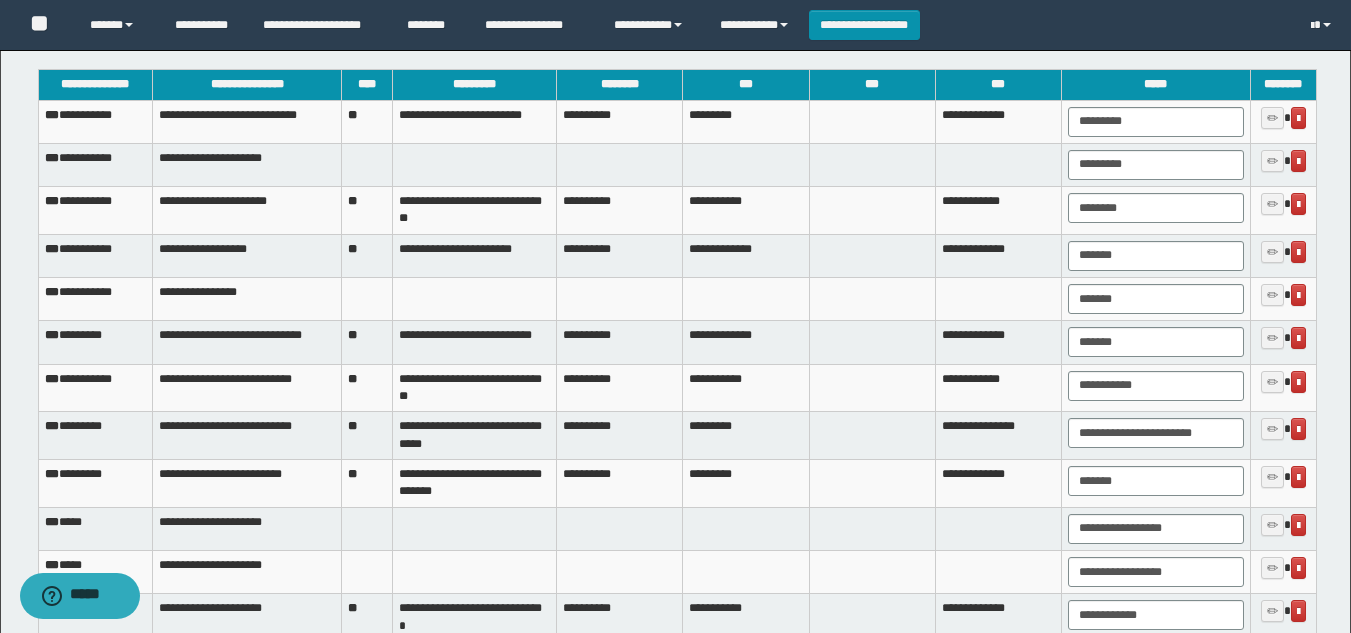 click on "**********" at bounding box center [247, 121] 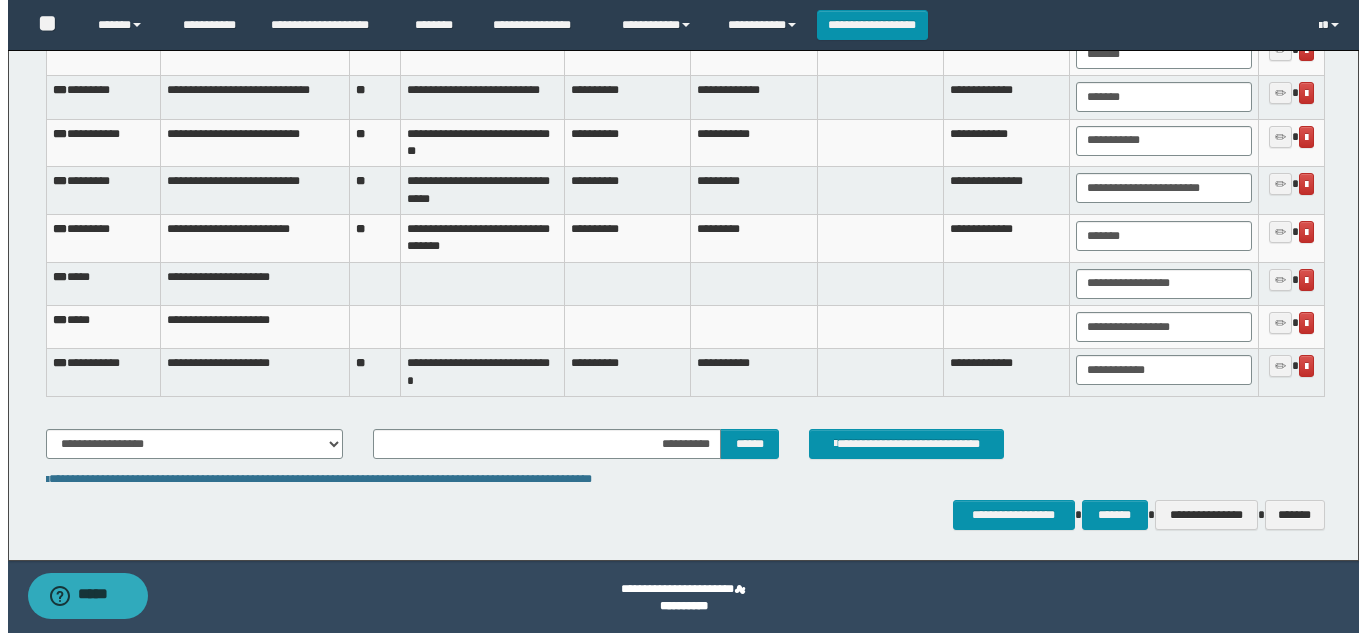 scroll, scrollTop: 3725, scrollLeft: 0, axis: vertical 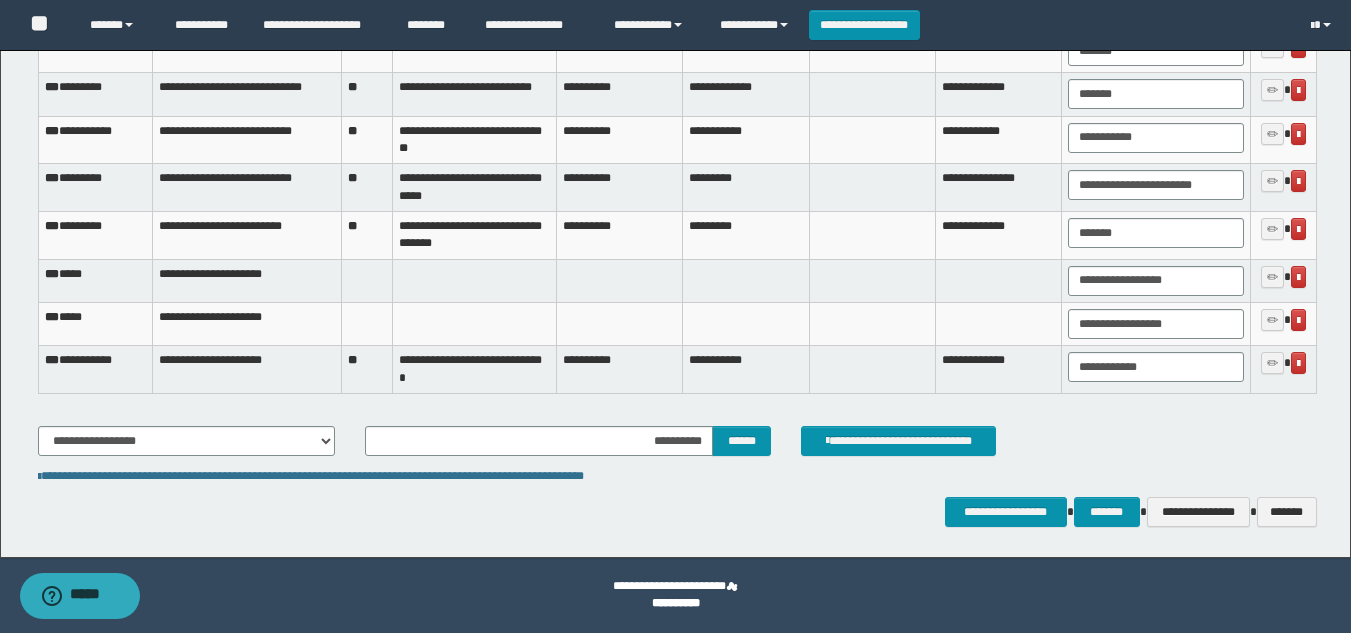 click on "**********" at bounding box center [247, 370] 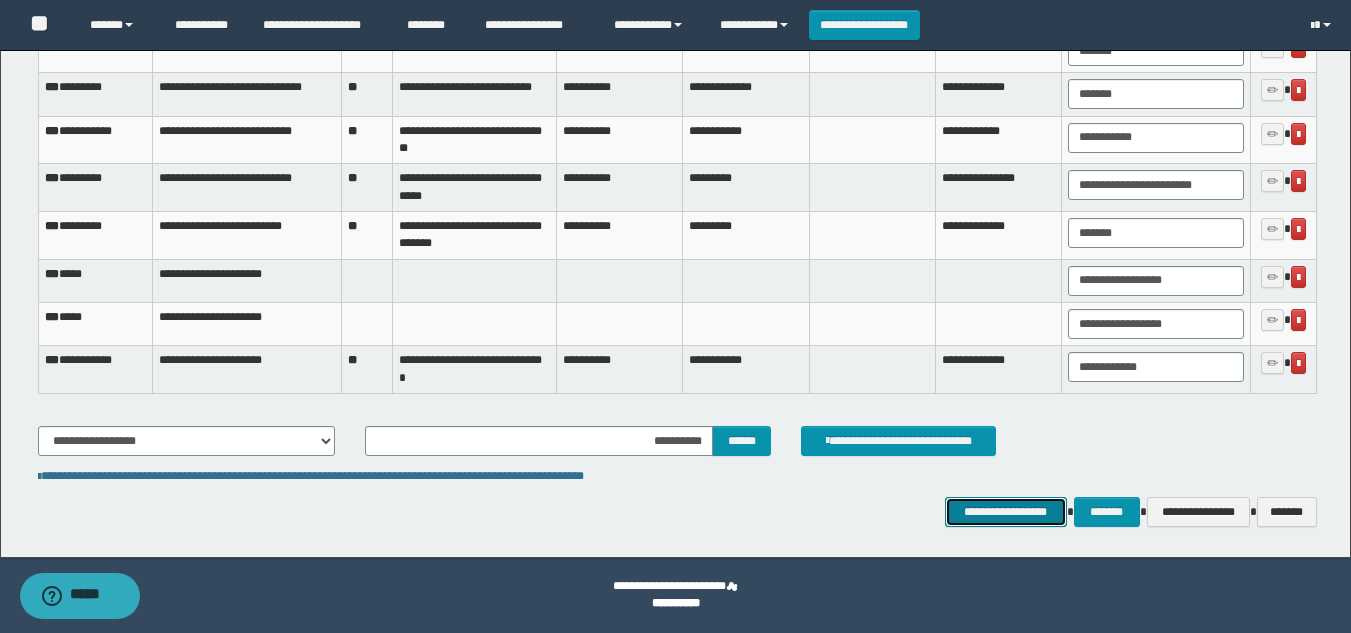 click on "**********" at bounding box center [1006, 512] 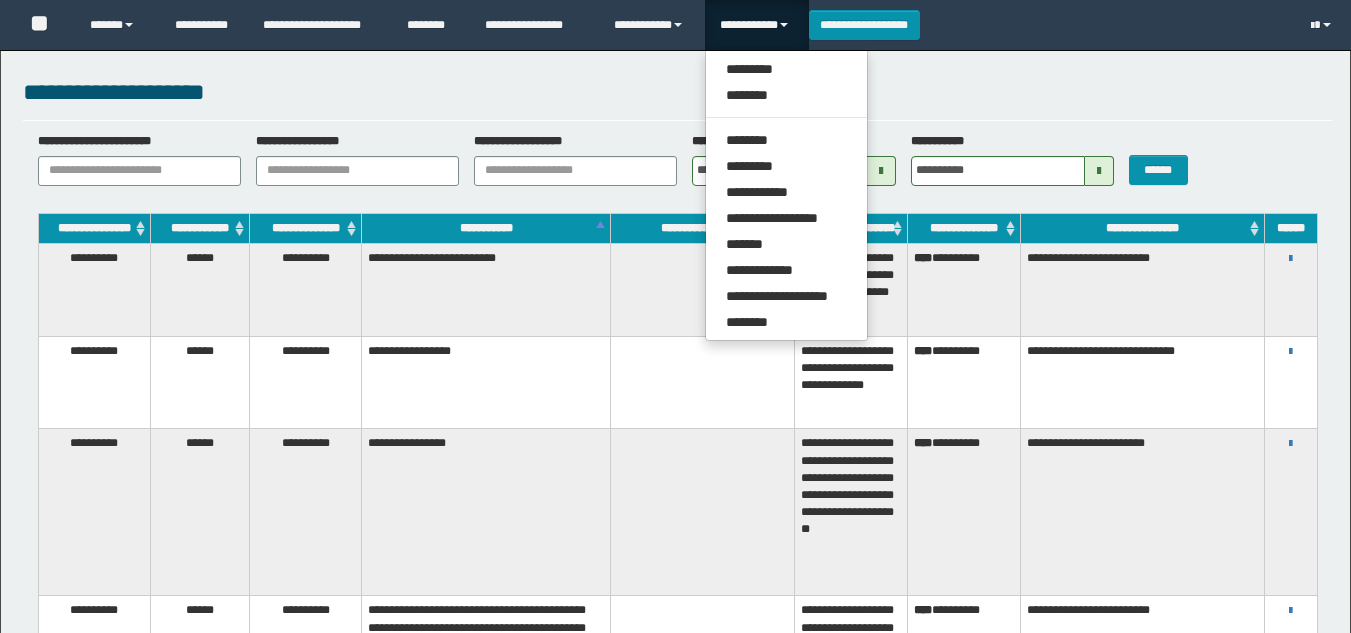 scroll, scrollTop: 2075, scrollLeft: 0, axis: vertical 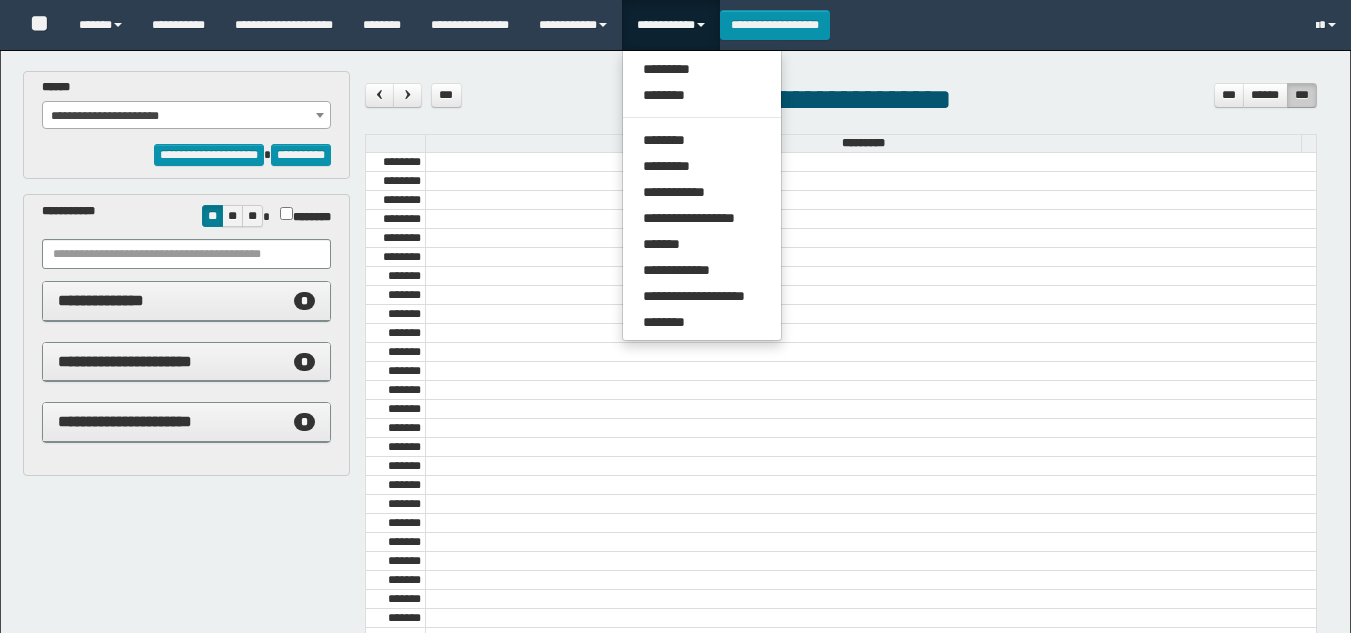 select on "******" 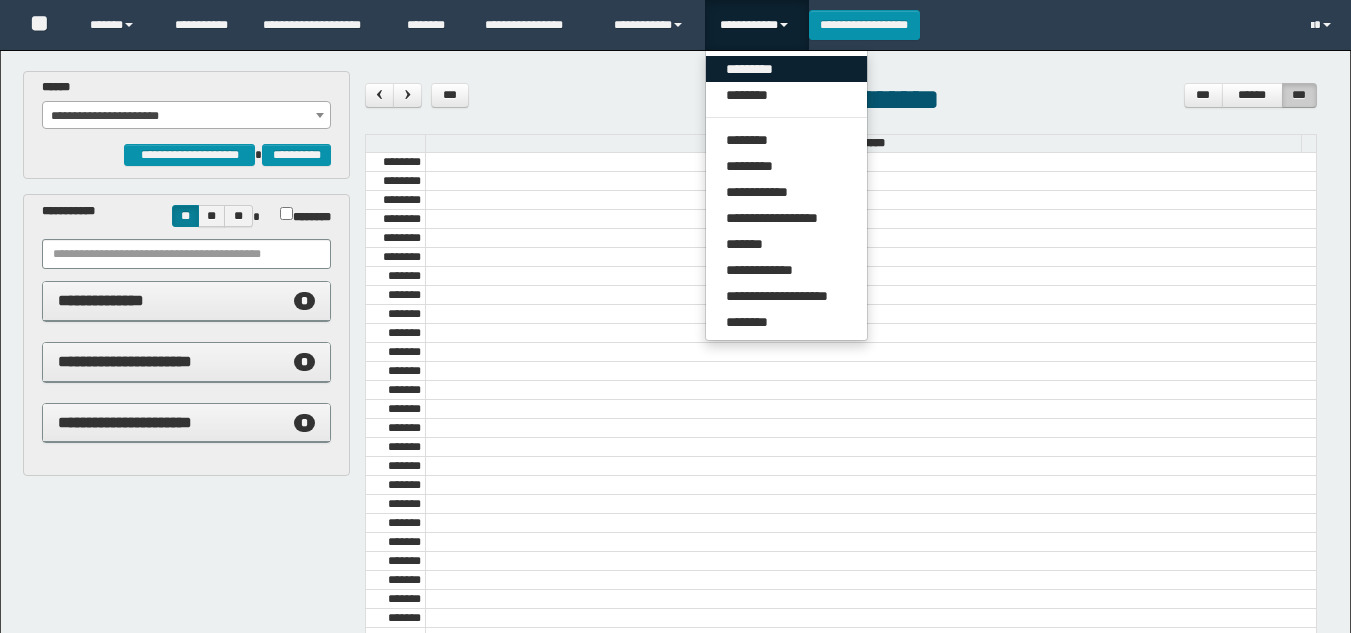 scroll, scrollTop: 0, scrollLeft: 0, axis: both 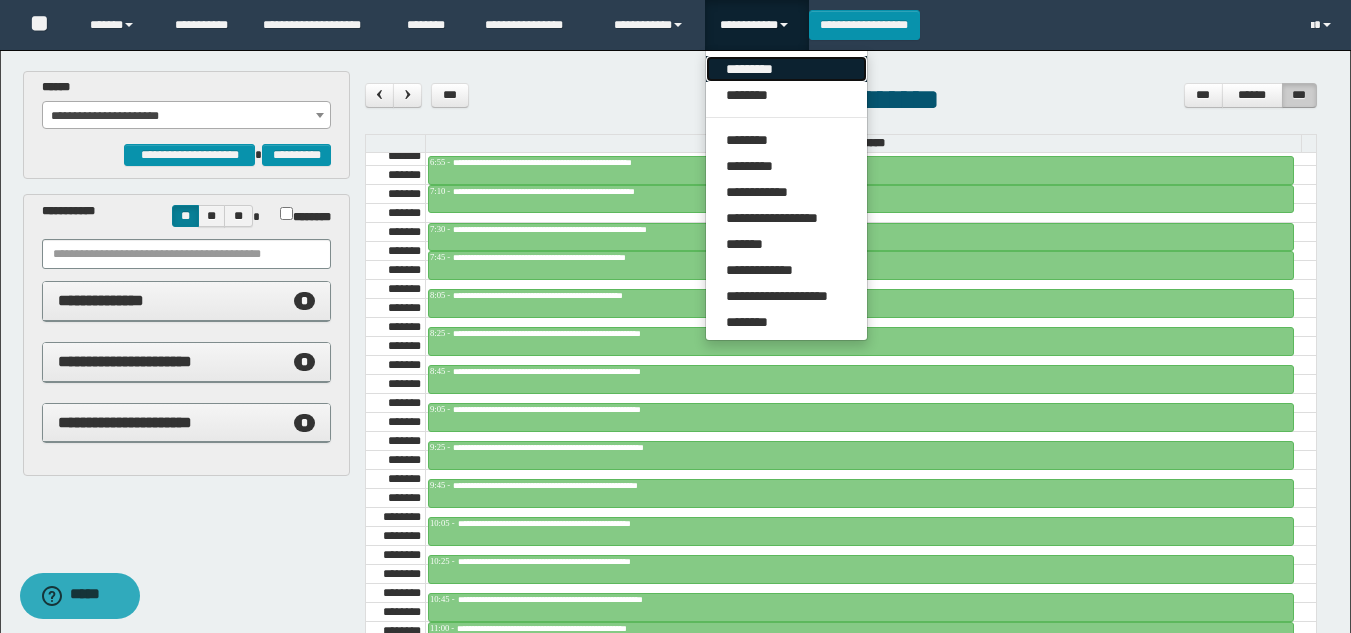 click on "*********" at bounding box center [786, 69] 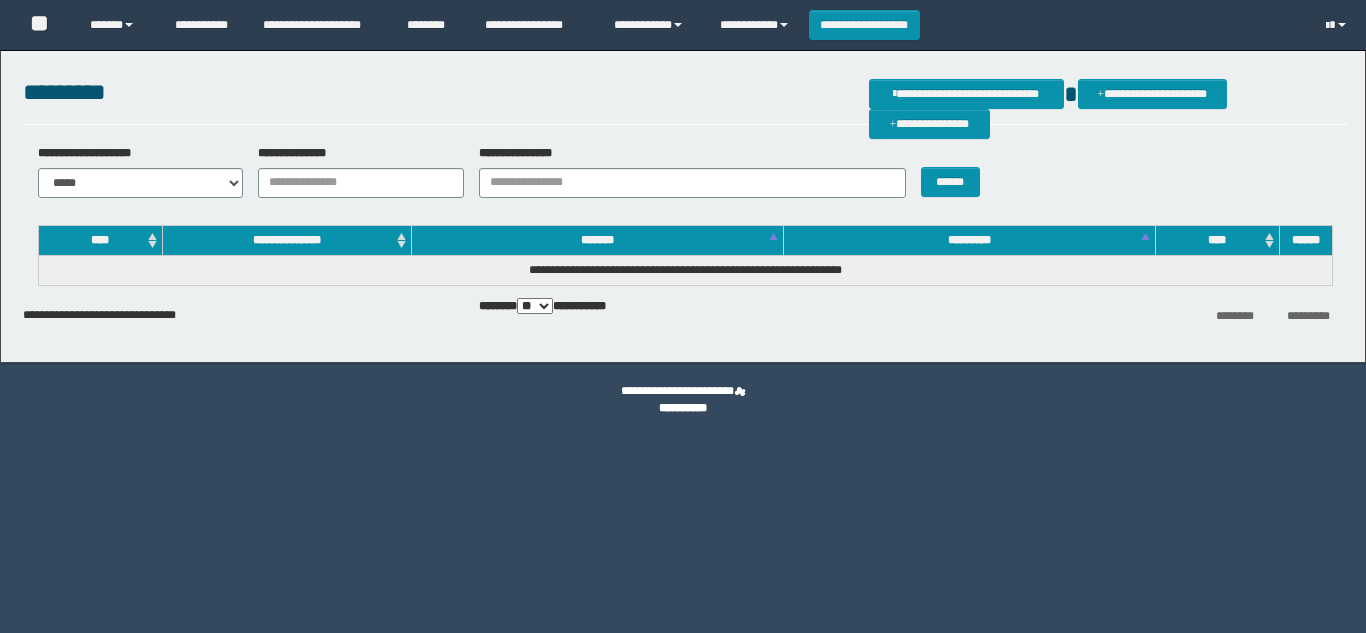 scroll, scrollTop: 0, scrollLeft: 0, axis: both 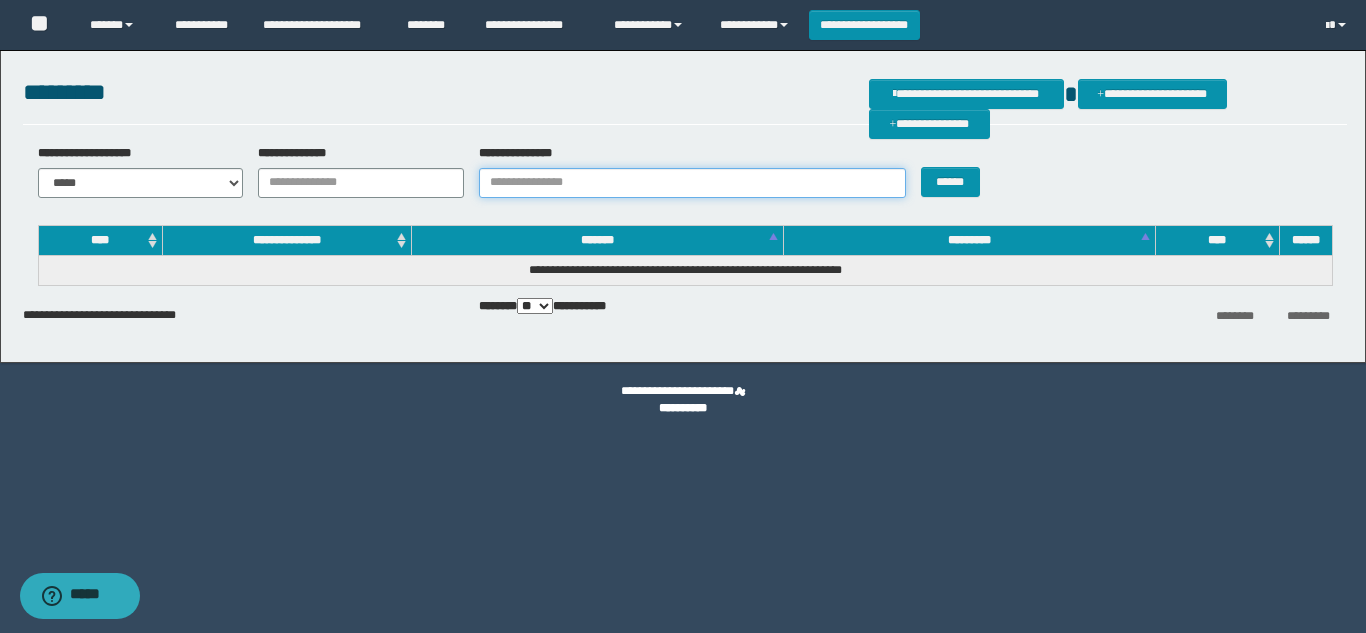 click on "**********" at bounding box center [692, 183] 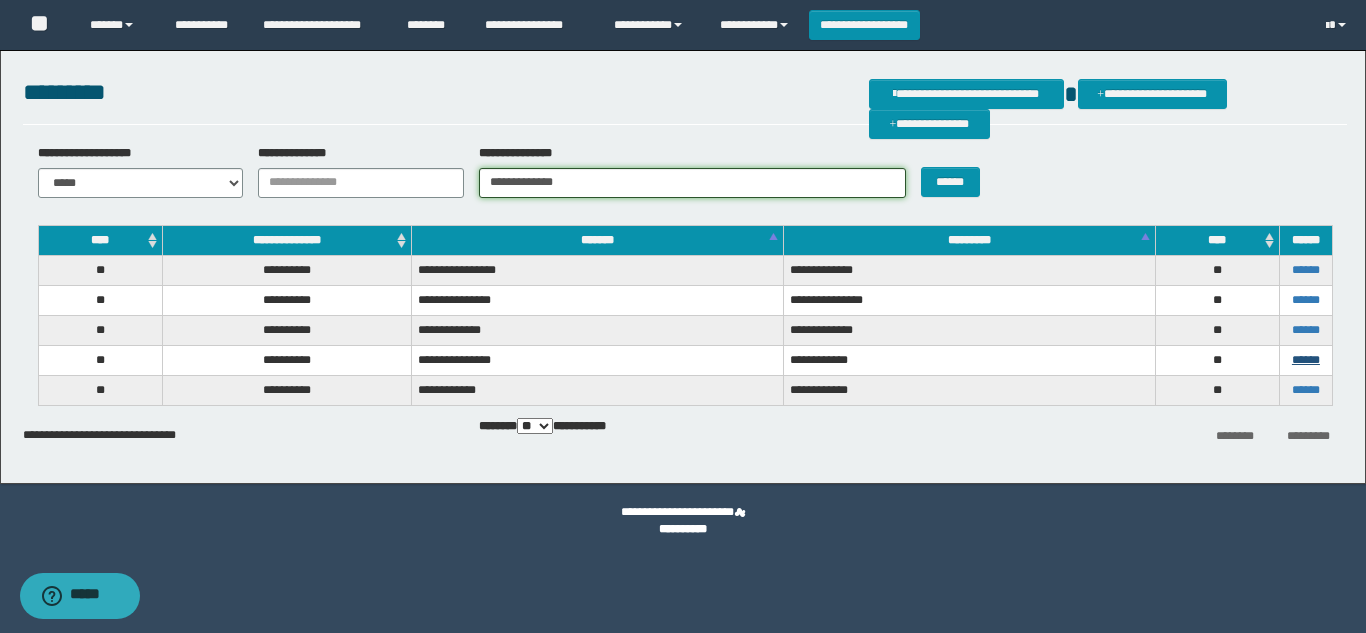 type on "**********" 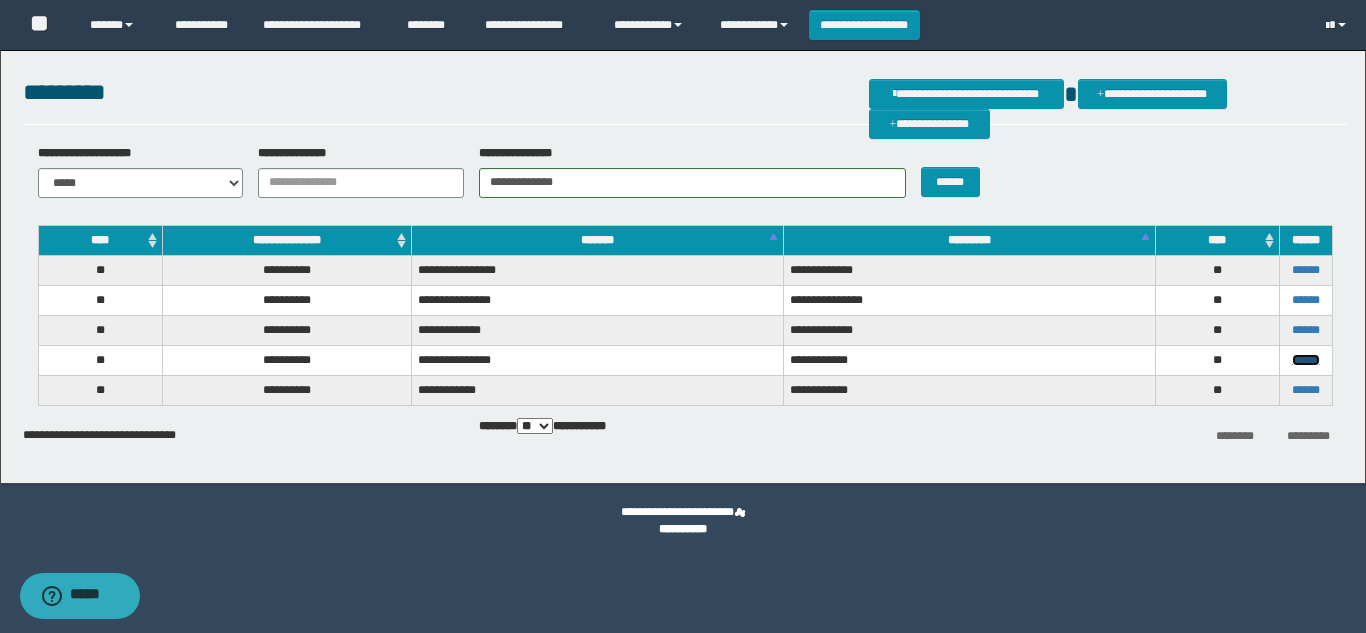 click on "******" at bounding box center [1306, 360] 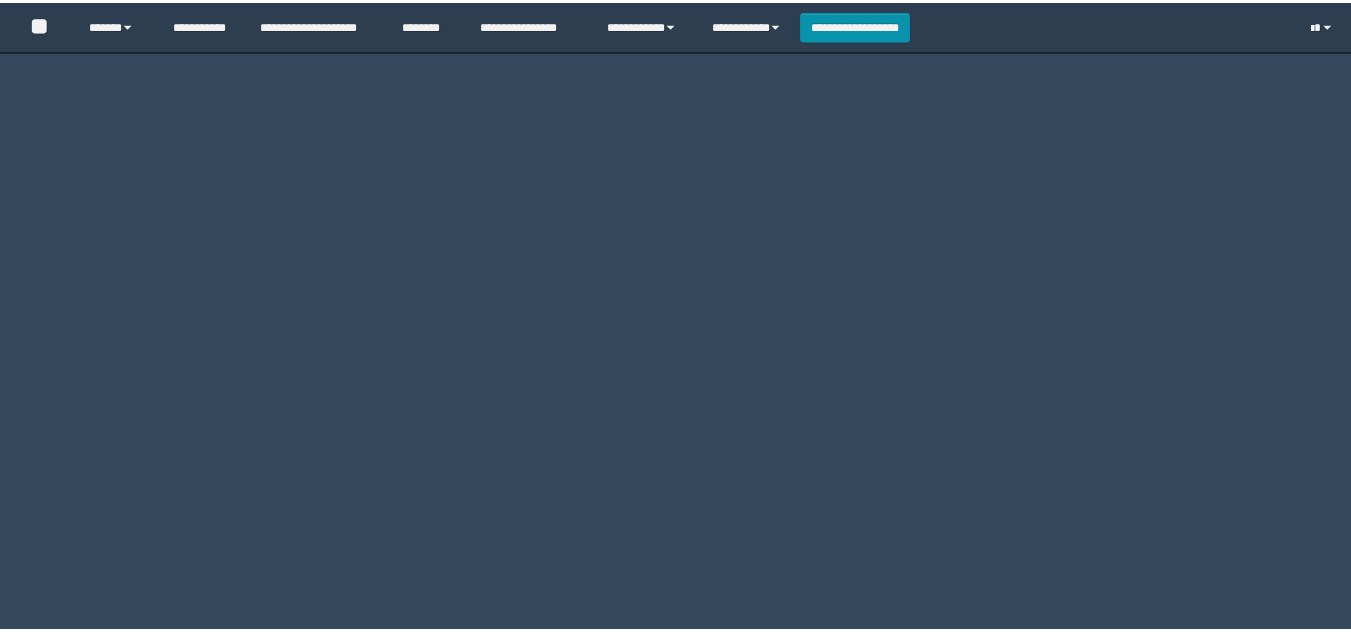 scroll, scrollTop: 0, scrollLeft: 0, axis: both 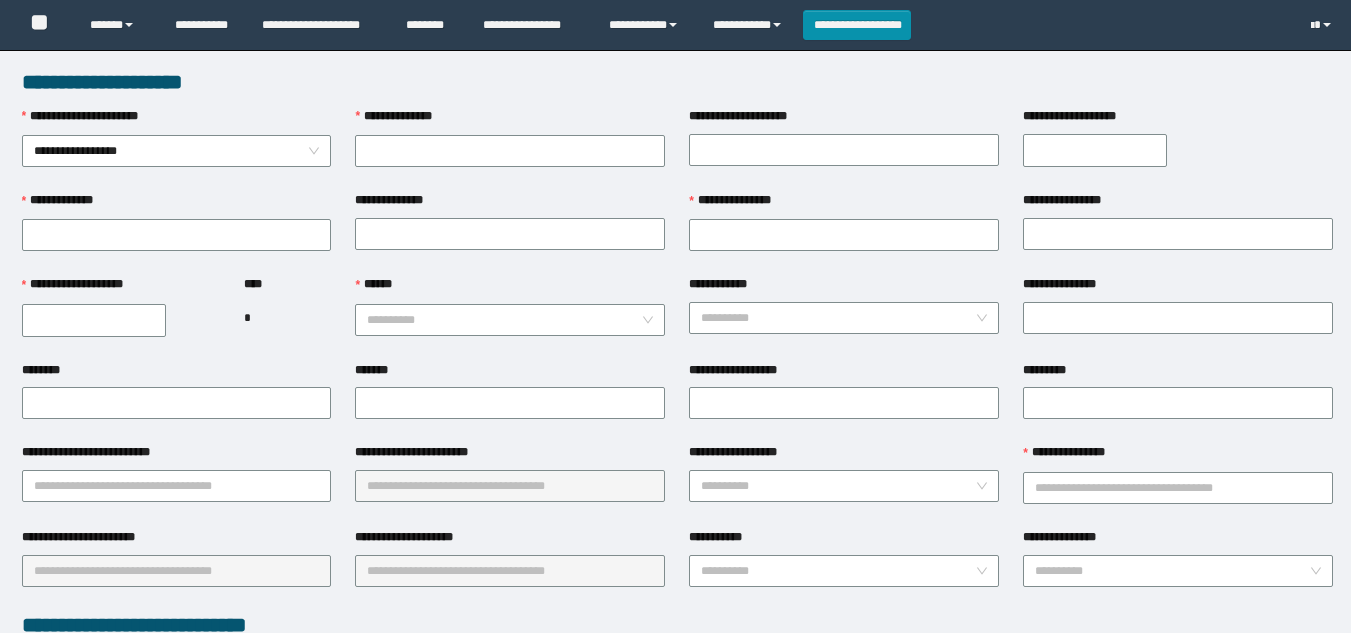 type on "**********" 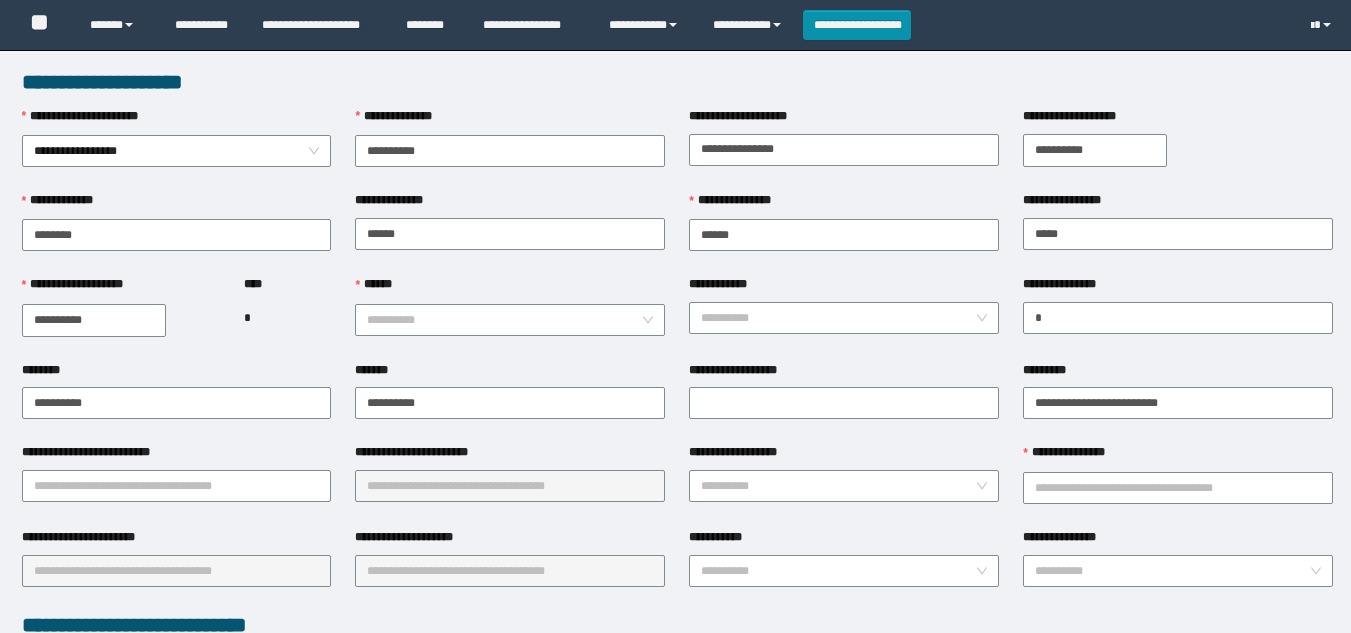 scroll, scrollTop: 0, scrollLeft: 0, axis: both 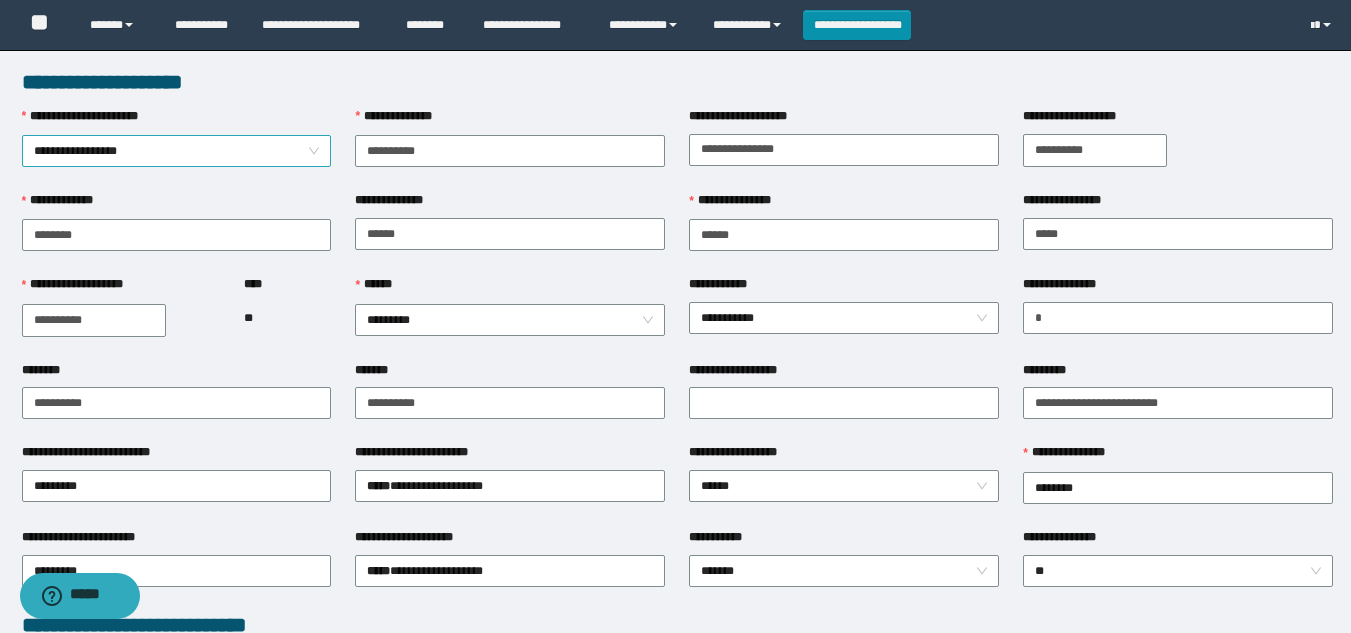 drag, startPoint x: 436, startPoint y: 147, endPoint x: 311, endPoint y: 162, distance: 125.89678 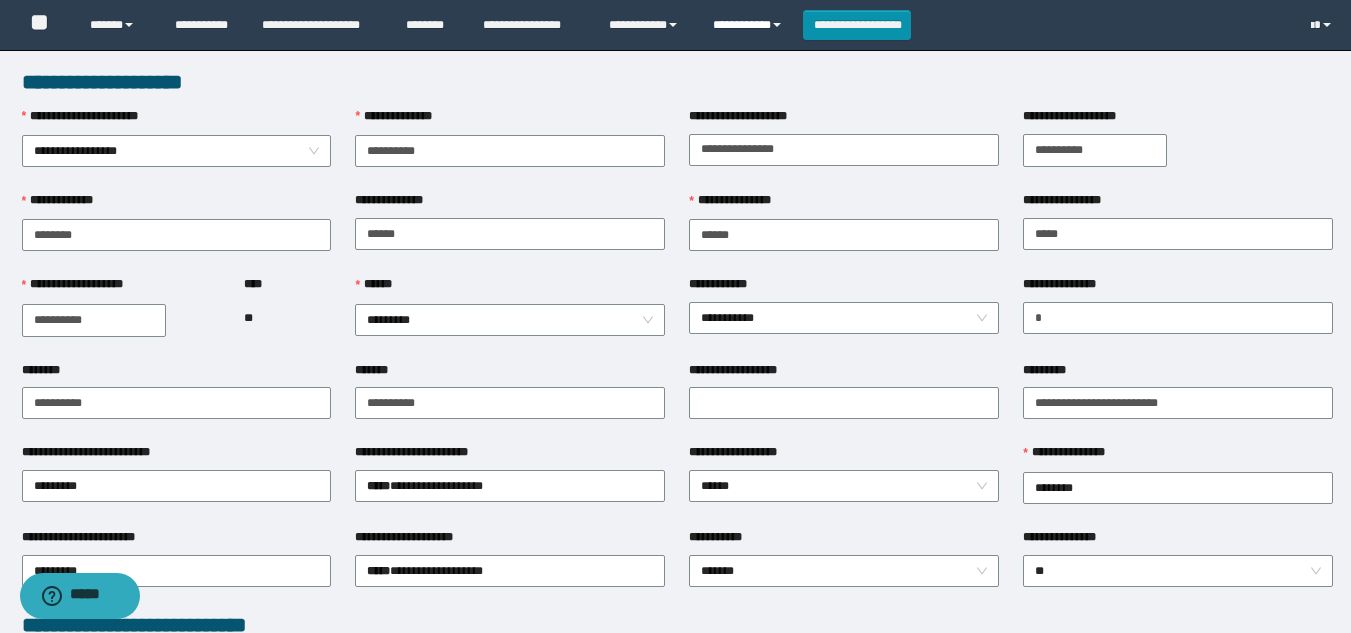 click on "**********" at bounding box center [750, 25] 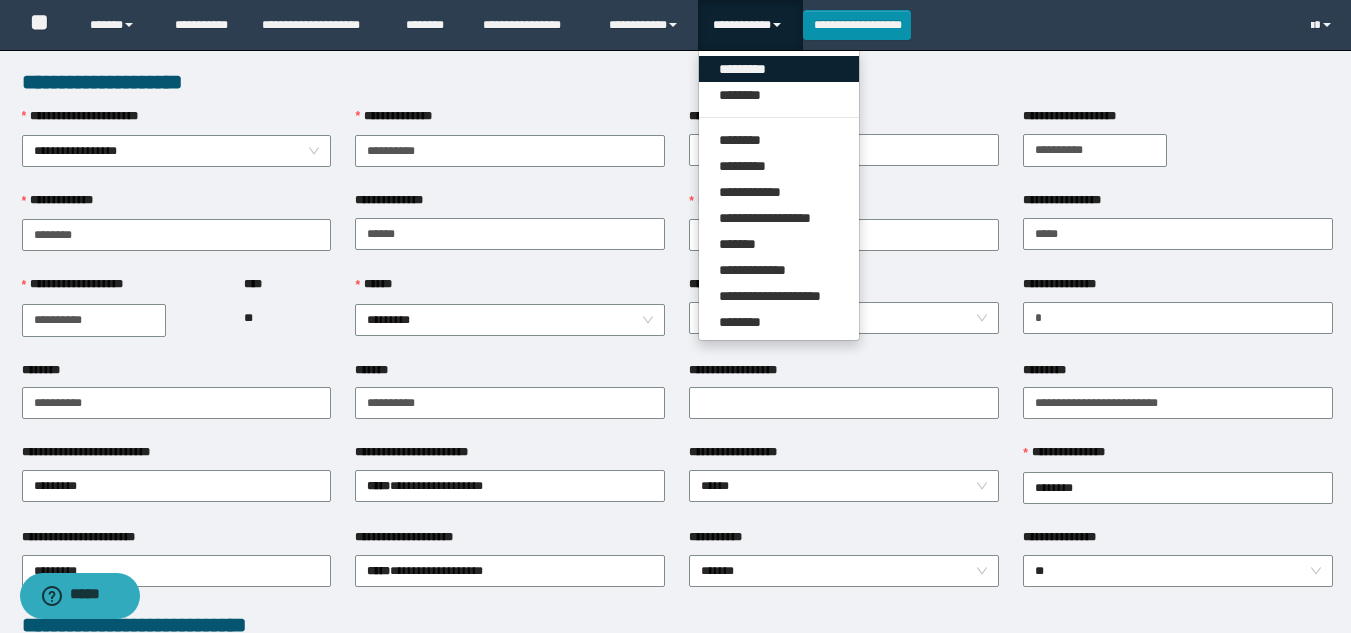 click on "*********" at bounding box center [779, 69] 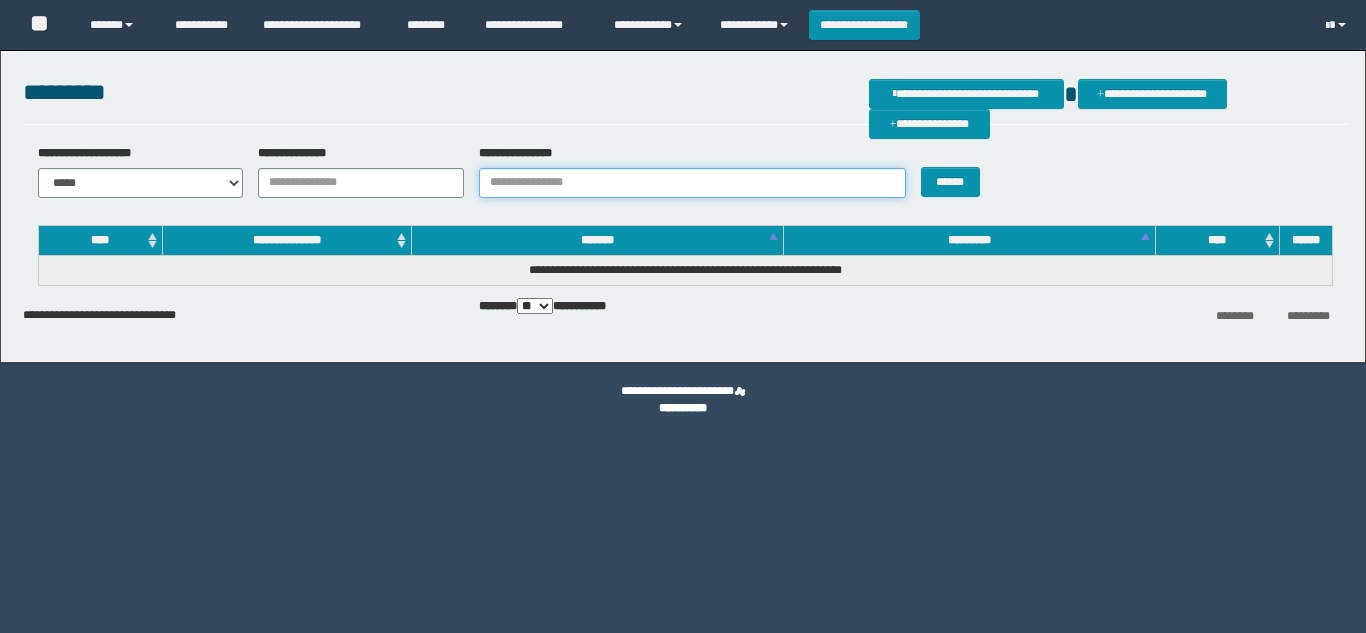 scroll, scrollTop: 0, scrollLeft: 0, axis: both 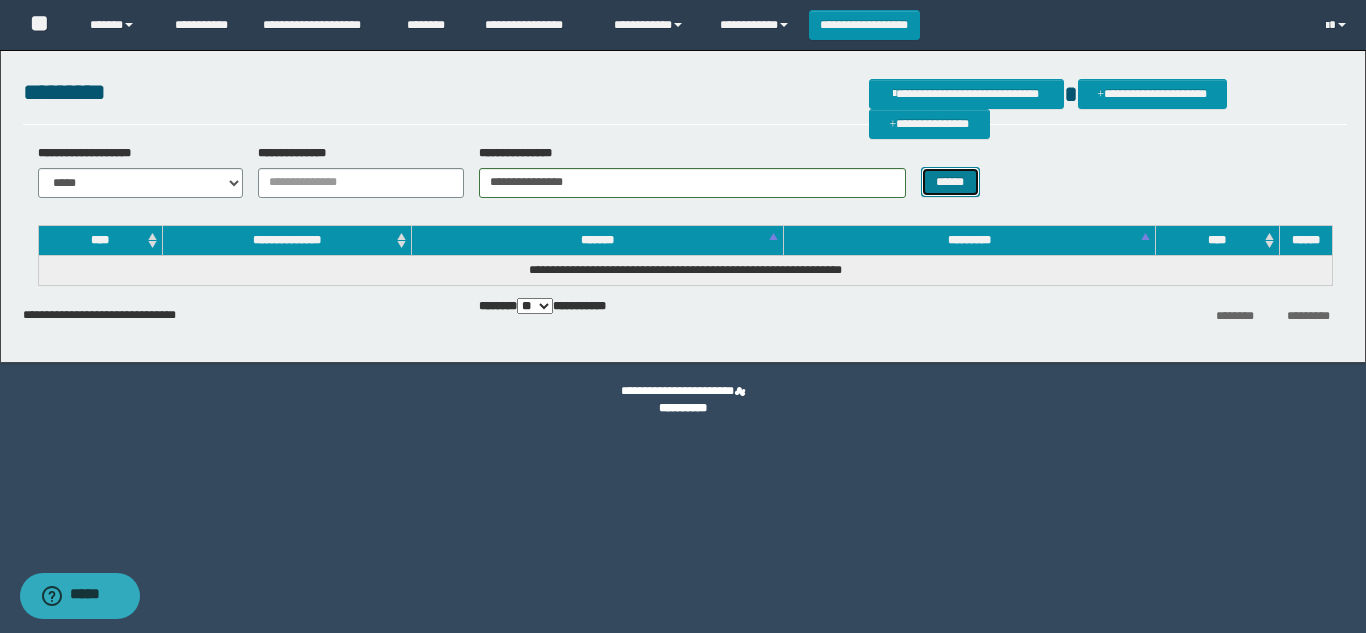 click on "******" at bounding box center (950, 182) 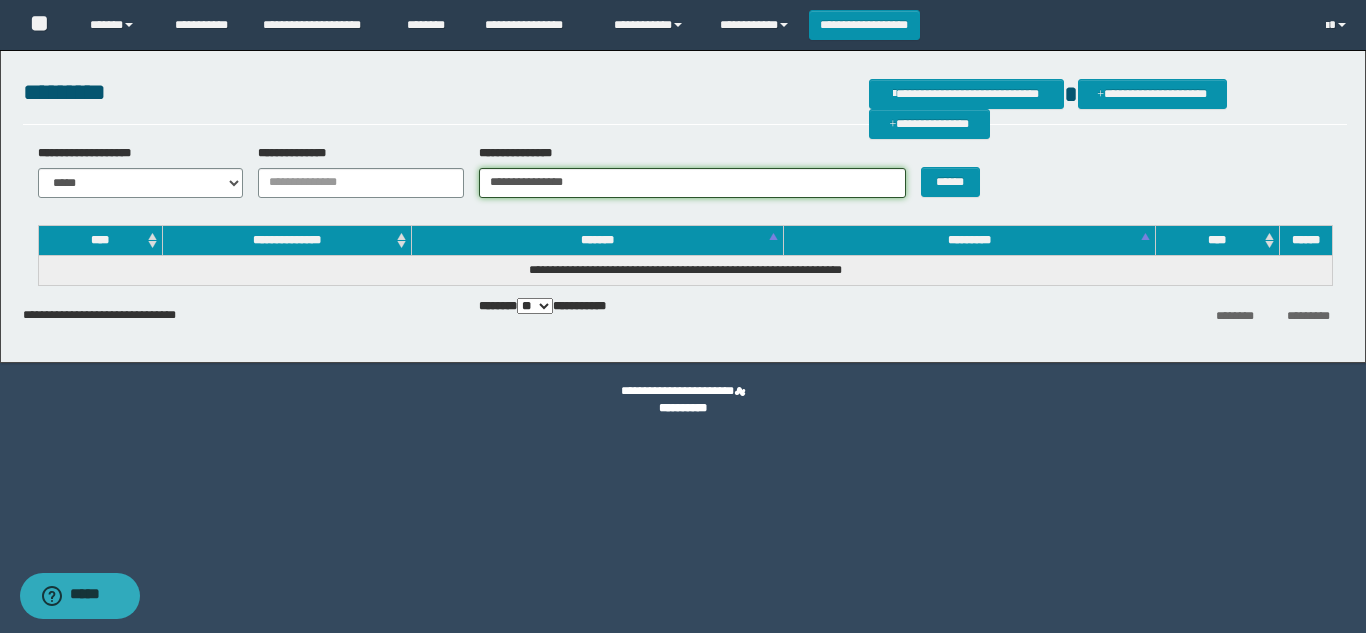 click on "**********" at bounding box center (692, 183) 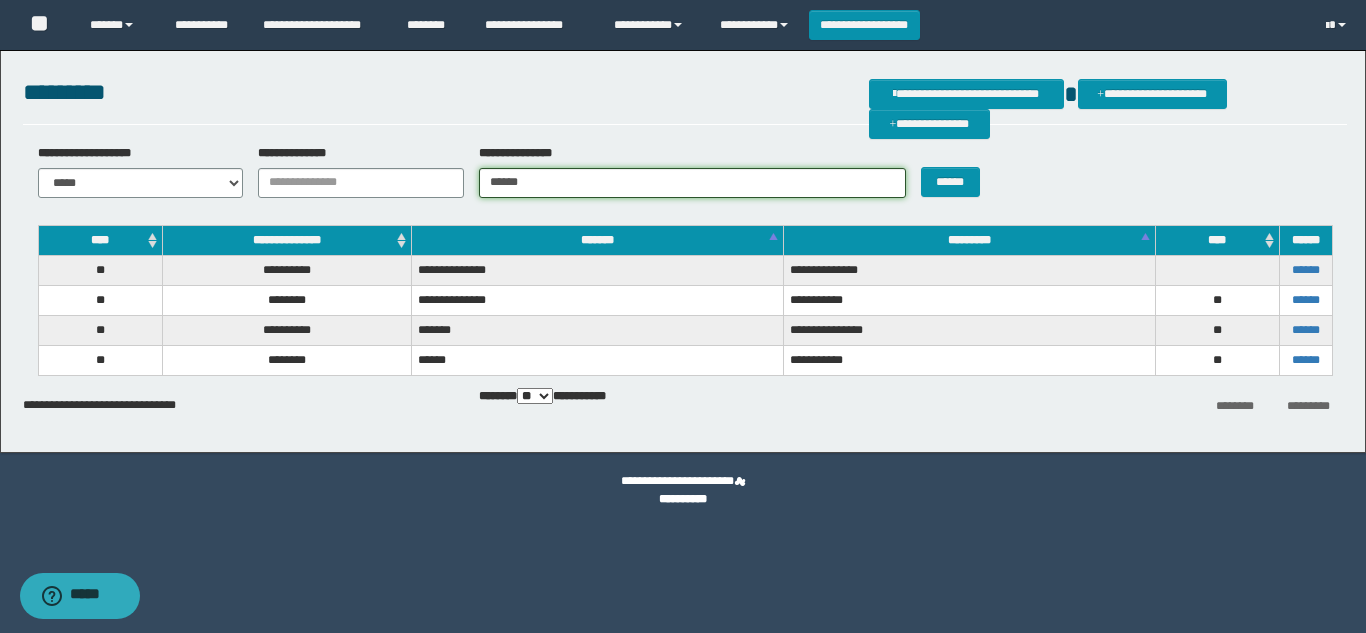 type on "******" 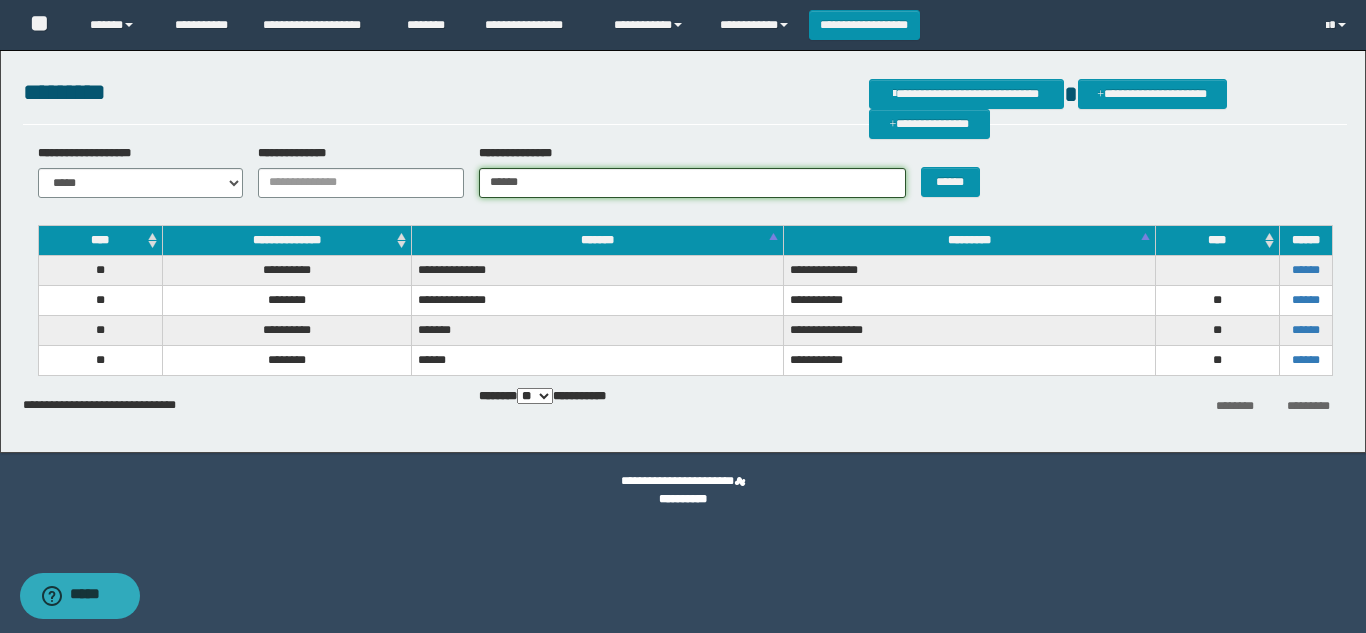 drag, startPoint x: 541, startPoint y: 176, endPoint x: 370, endPoint y: 162, distance: 171.57214 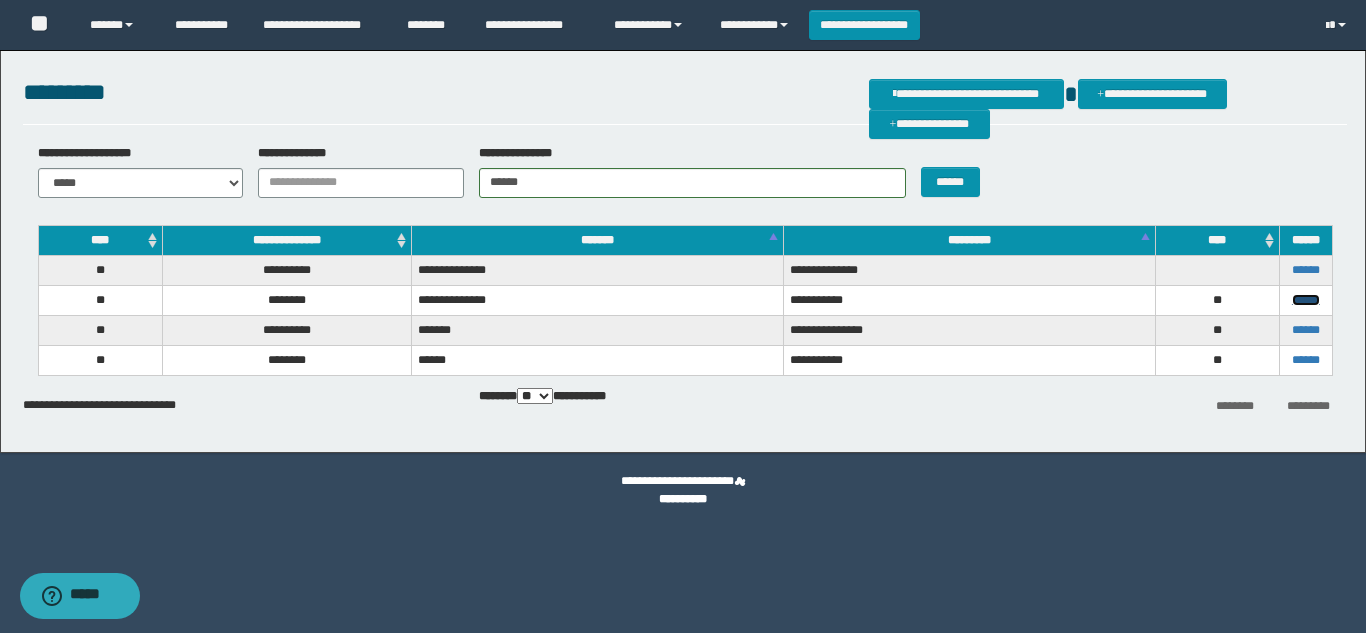 click on "******" at bounding box center [1306, 300] 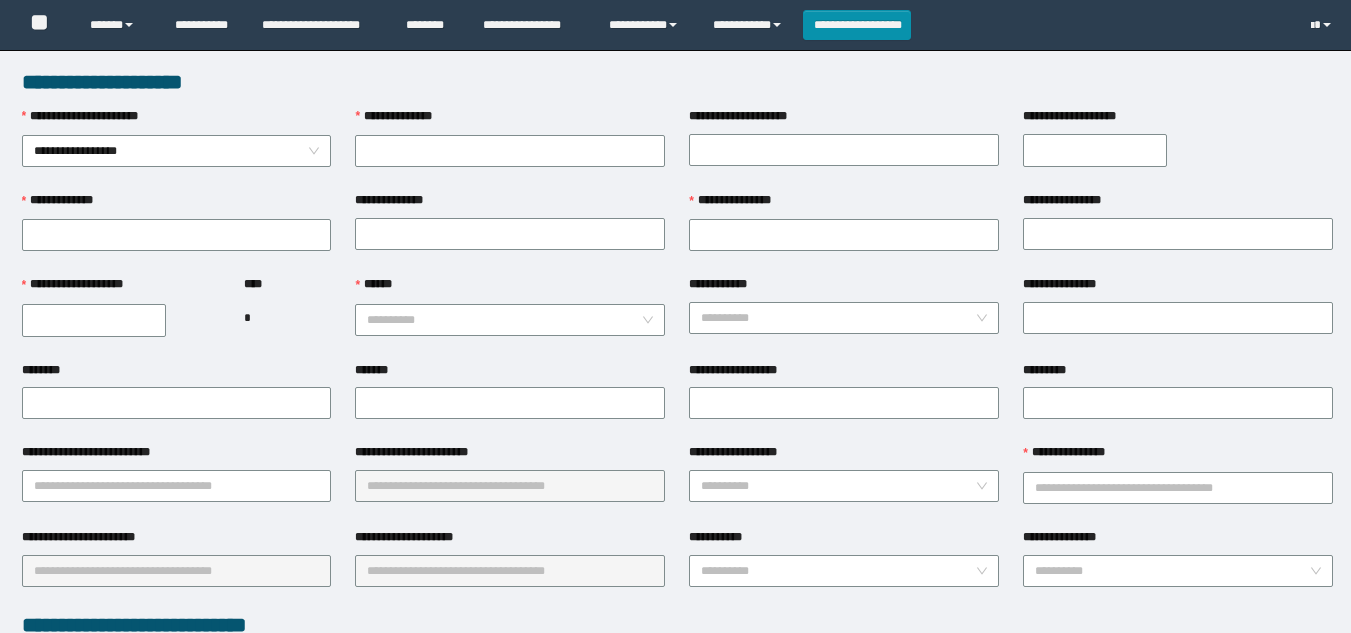 scroll, scrollTop: 0, scrollLeft: 0, axis: both 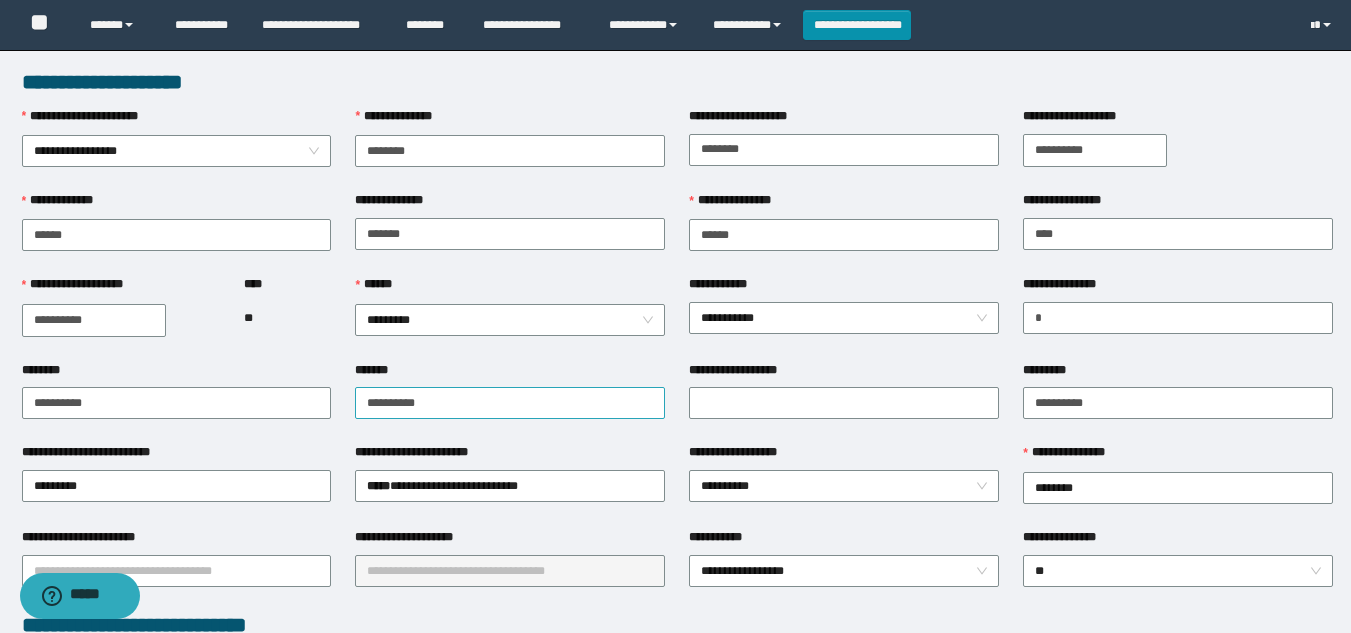 type on "********" 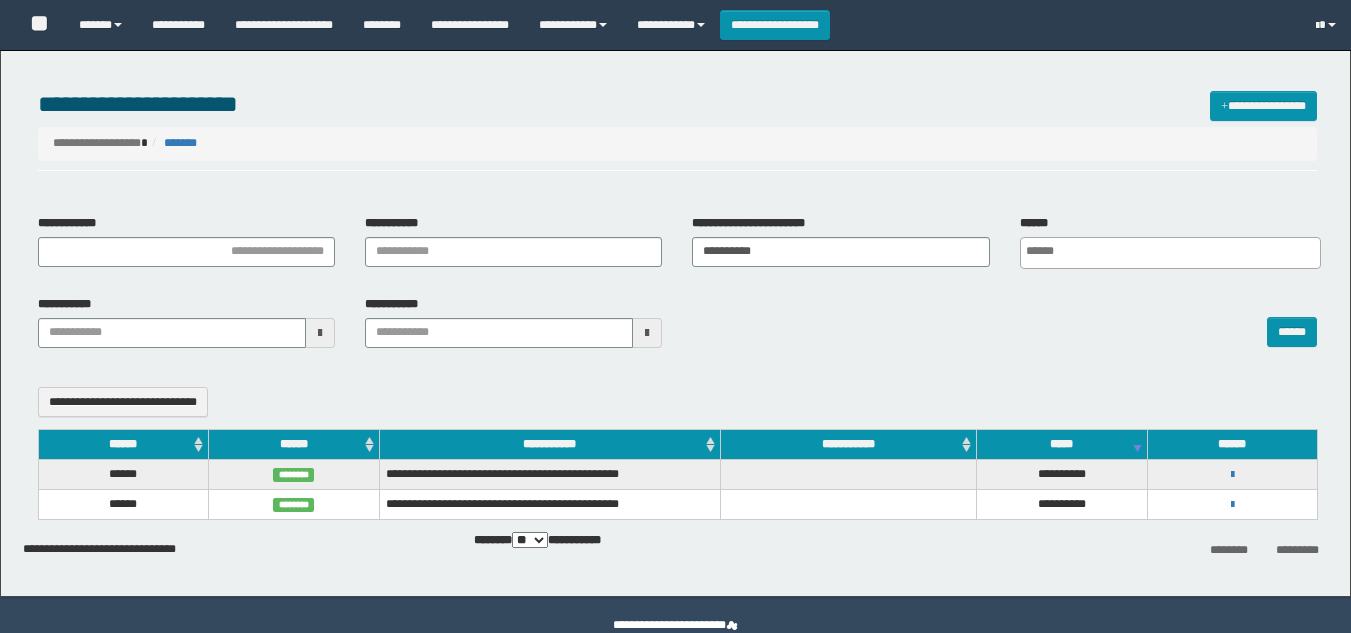 select 